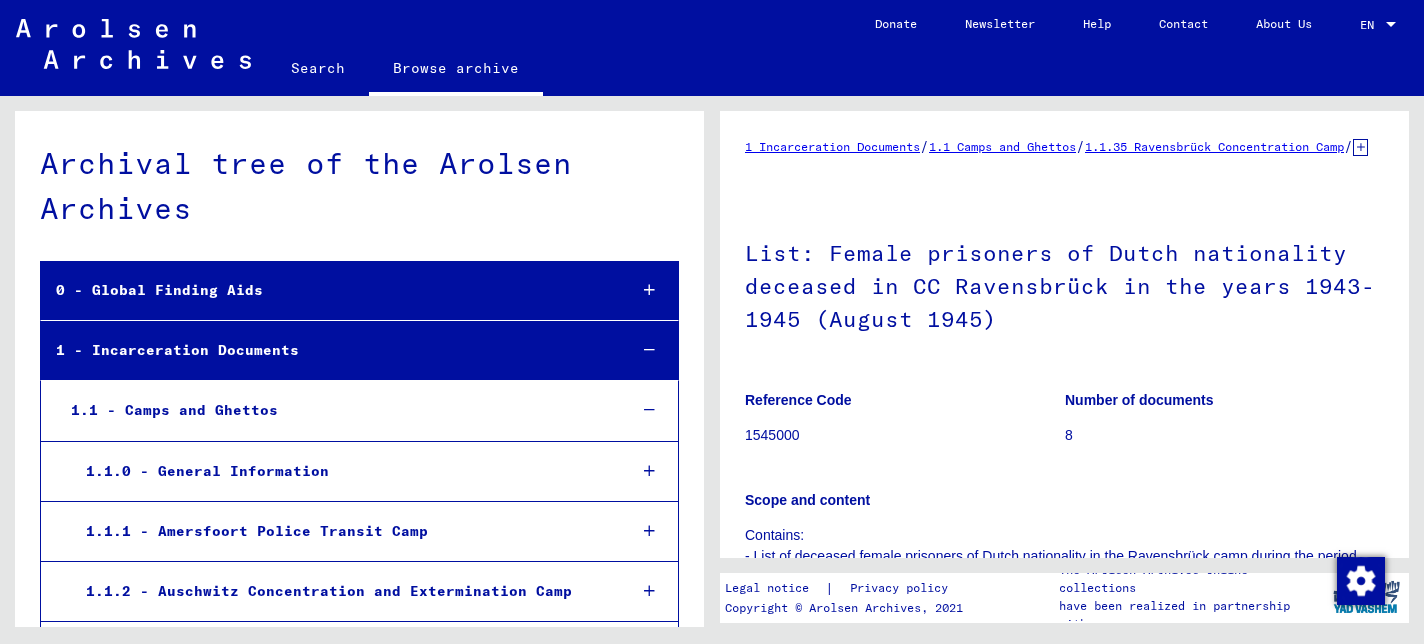 scroll, scrollTop: 0, scrollLeft: 0, axis: both 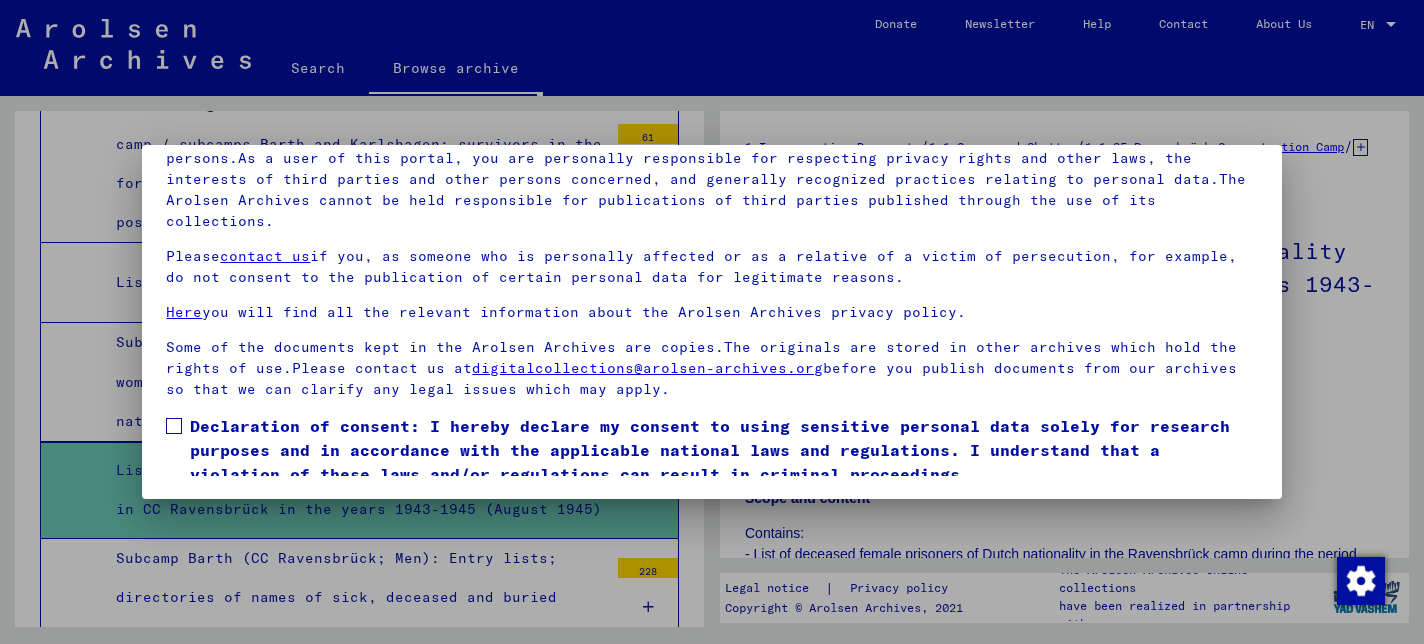 click at bounding box center [174, 426] 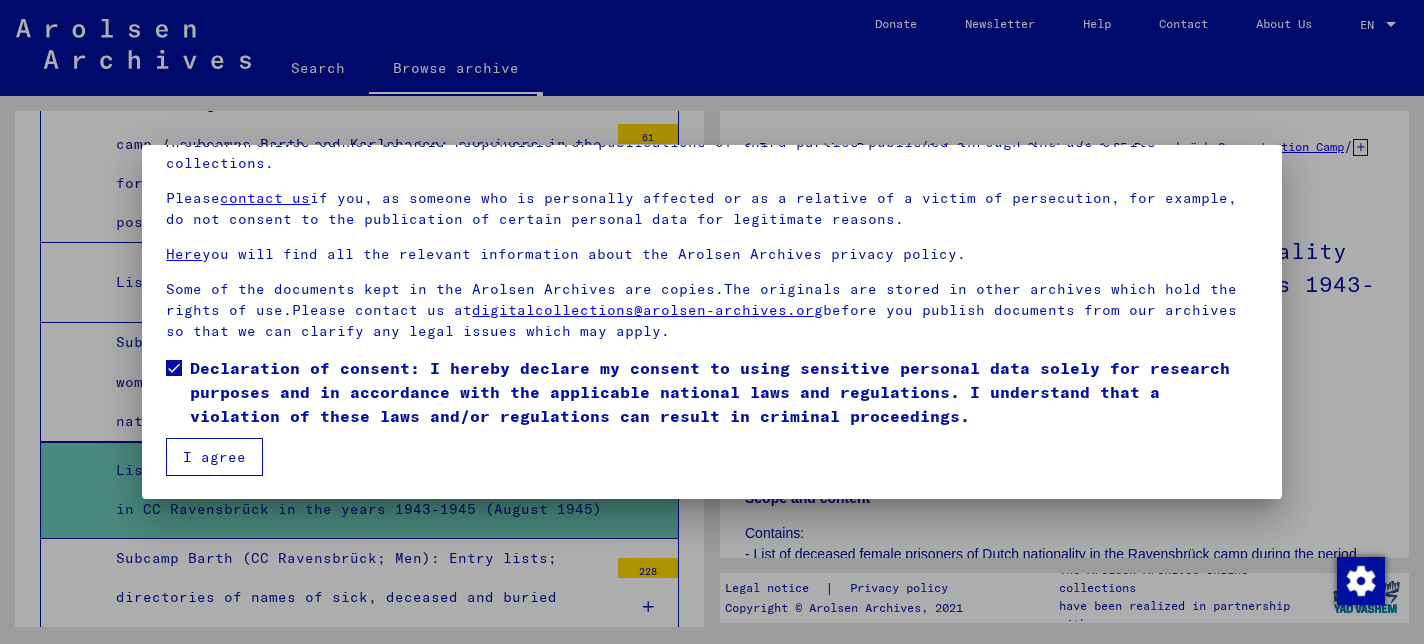 scroll, scrollTop: 58, scrollLeft: 0, axis: vertical 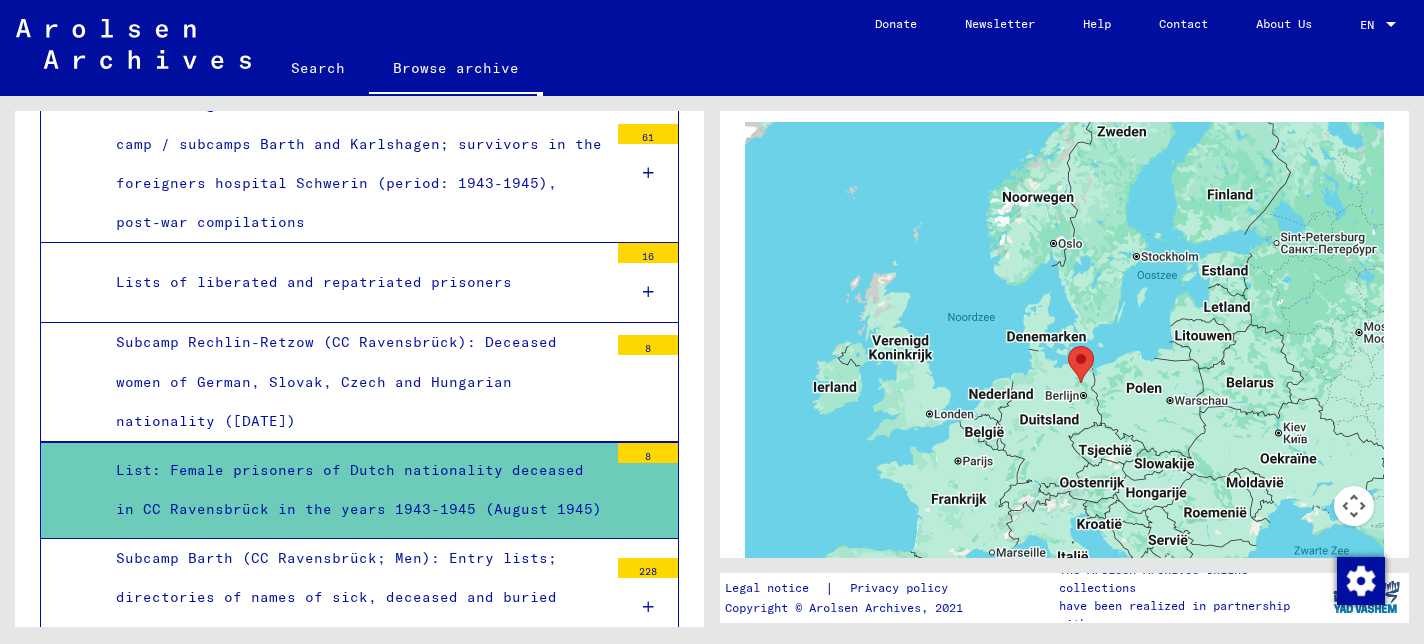 click on "← Naar links → Naar rechts ↑ Omhoog ↓ Omlaag + Inzoomen - Uitzoomen Home 75% naar links schuiven End 75% naar rechts schuiven Page Up 75% omhoog schuiven Page Down 75% omlaag schuiven Druk op de pijltoetsen om te navigeren. Sneltoetsen Kaartgegevens Kaartgegevens ©2025 Google, INEGI Kaartgegevens ©2025 Google, INEGI 500 km  Klik om te schakelen tussen metrische en Britse eenheden Voorwaarden Een kaartfout rapporteren" 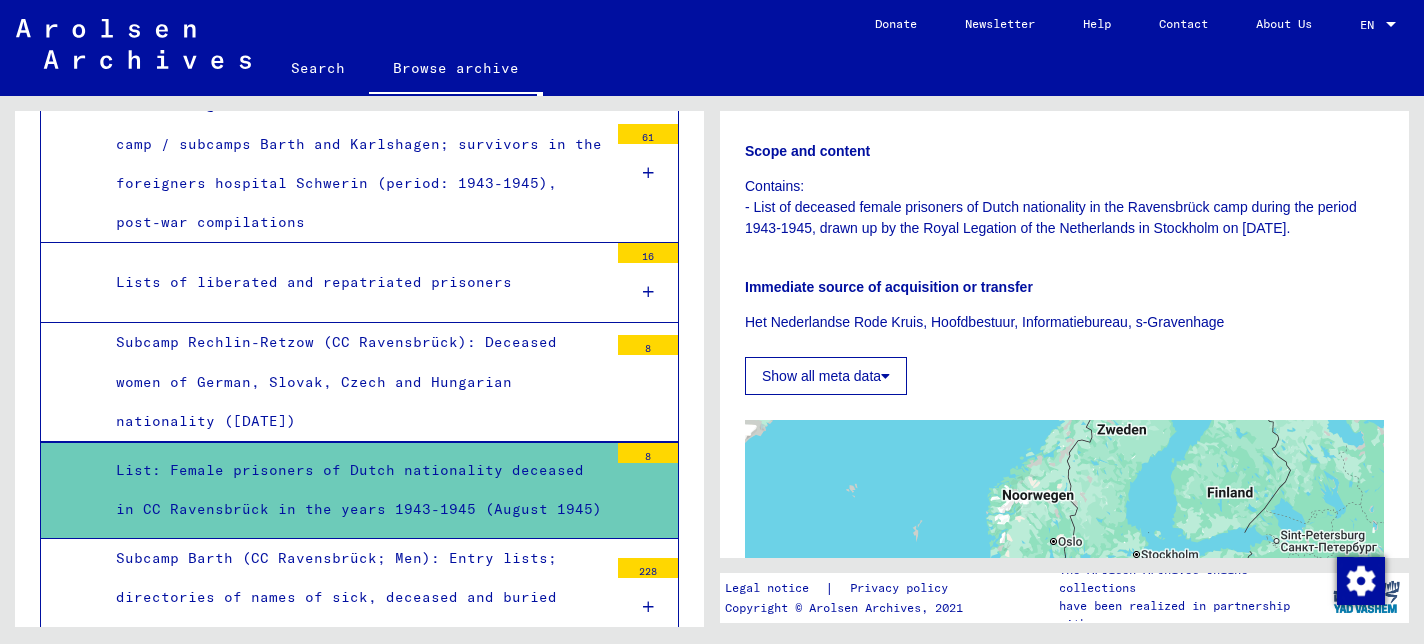 scroll, scrollTop: 329, scrollLeft: 0, axis: vertical 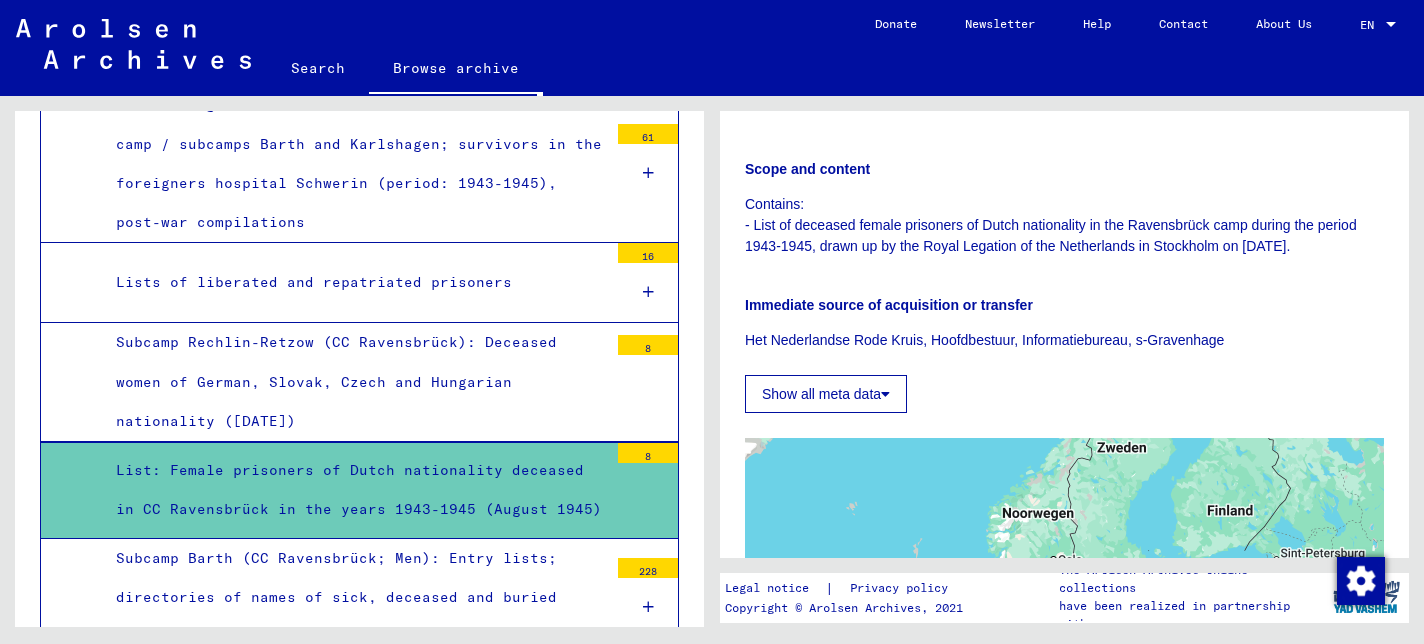 click on "Show all meta data" 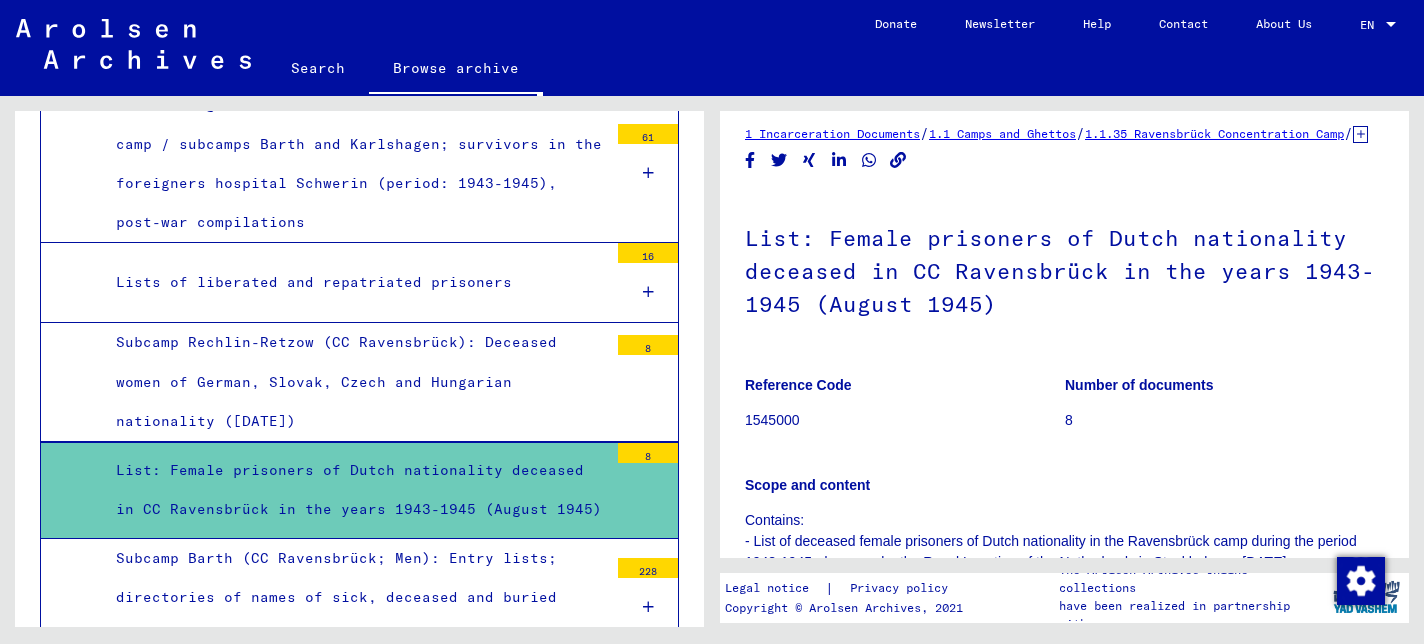 scroll, scrollTop: 0, scrollLeft: 0, axis: both 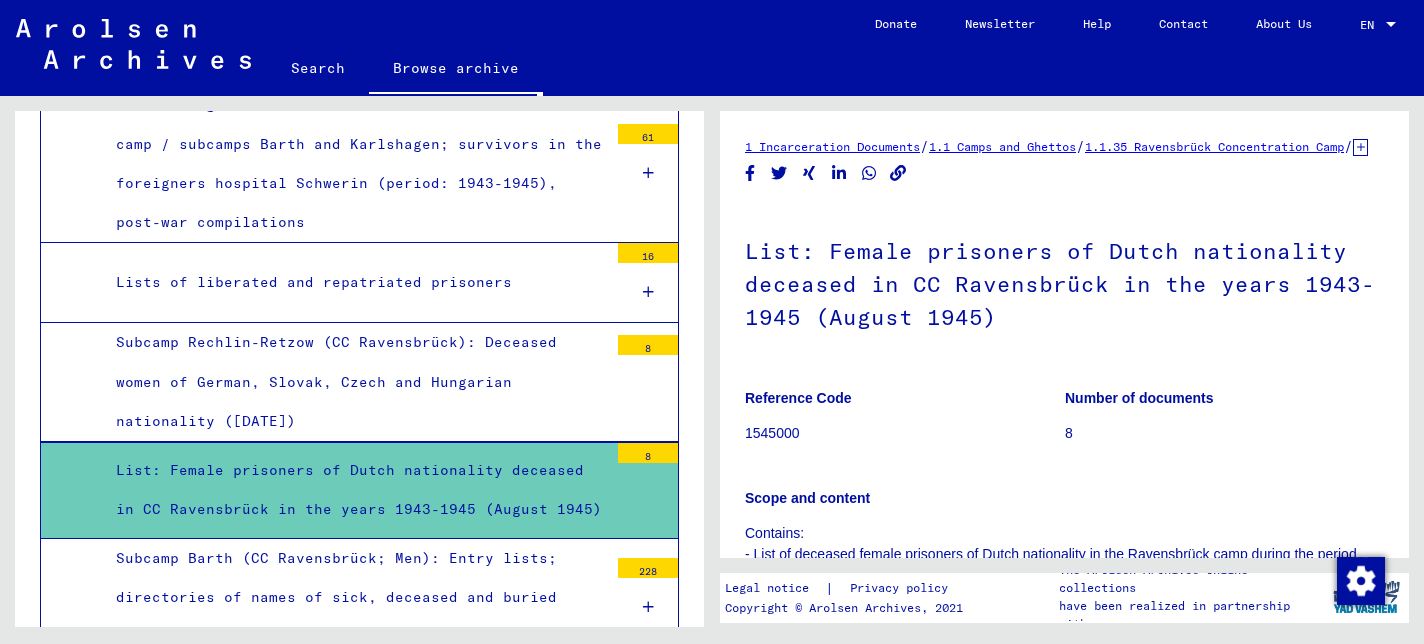 click on "1.1.35 Ravensbrück Concentration Camp" 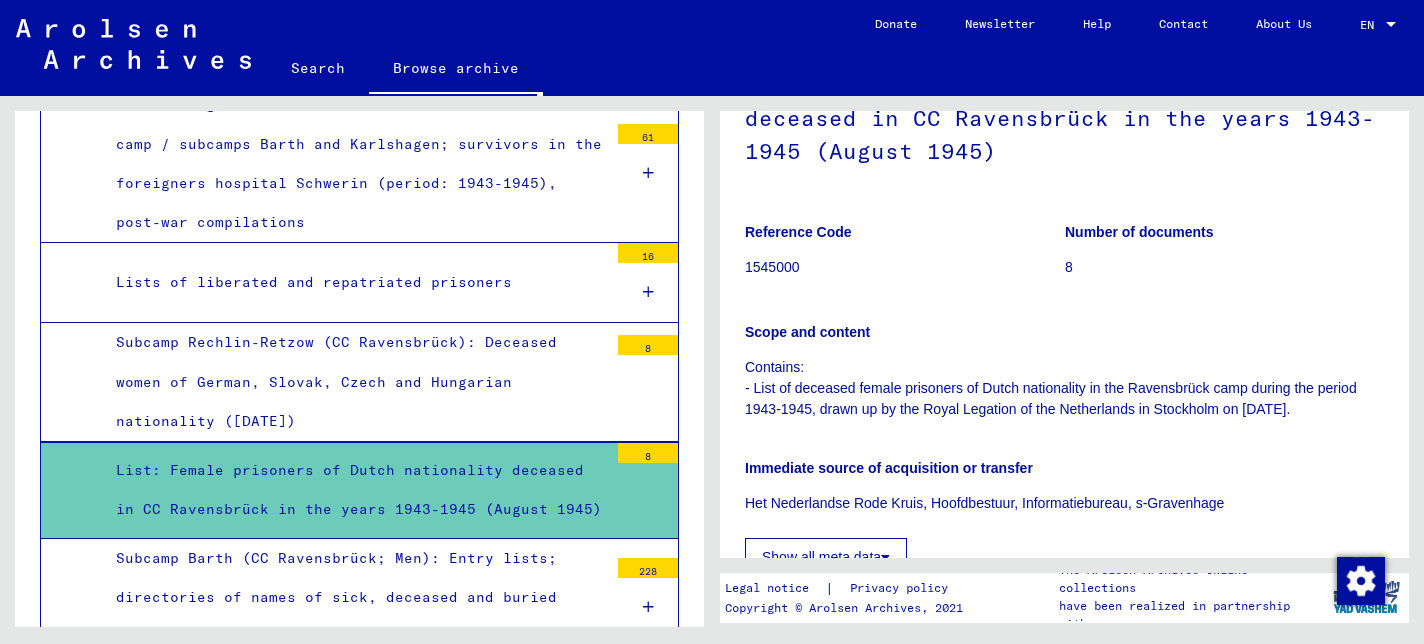 scroll, scrollTop: 363, scrollLeft: 0, axis: vertical 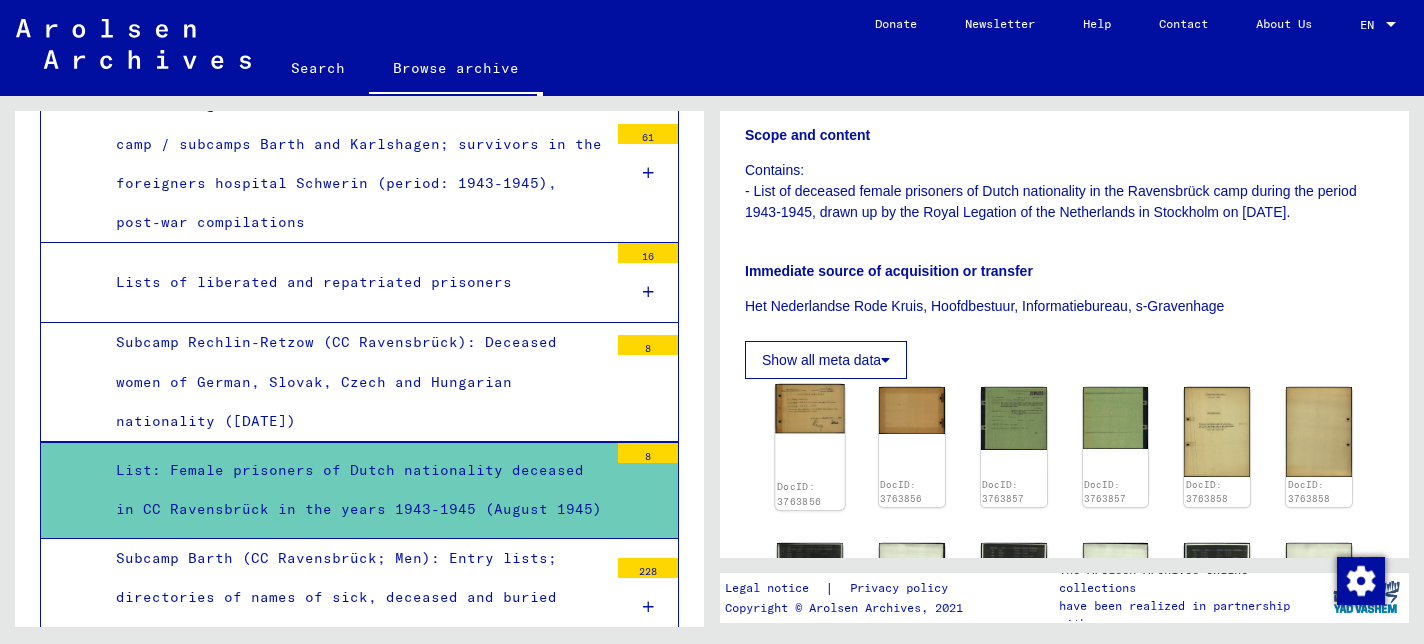 click 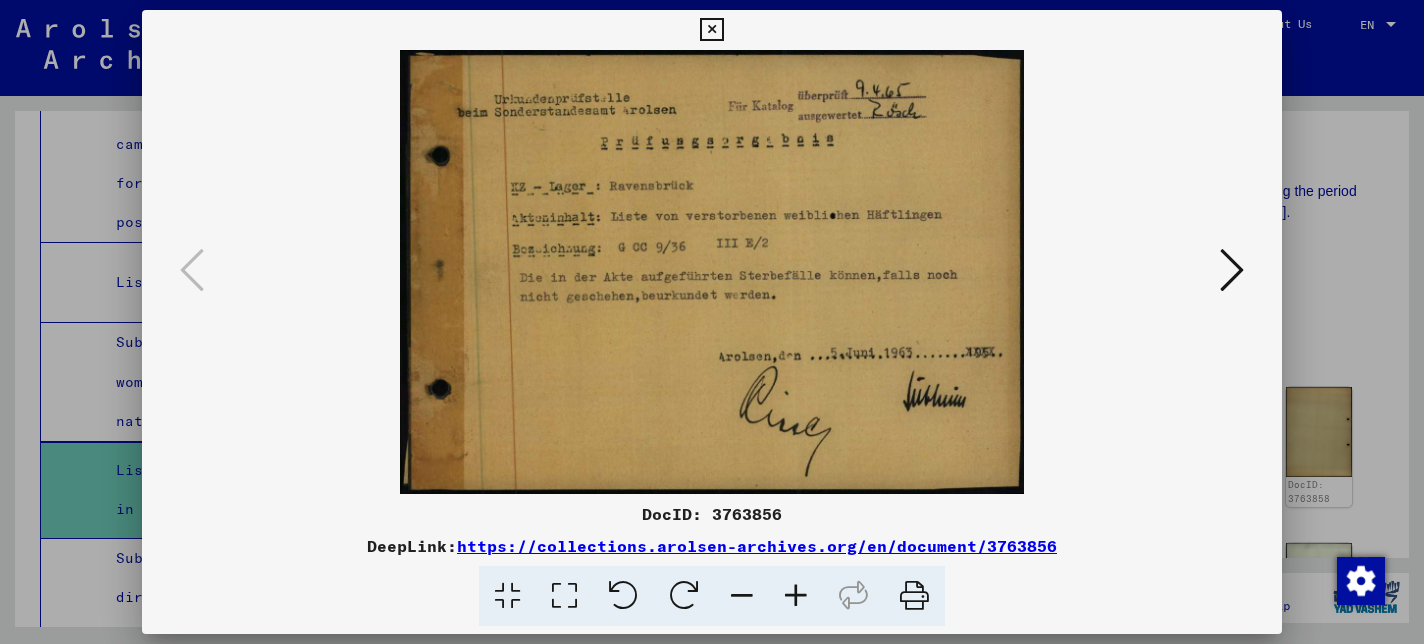 click at bounding box center [1232, 270] 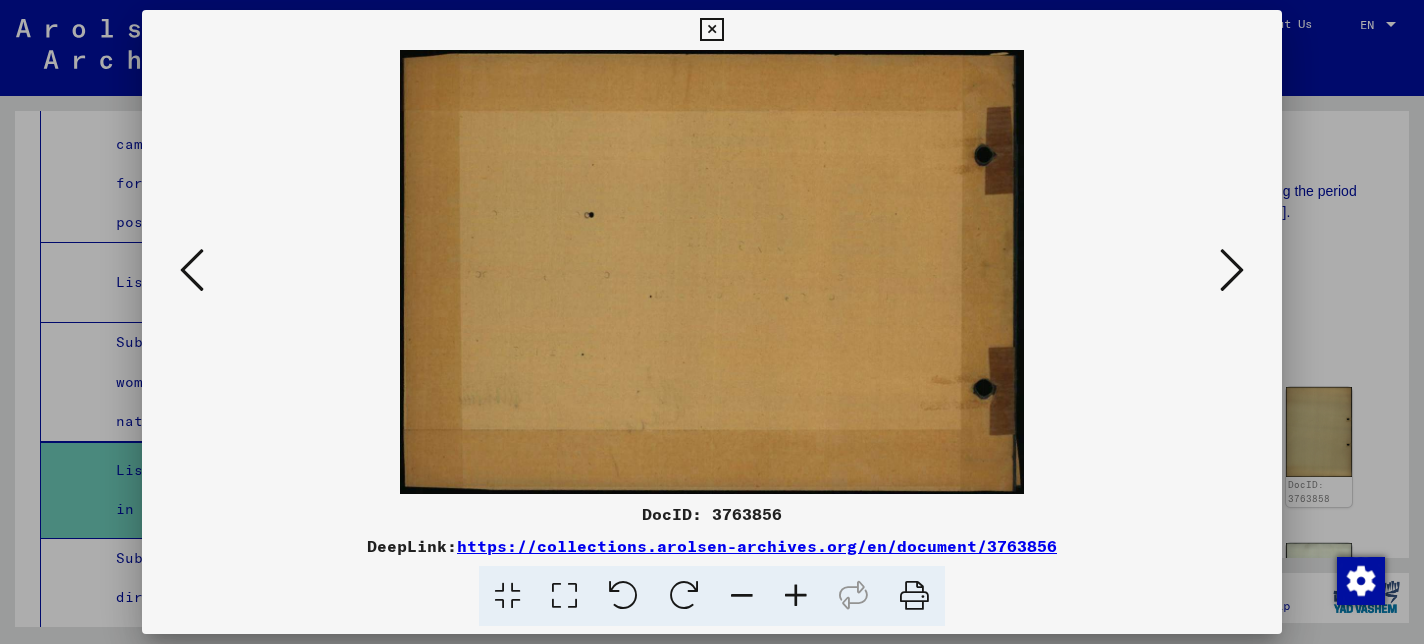 click at bounding box center (1232, 270) 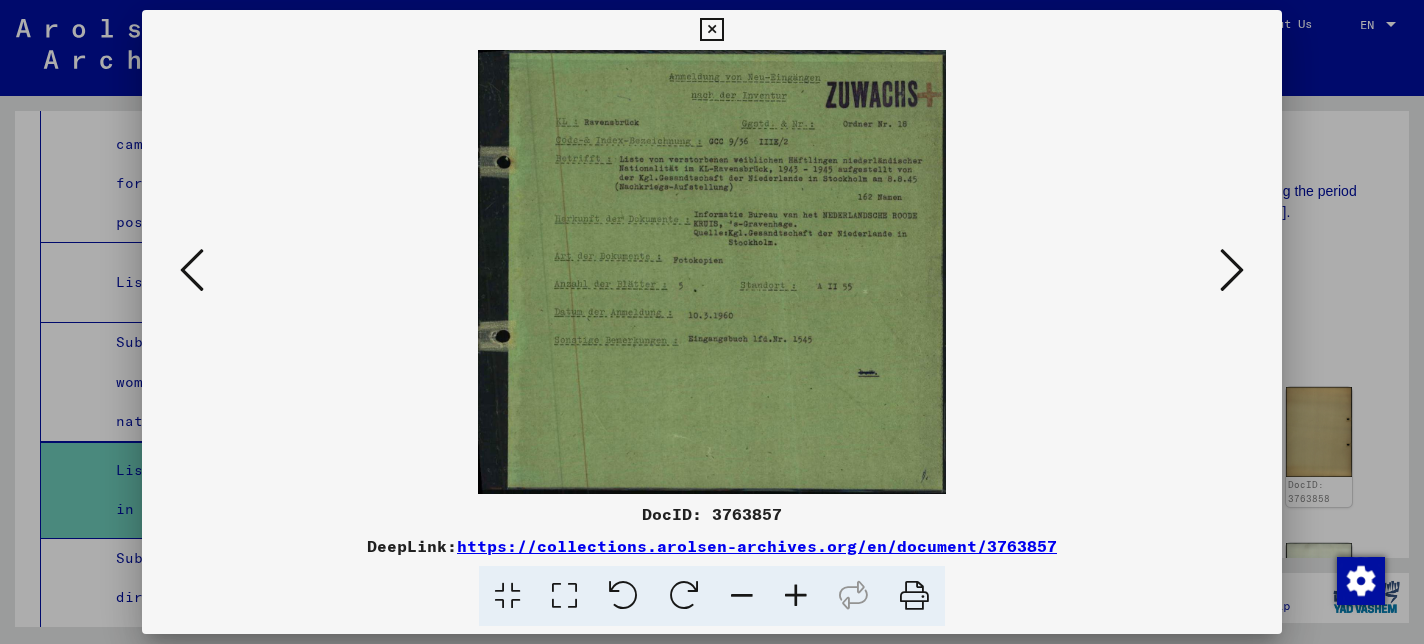 click at bounding box center (1232, 270) 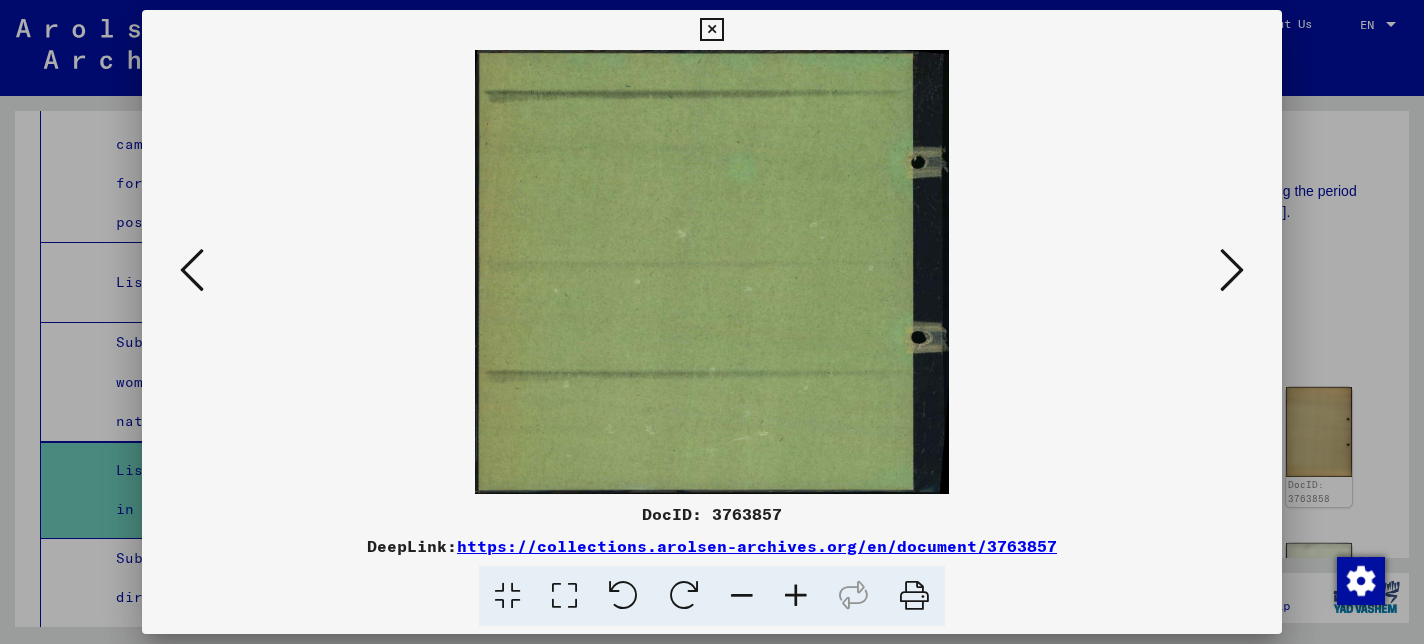 click at bounding box center [1232, 270] 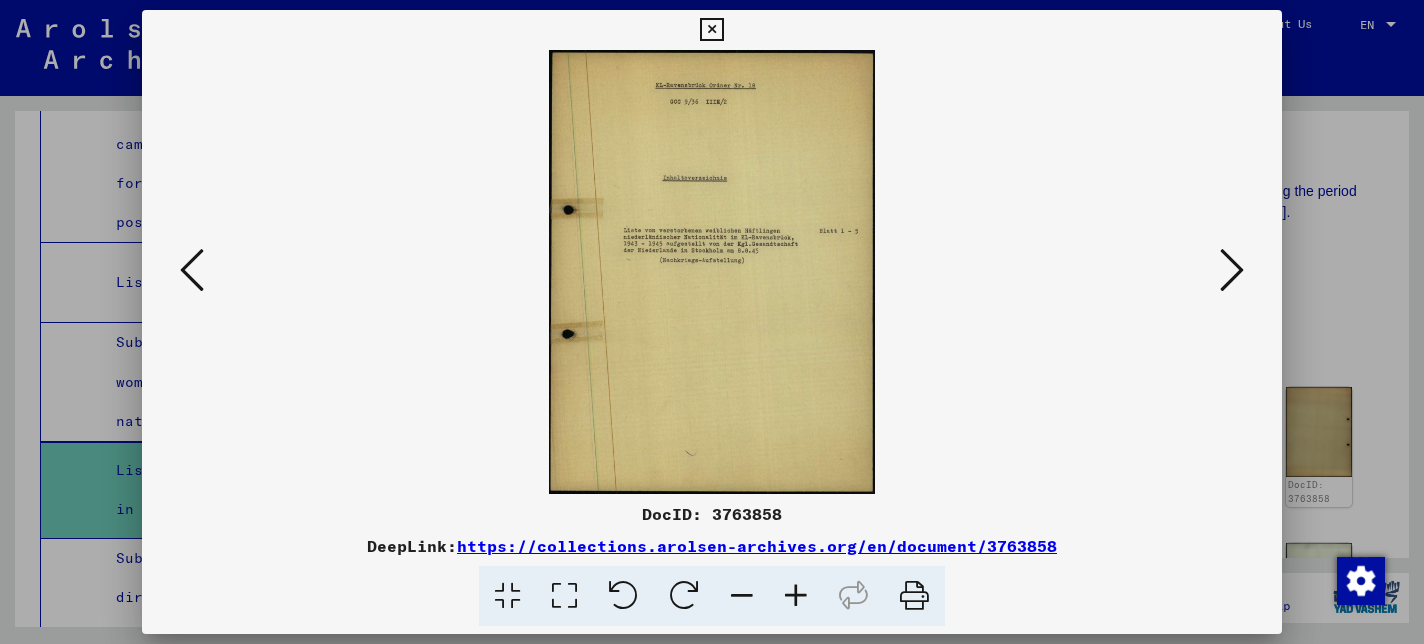 click at bounding box center [1232, 270] 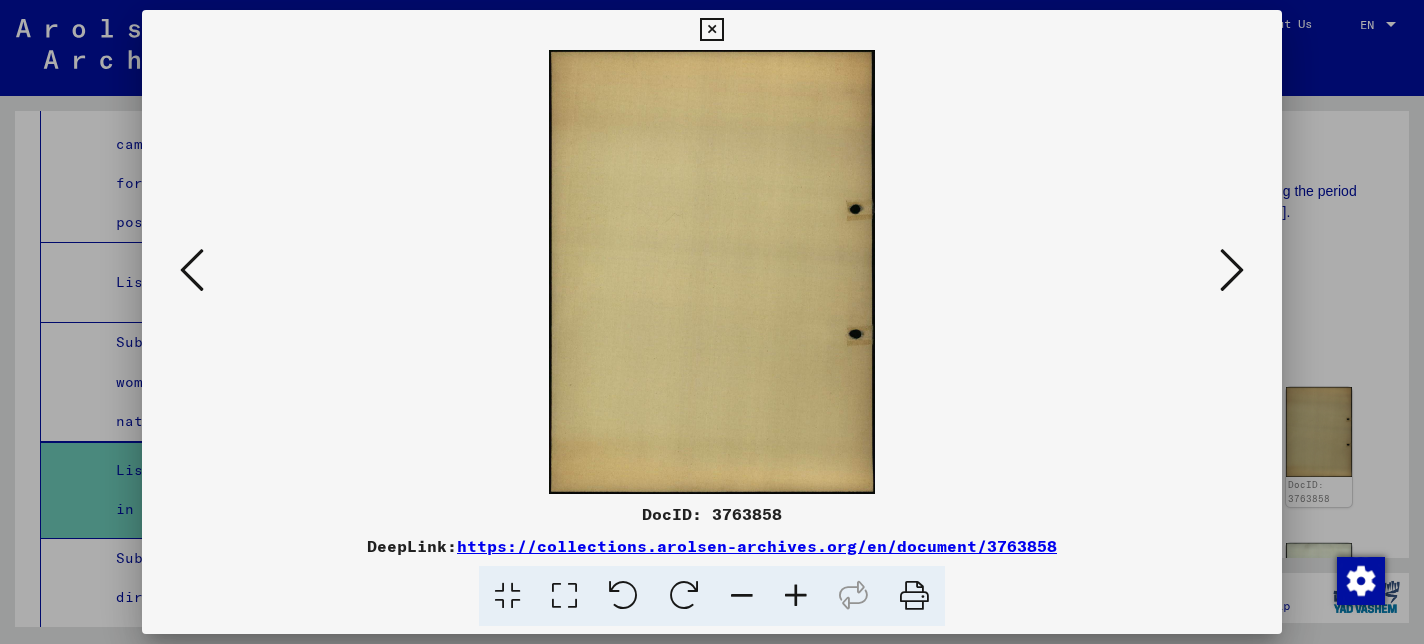 click at bounding box center (1232, 270) 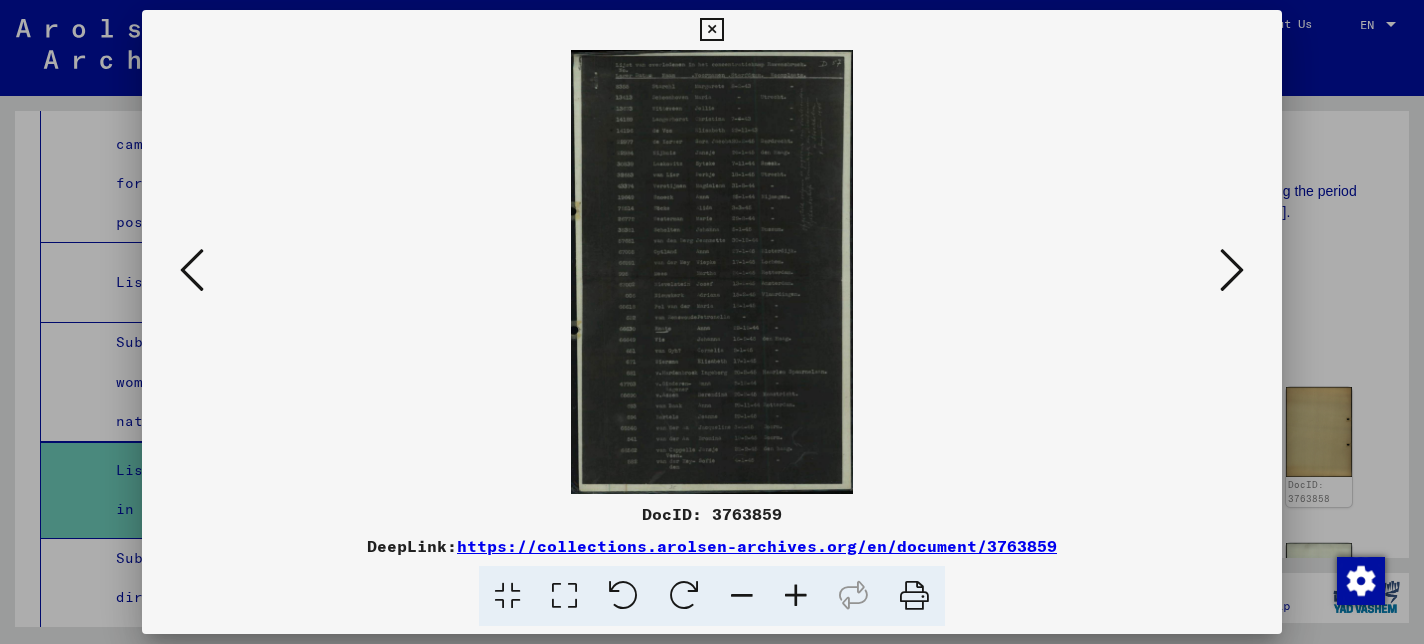 click at bounding box center (711, 272) 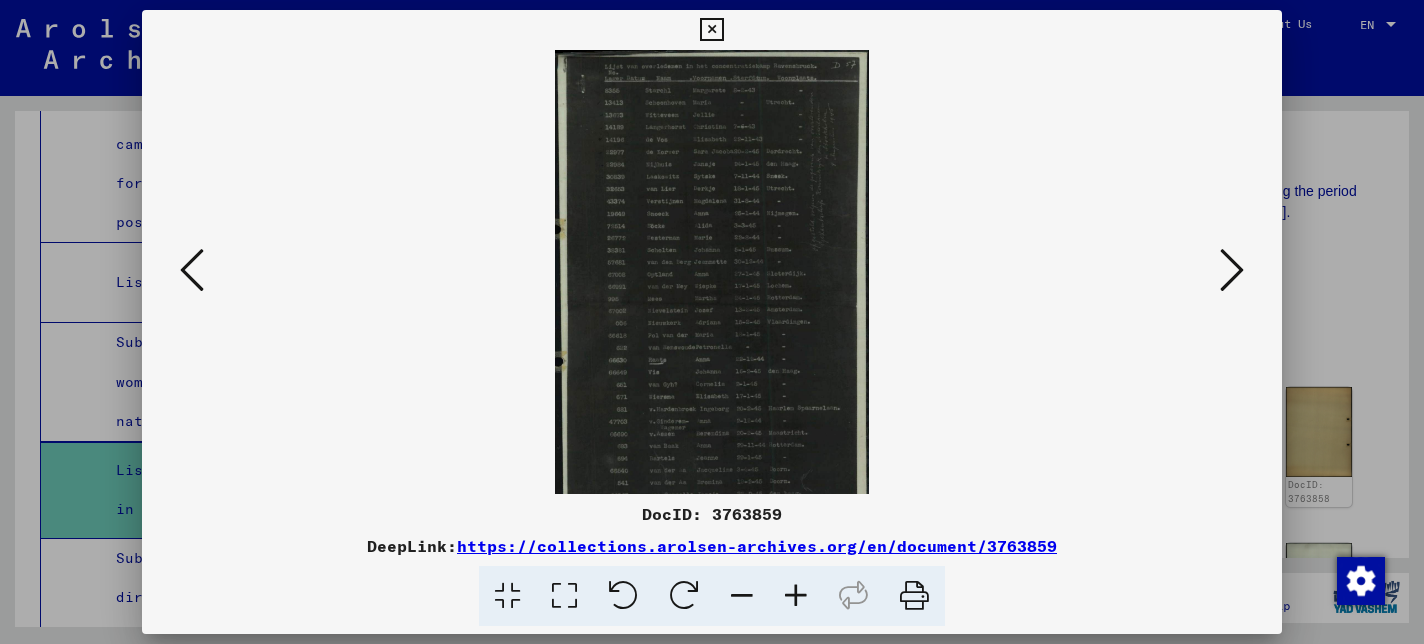click at bounding box center (796, 596) 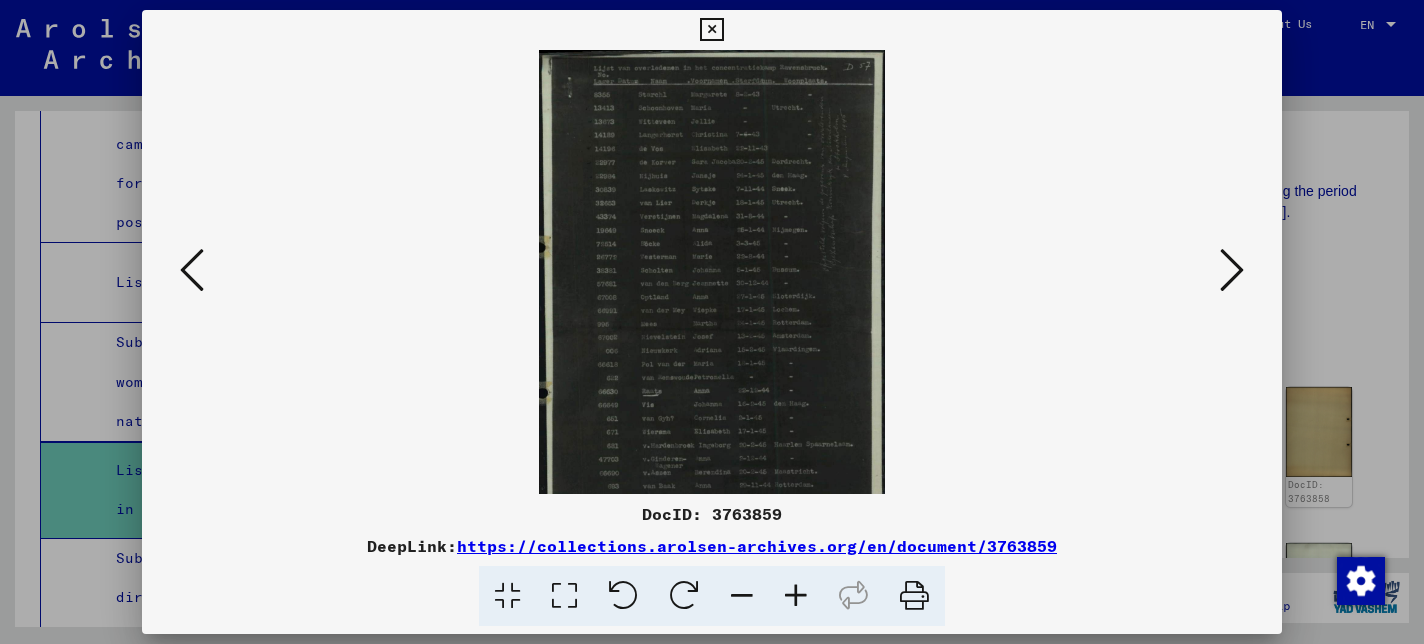 click at bounding box center (796, 596) 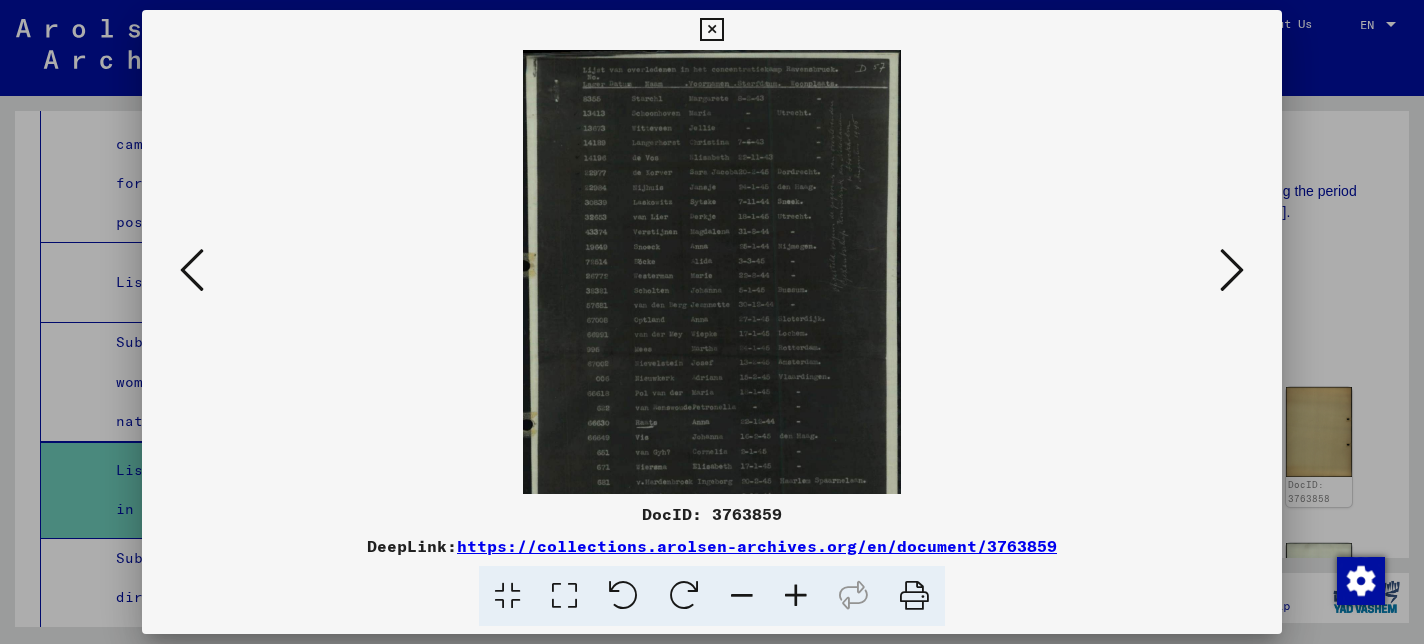 click at bounding box center [796, 596] 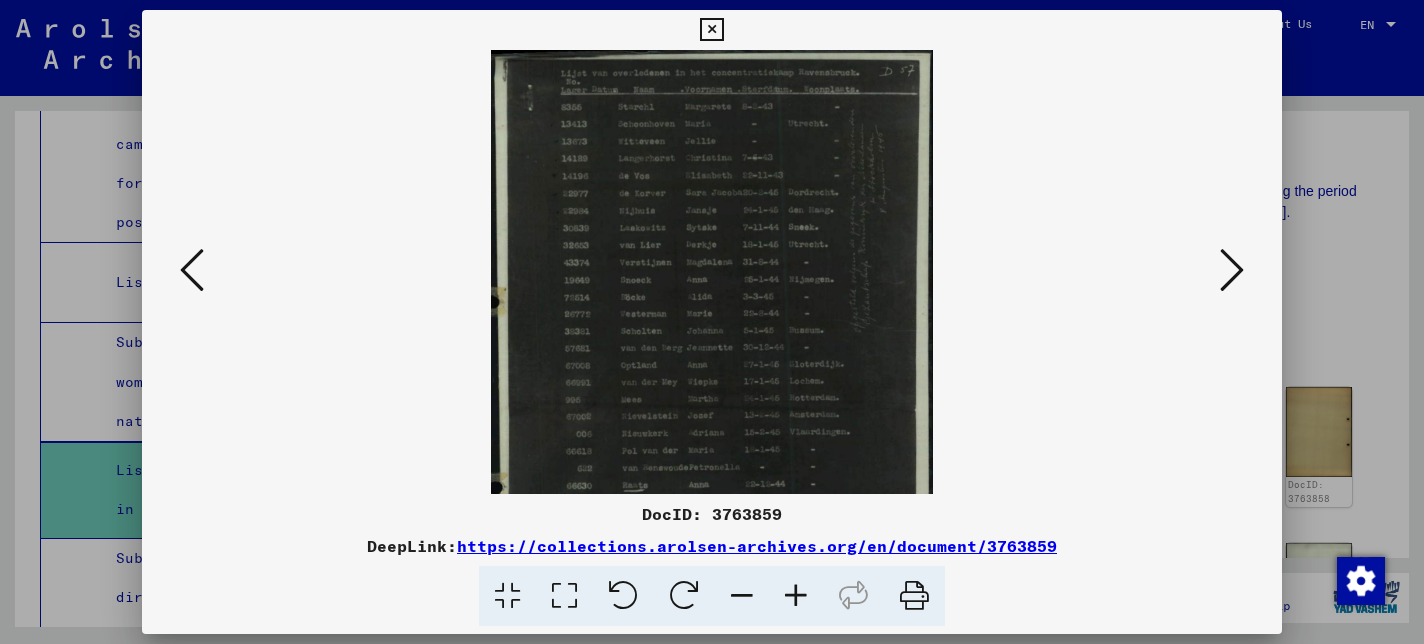 click at bounding box center (796, 596) 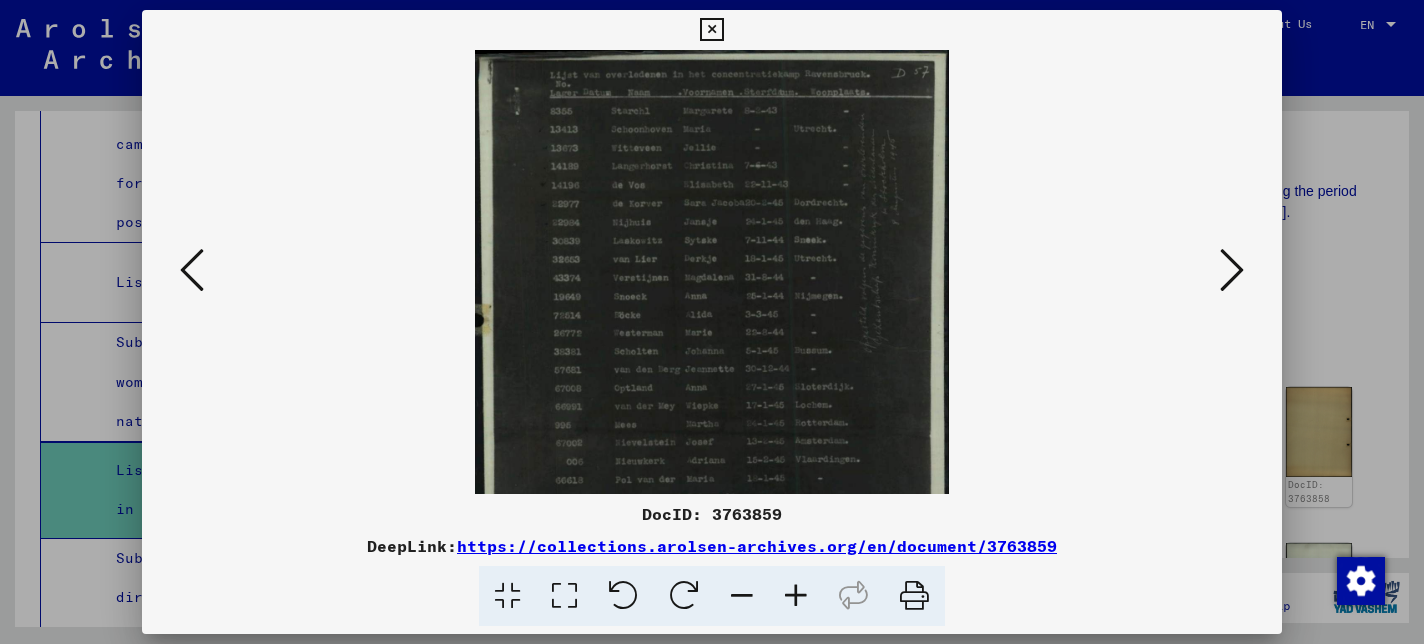 click at bounding box center [796, 596] 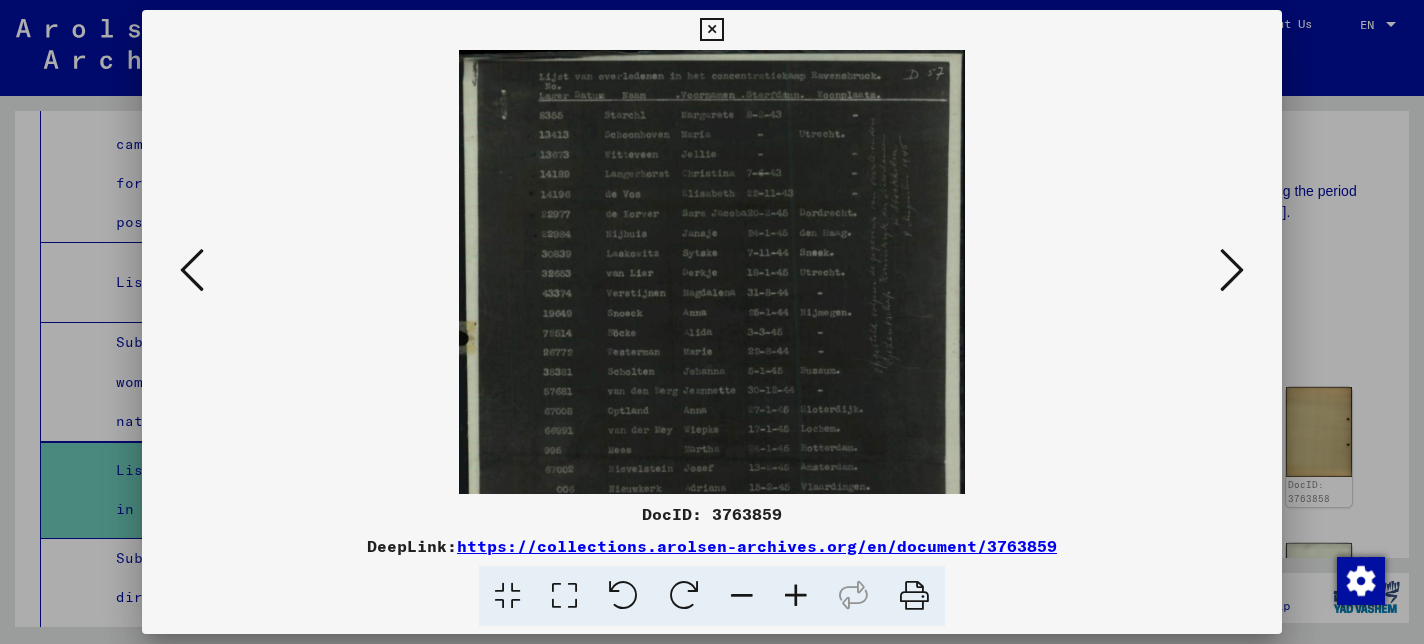 click at bounding box center (796, 596) 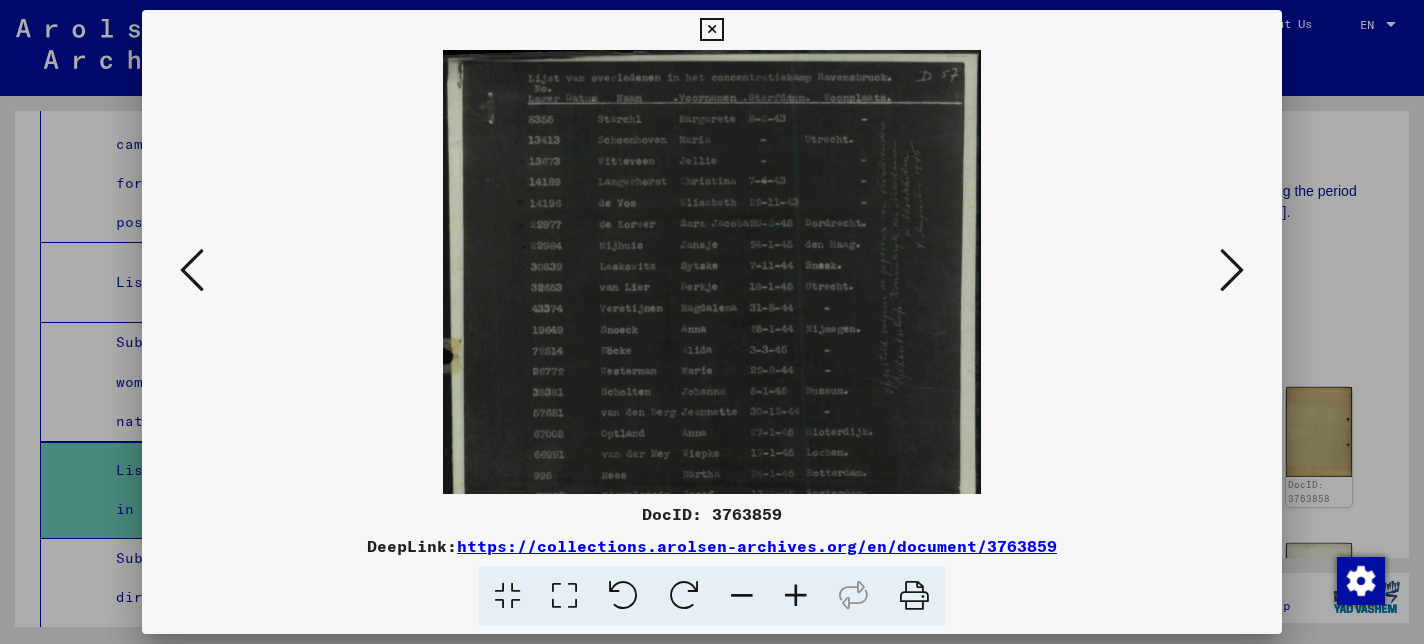 click at bounding box center [1232, 270] 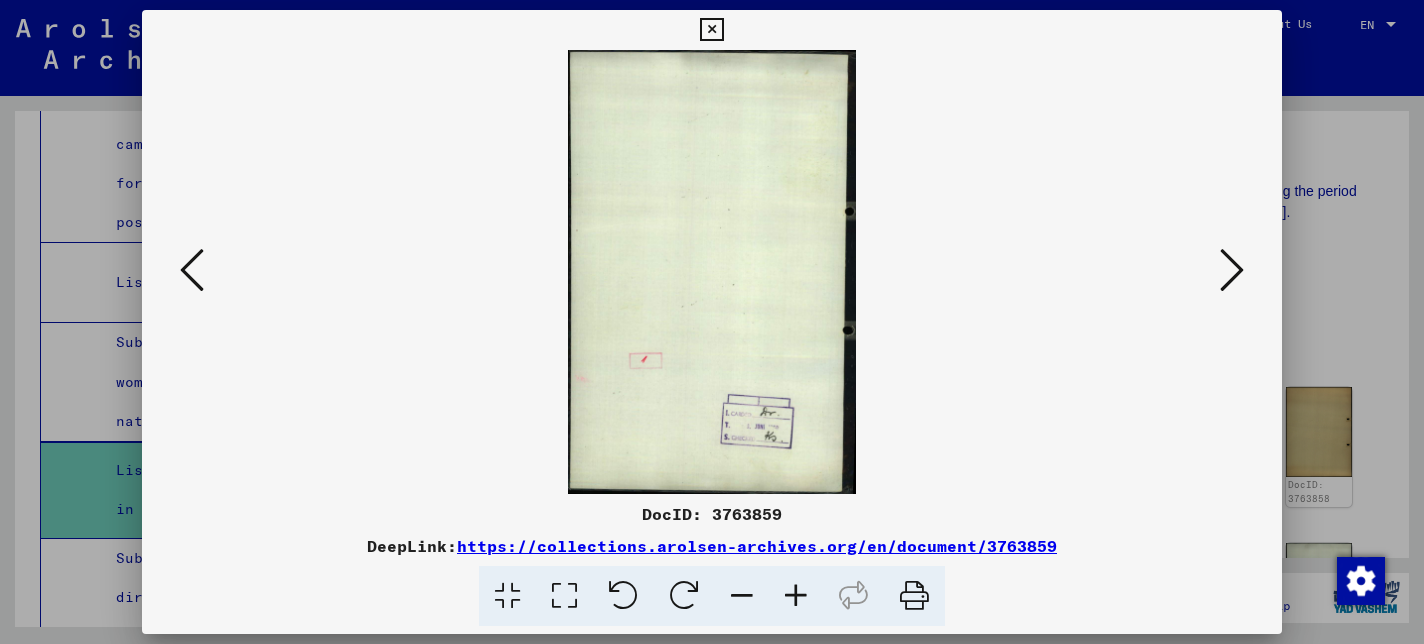 click at bounding box center [1232, 270] 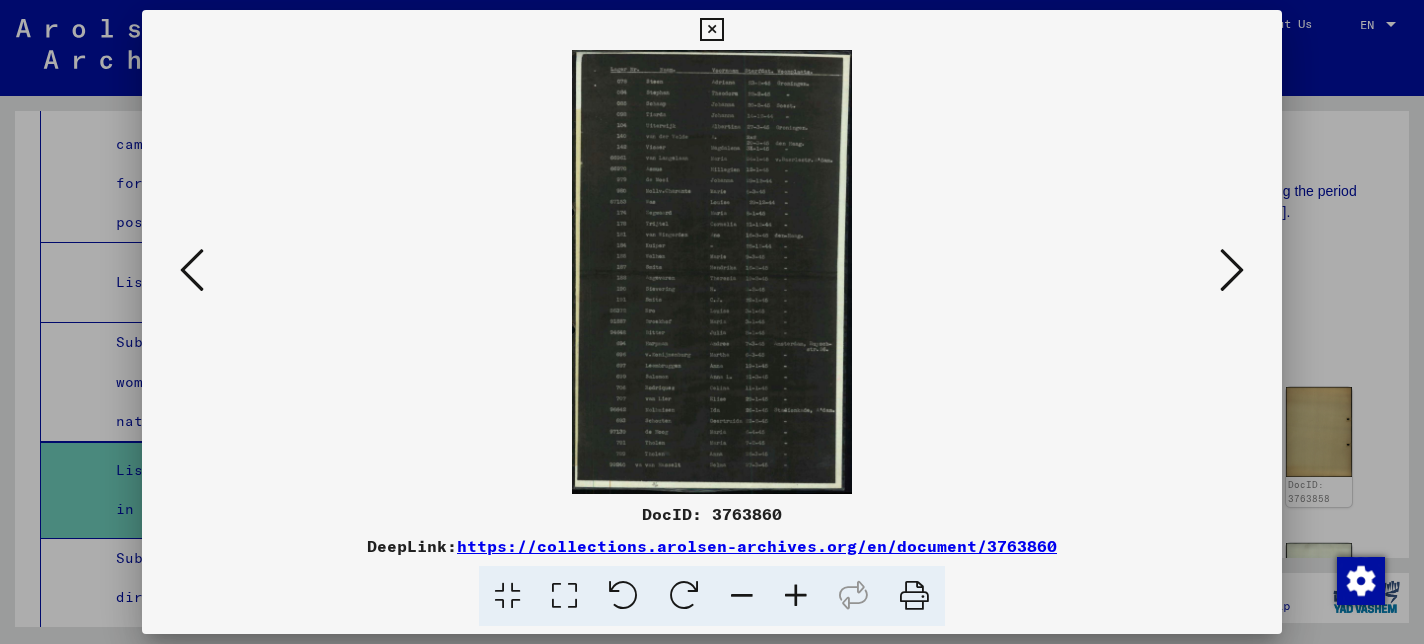 click at bounding box center [712, 272] 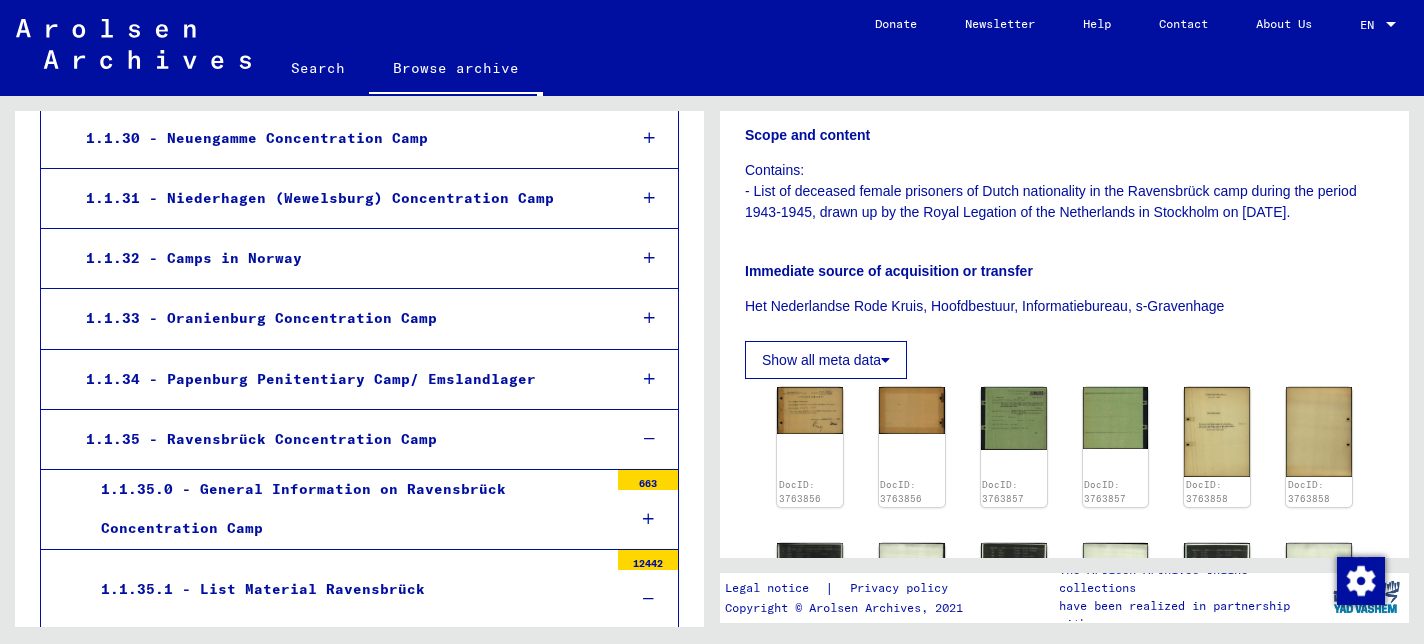 scroll, scrollTop: 2522, scrollLeft: 0, axis: vertical 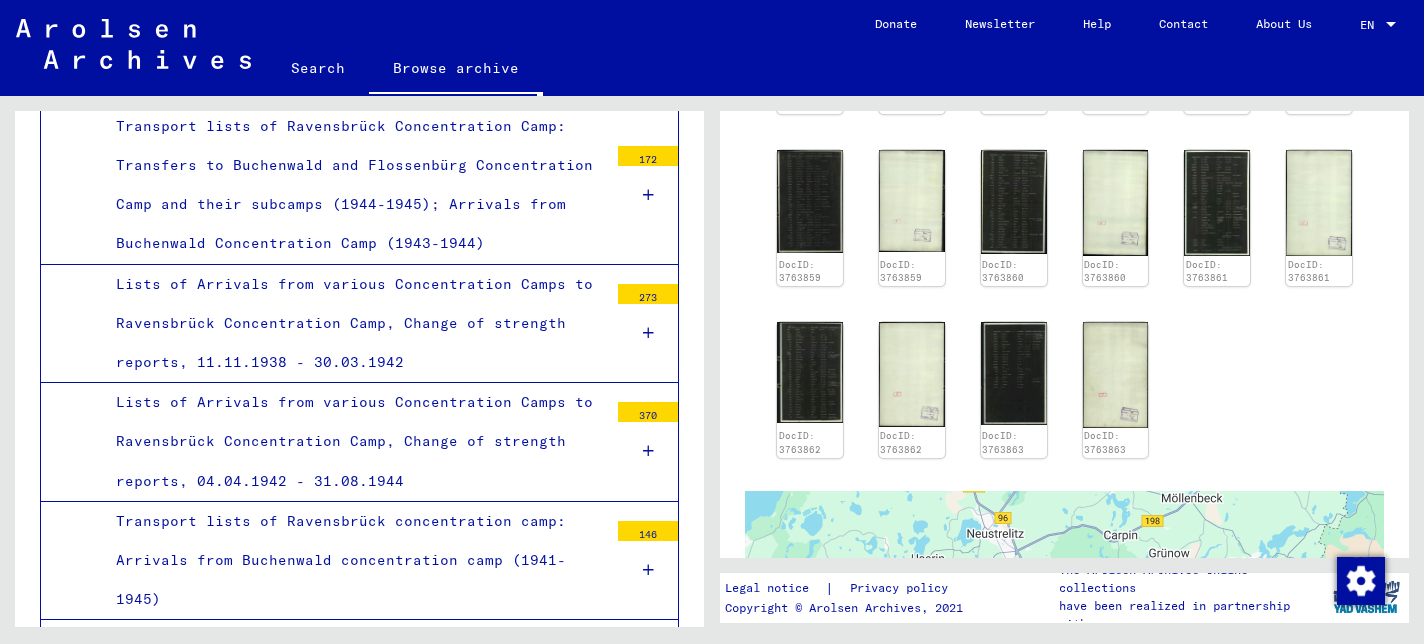click on "Lists of Arrivals from various Concentration Camps to Ravensbrück      Concentration Camp, Change of strength reports, 04.04.1942 - 31.08.1944" at bounding box center (354, 442) 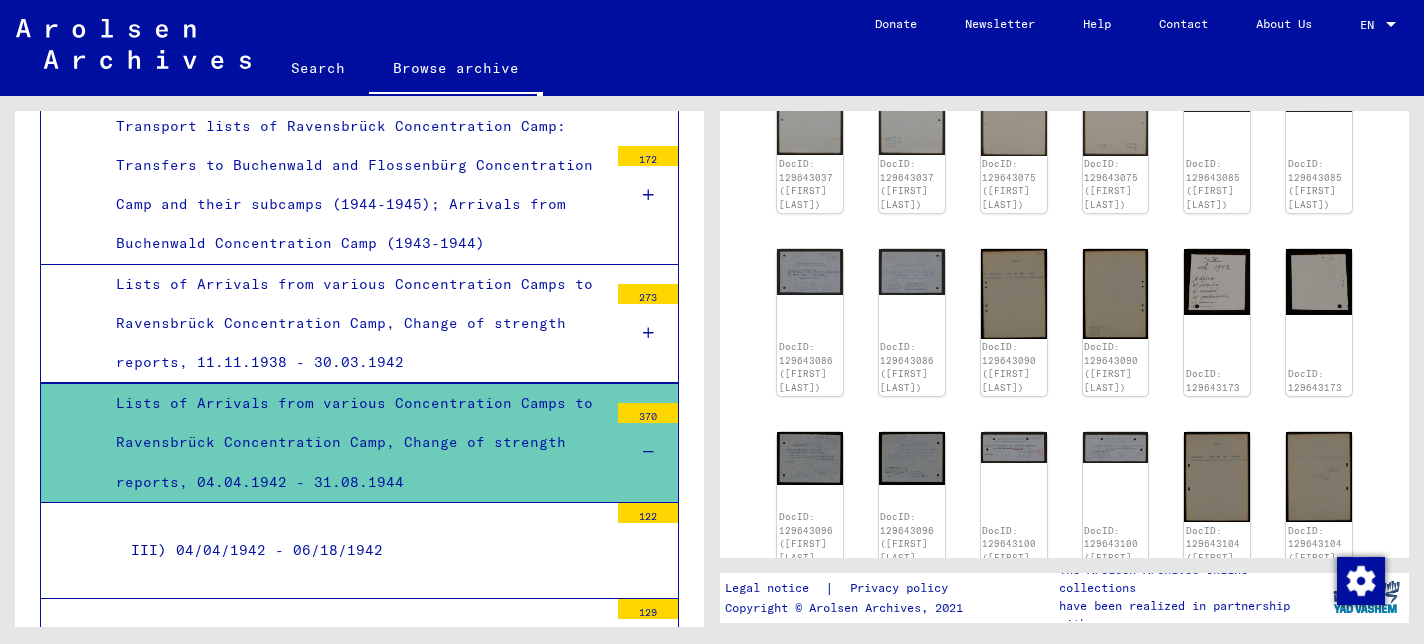 scroll, scrollTop: 695, scrollLeft: 0, axis: vertical 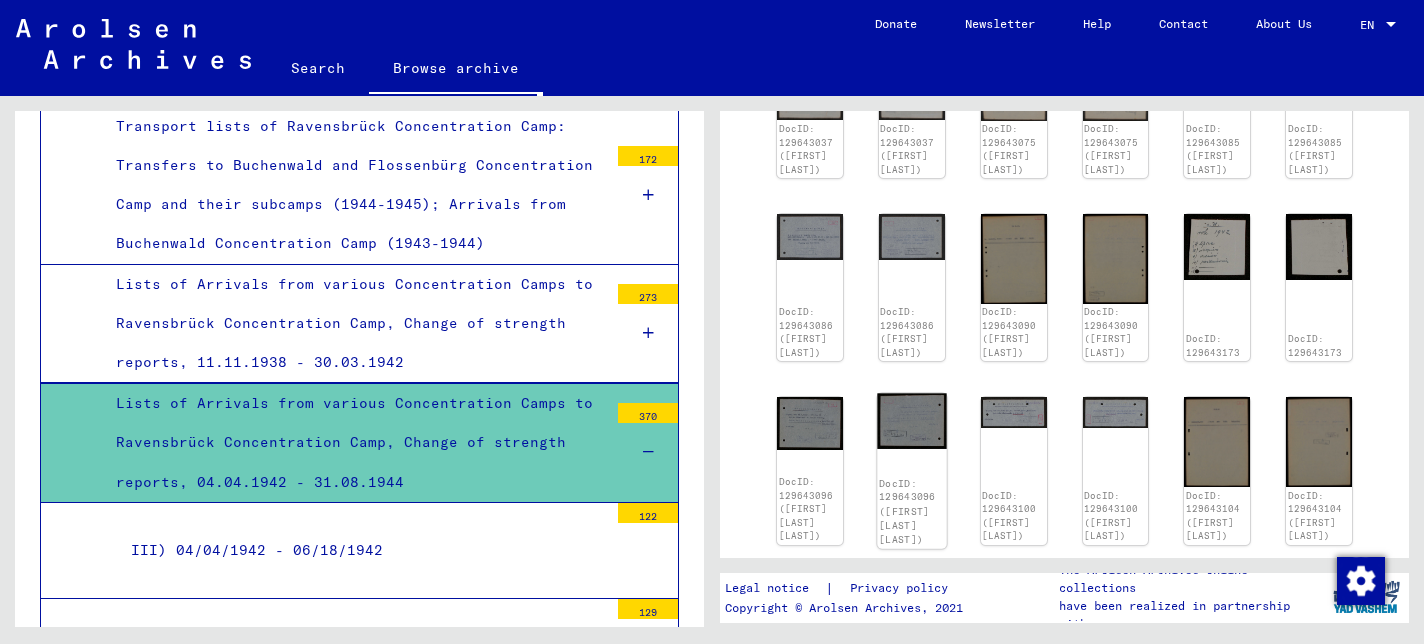 click 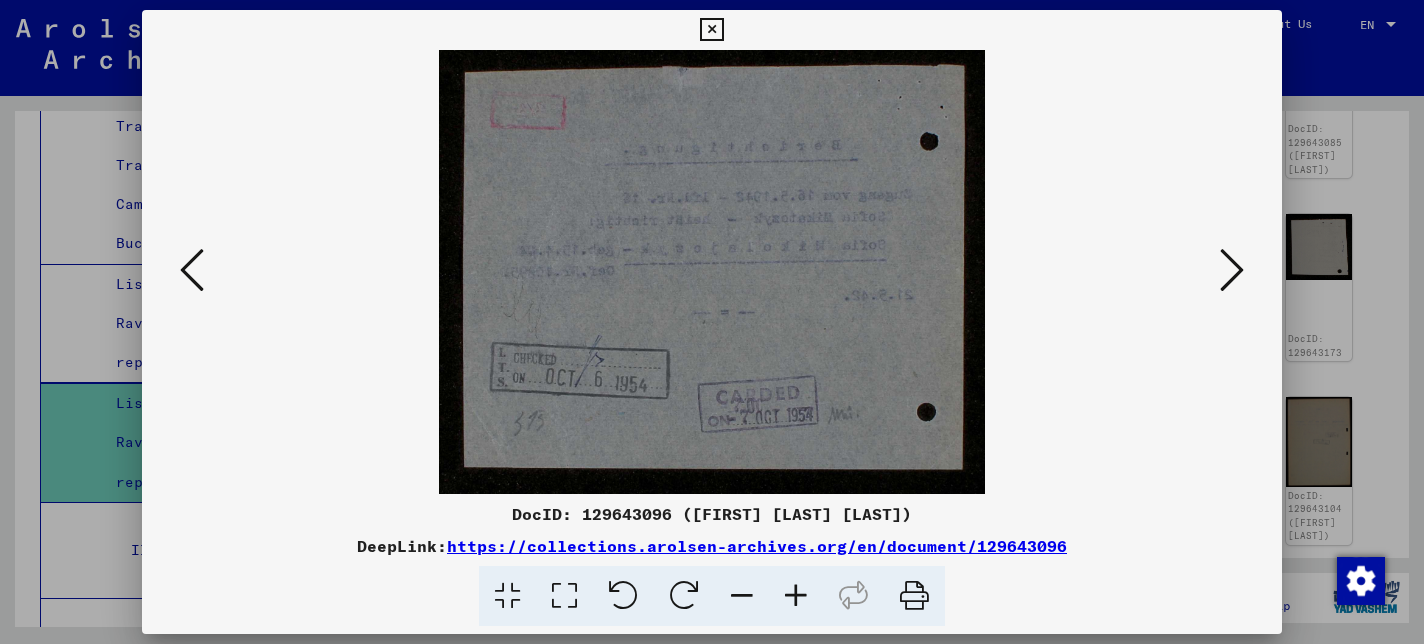 click at bounding box center (1232, 270) 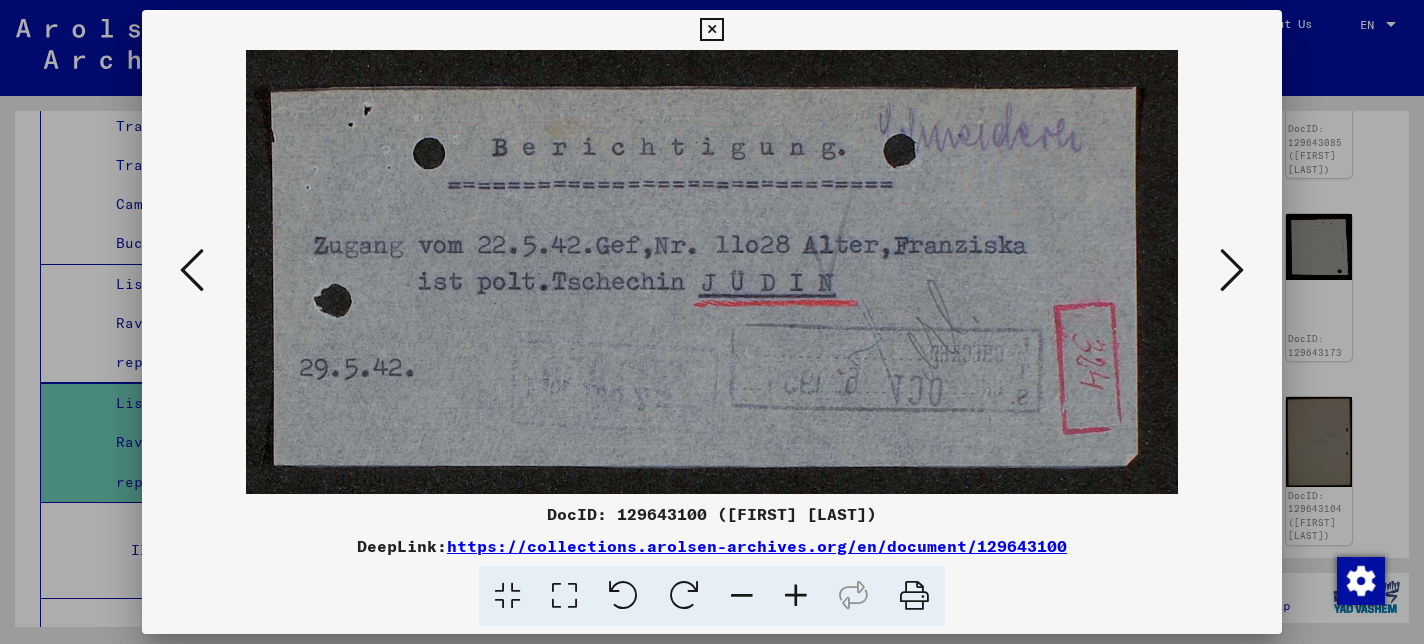 click at bounding box center (1232, 270) 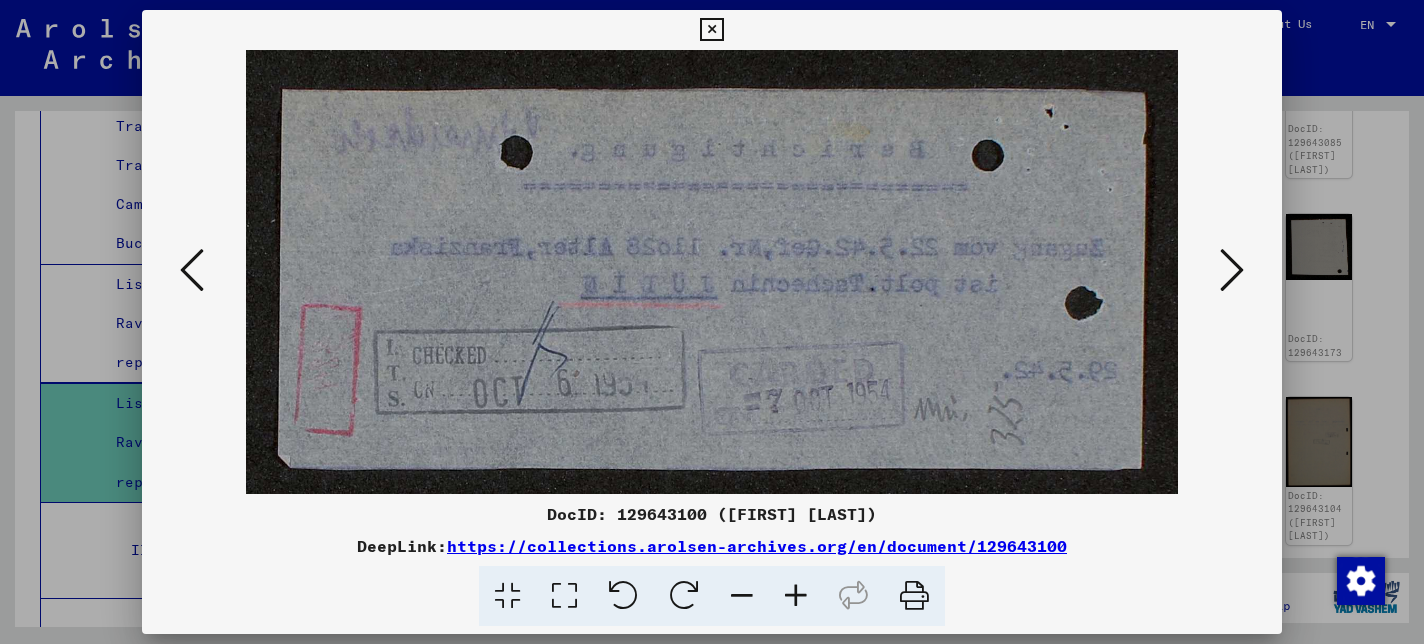 click at bounding box center [1232, 270] 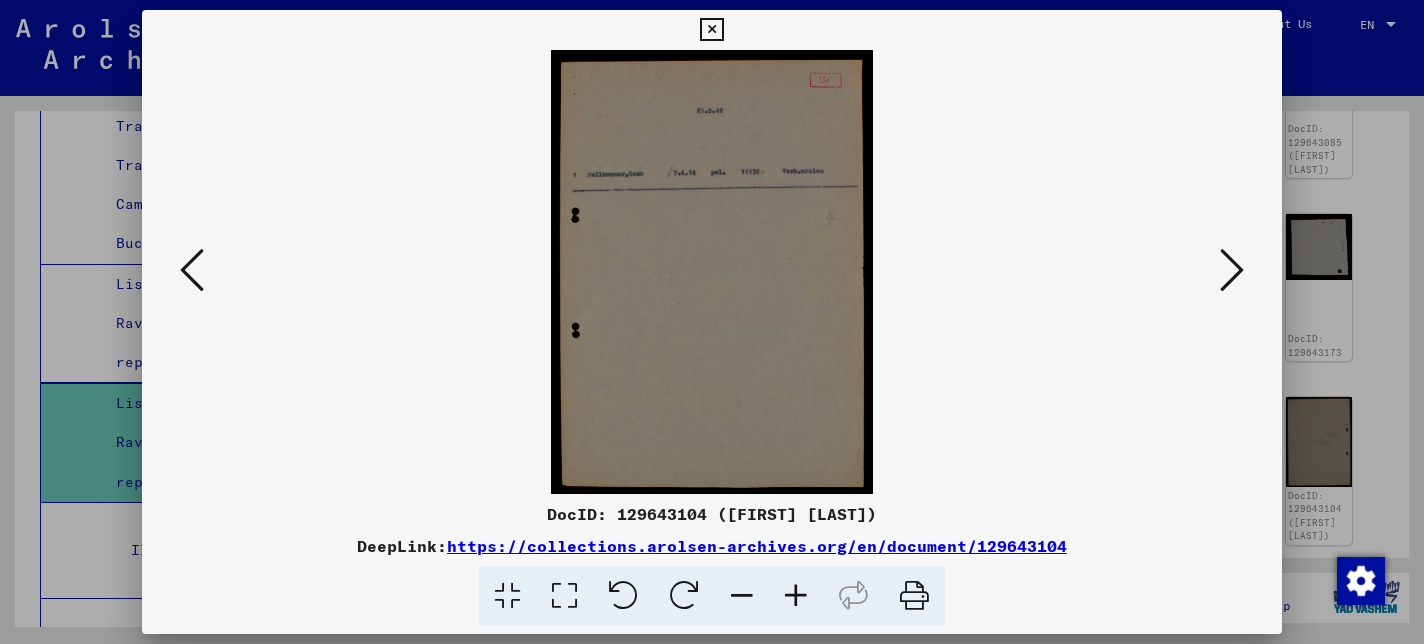 click at bounding box center (1232, 270) 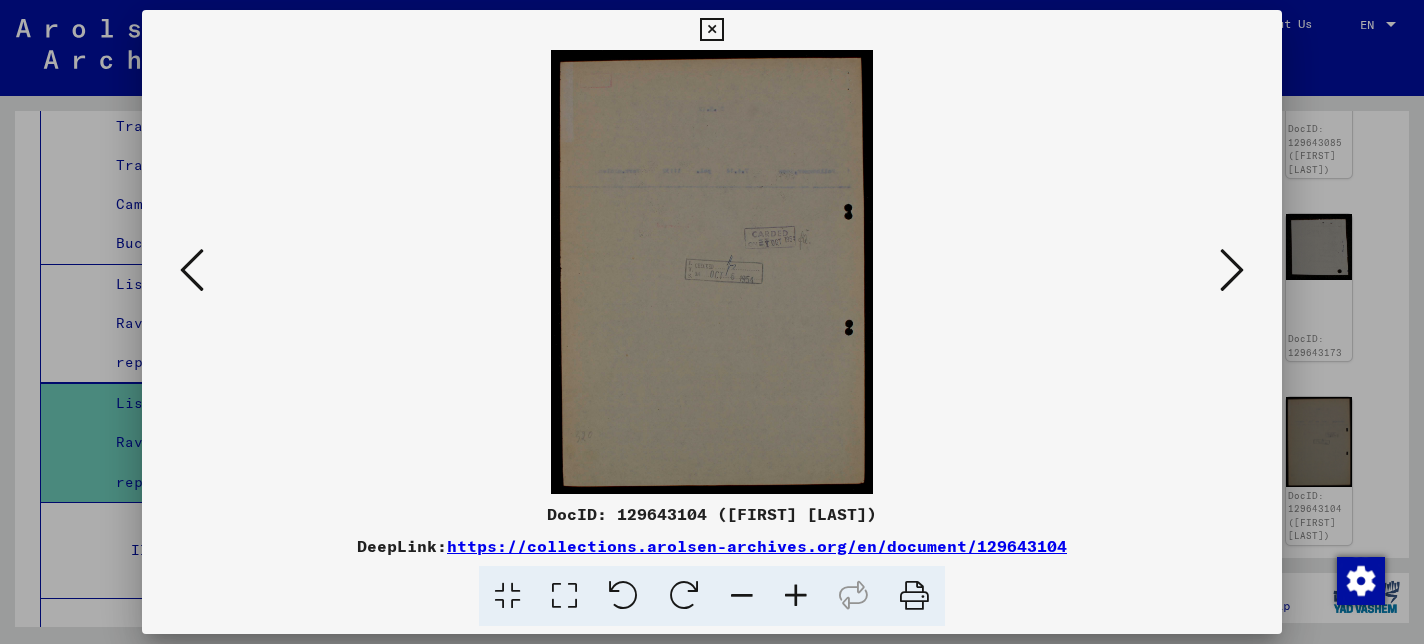 click at bounding box center [1232, 270] 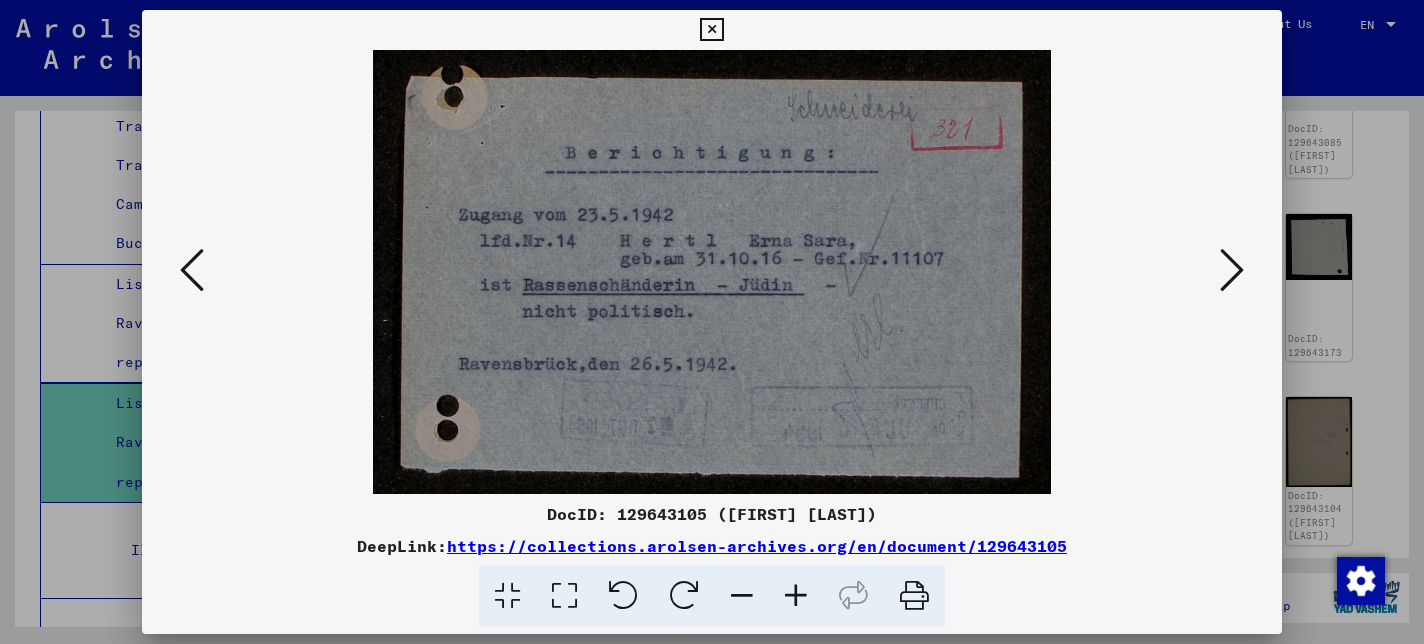 click at bounding box center (711, 30) 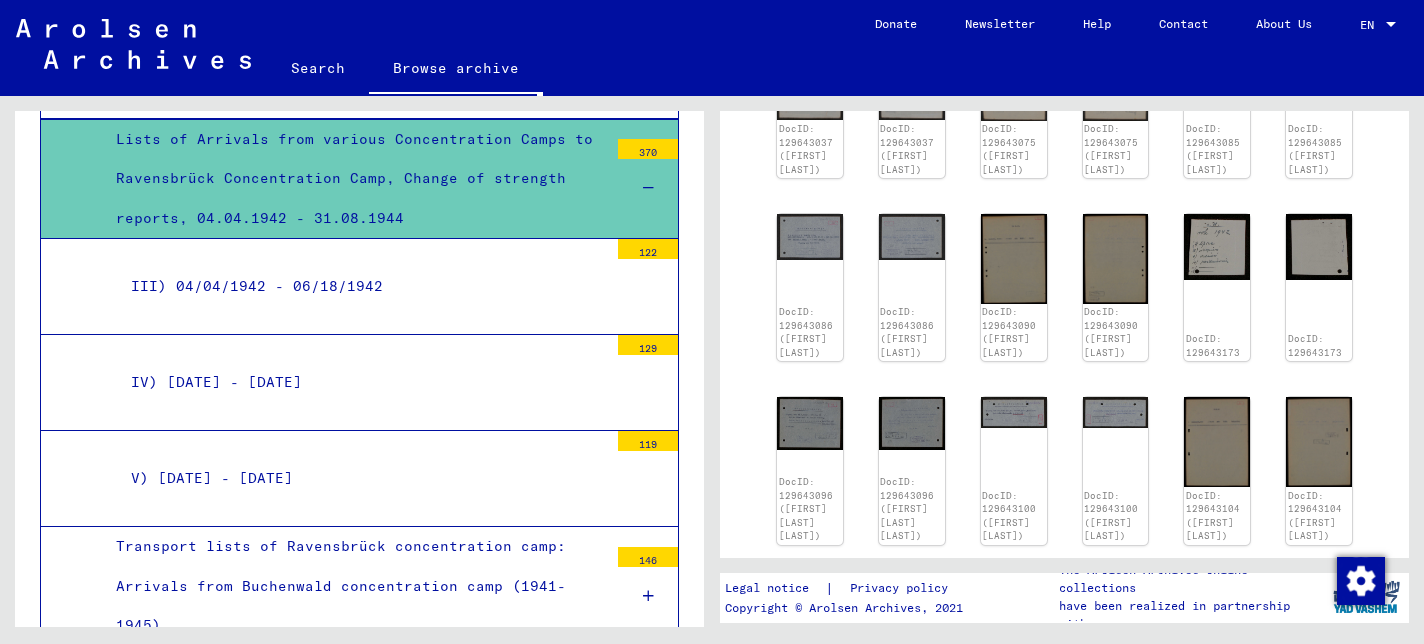 scroll, scrollTop: 3539, scrollLeft: 0, axis: vertical 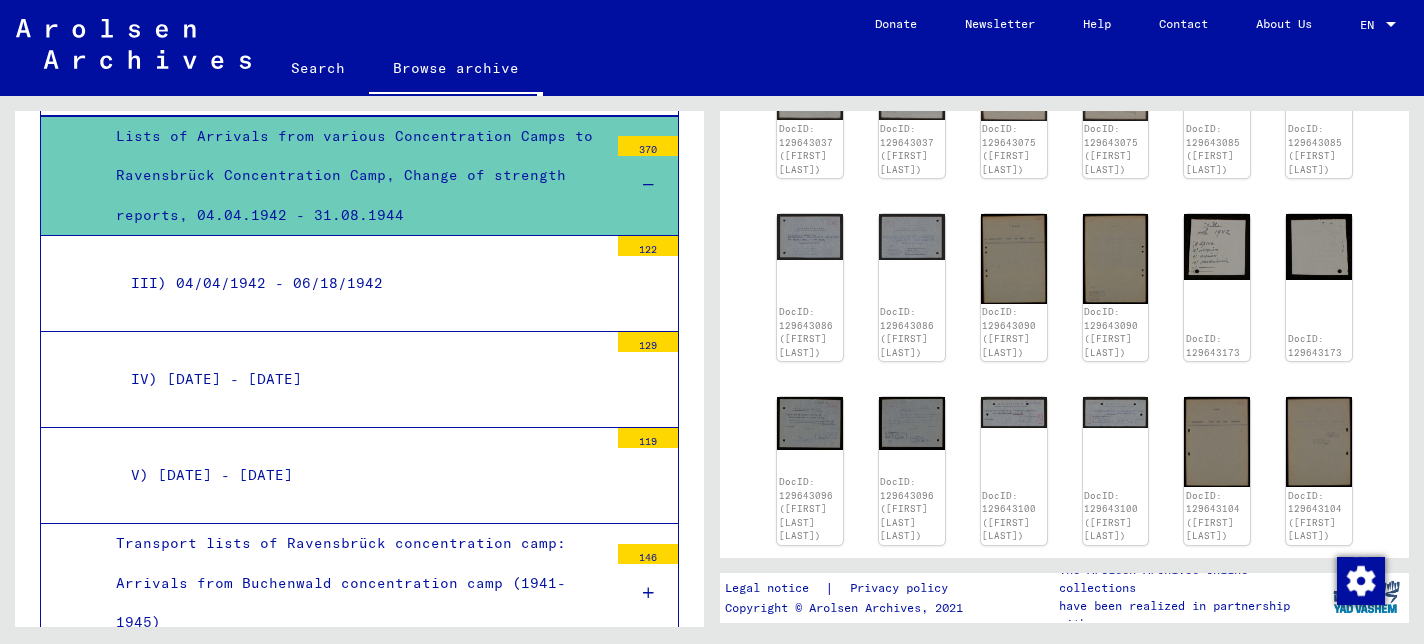 click on "V) [DATE] - [DATE]" at bounding box center (362, 475) 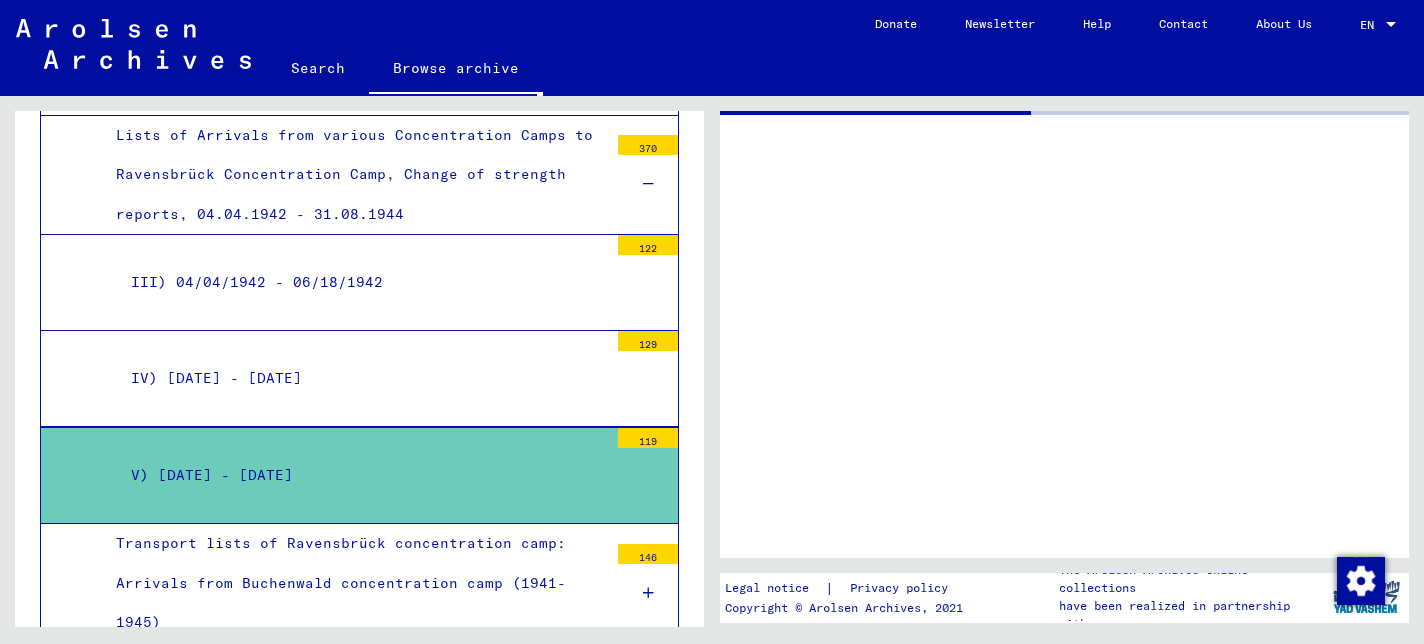 scroll, scrollTop: 0, scrollLeft: 0, axis: both 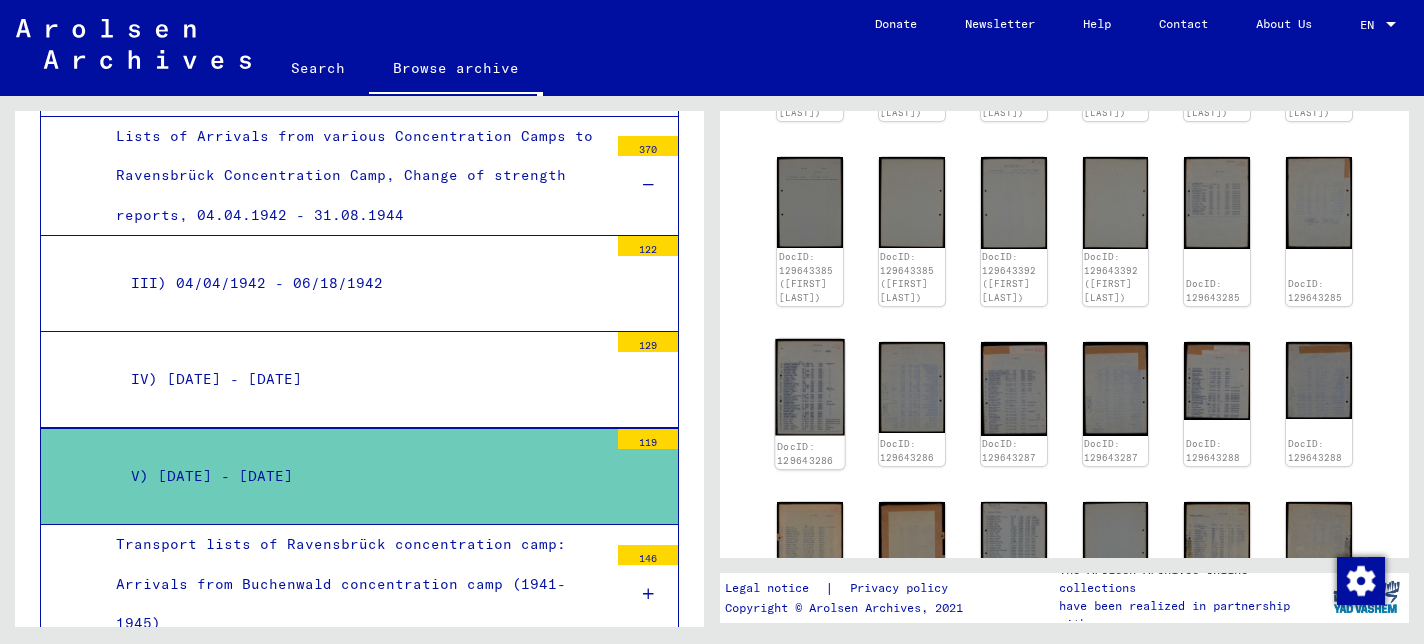 click 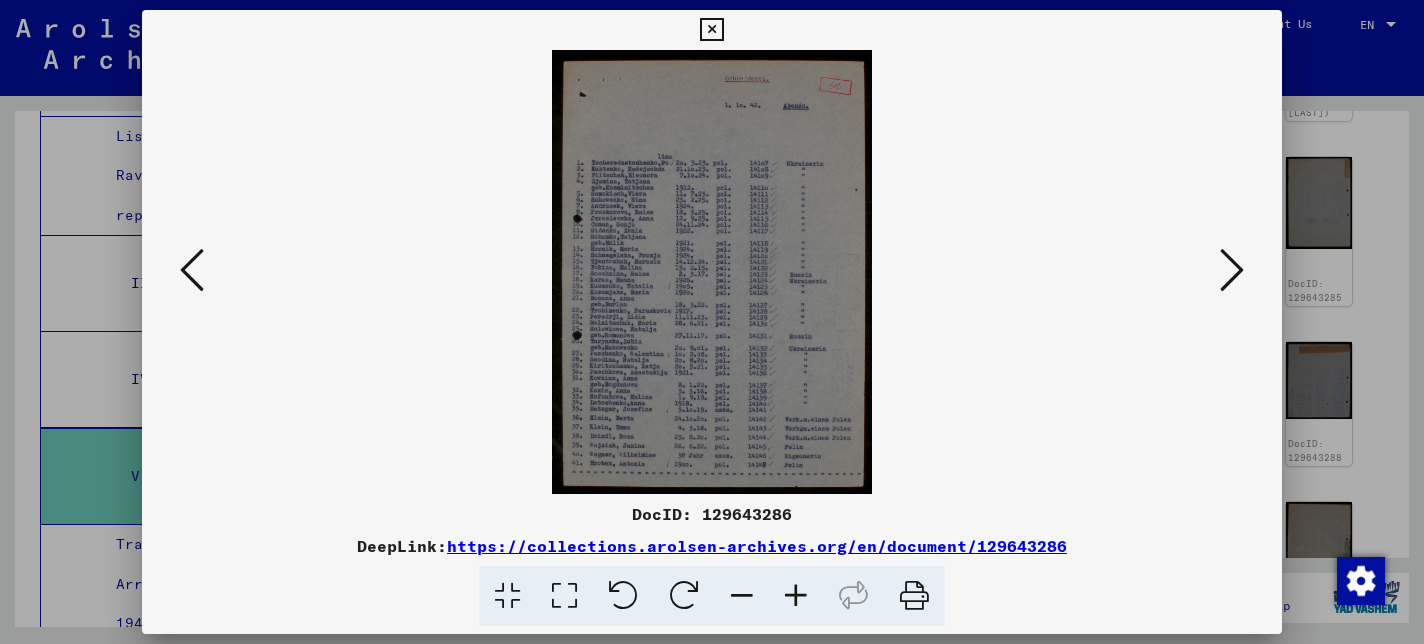 click at bounding box center [796, 596] 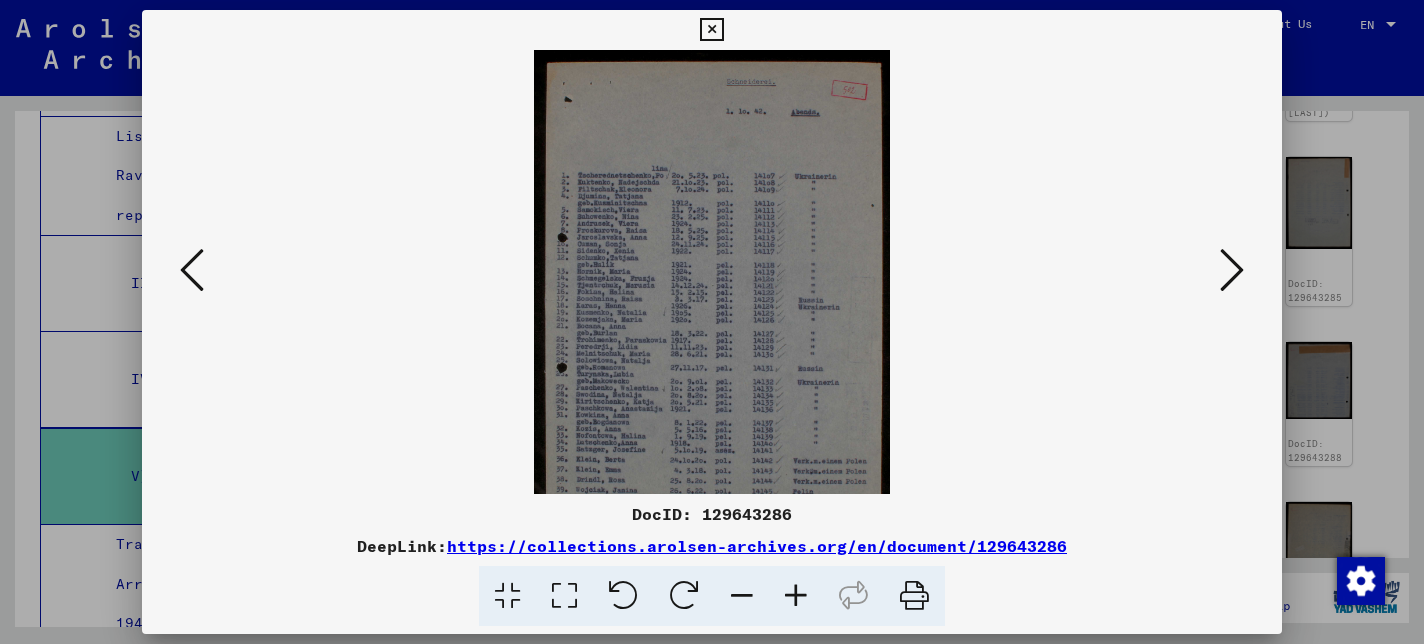 click at bounding box center [796, 596] 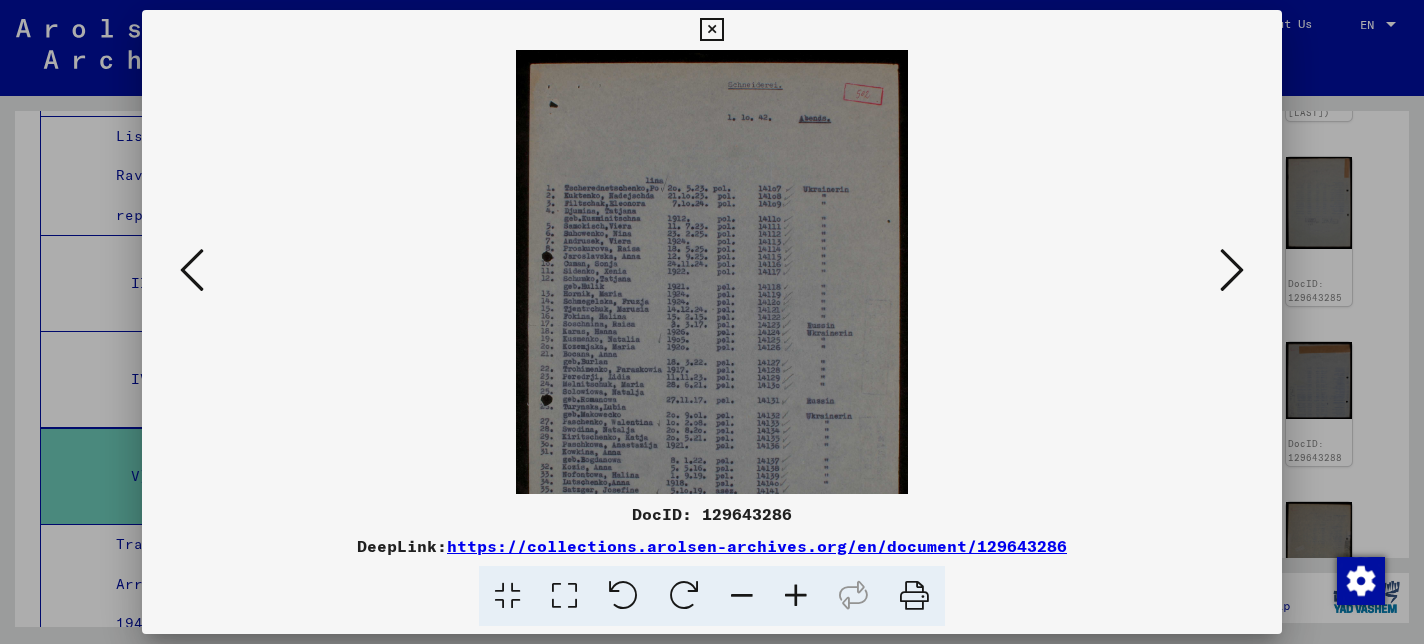 click at bounding box center (796, 596) 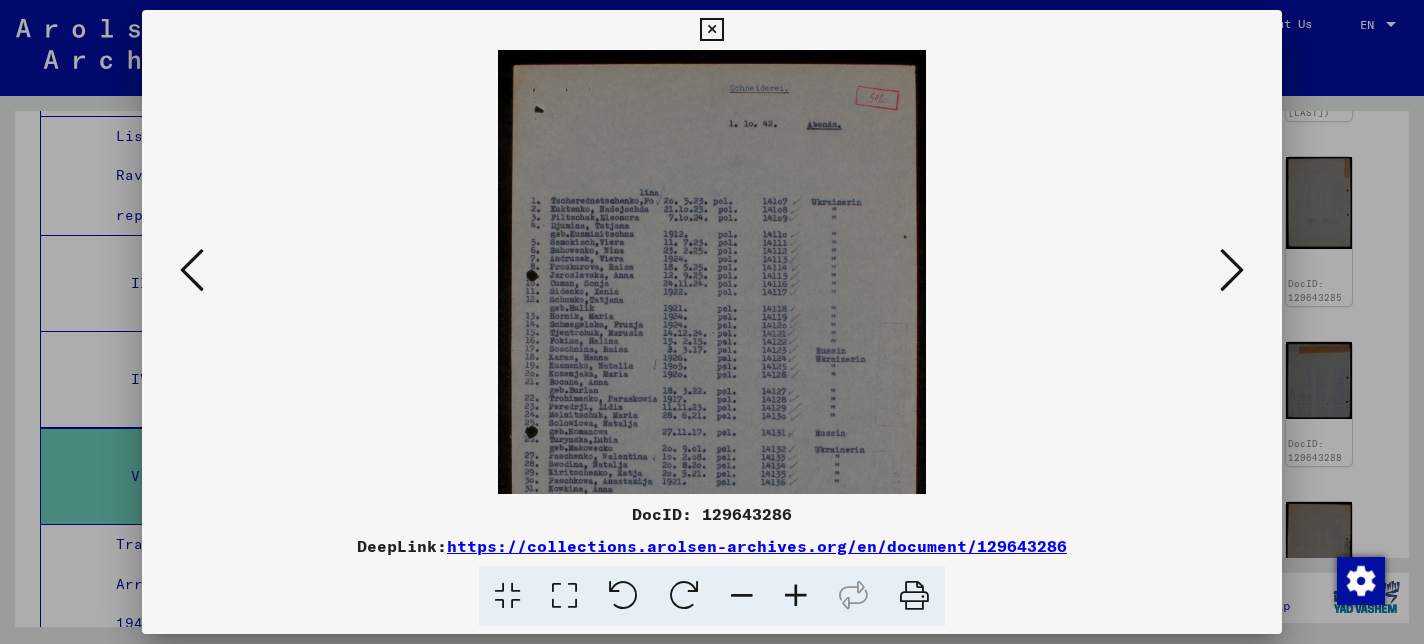 click at bounding box center (796, 596) 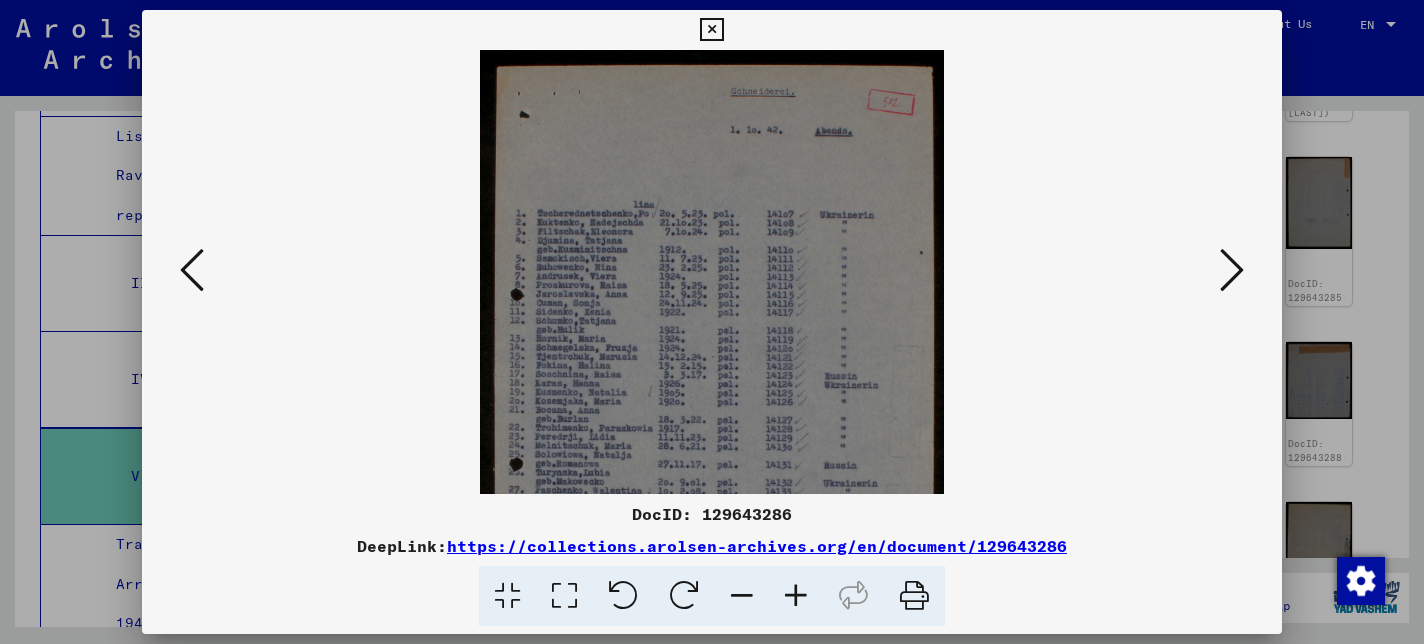 click at bounding box center (796, 596) 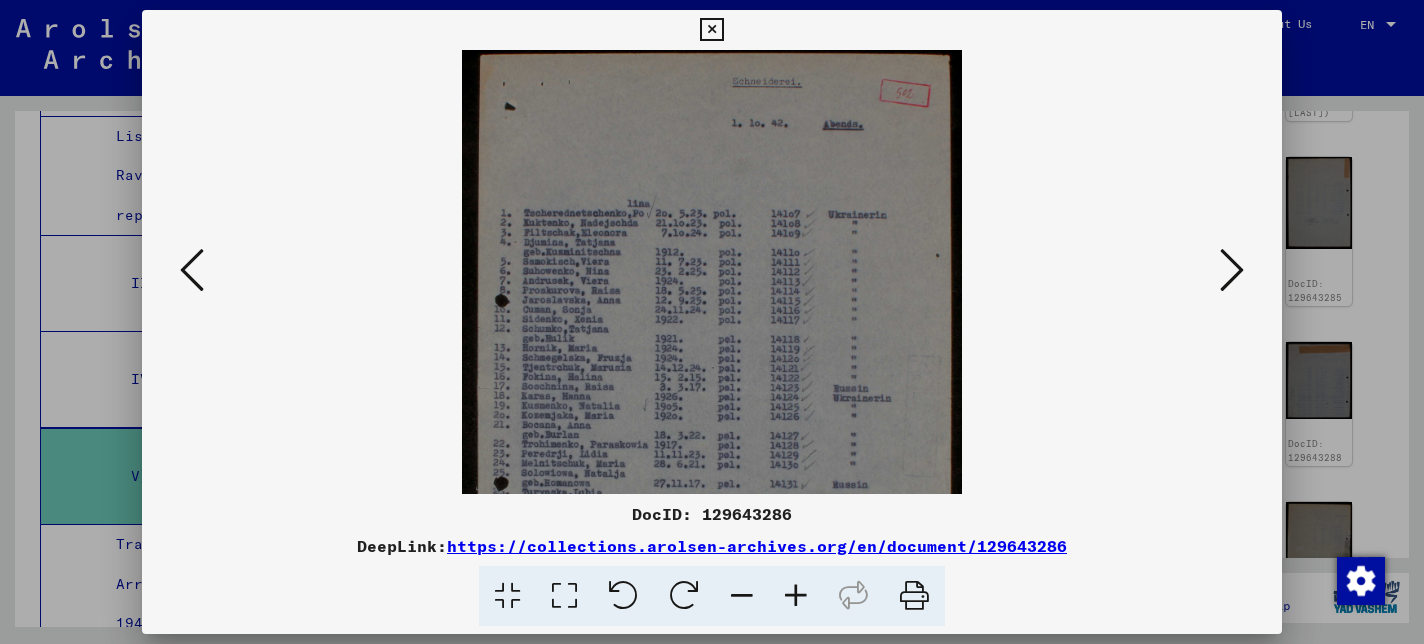 scroll, scrollTop: 10, scrollLeft: 0, axis: vertical 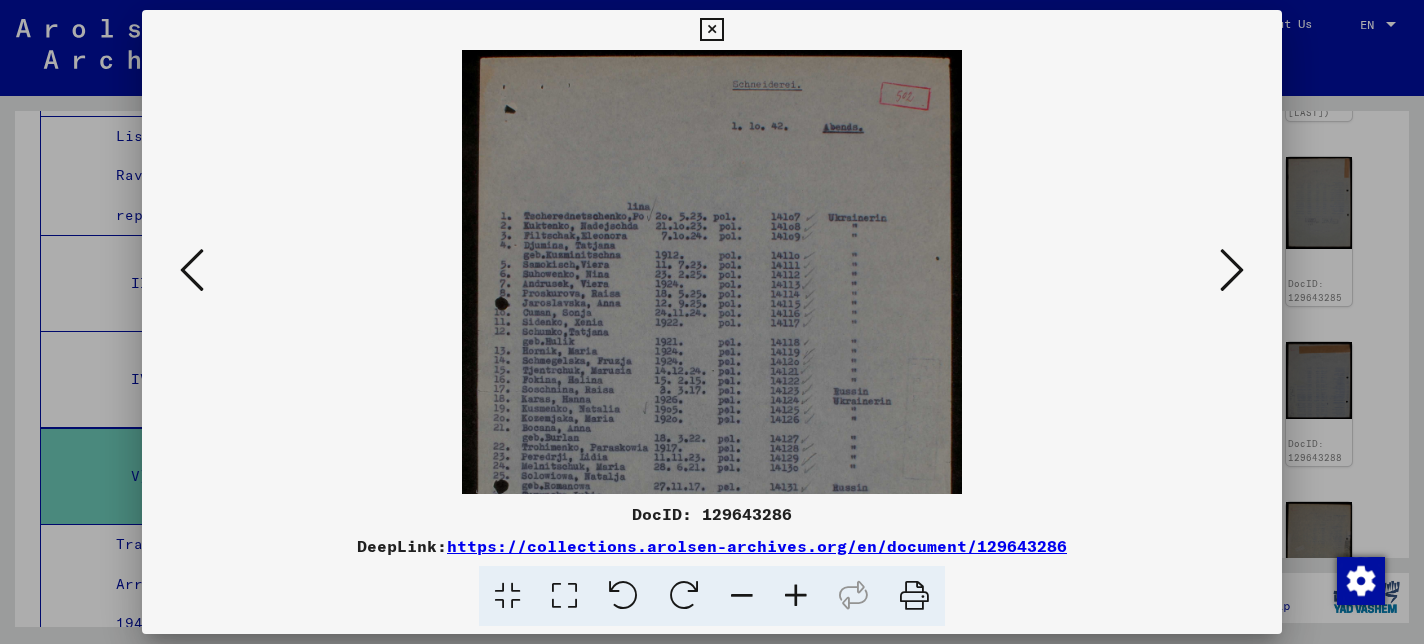 drag, startPoint x: 646, startPoint y: 396, endPoint x: 627, endPoint y: 386, distance: 21.470911 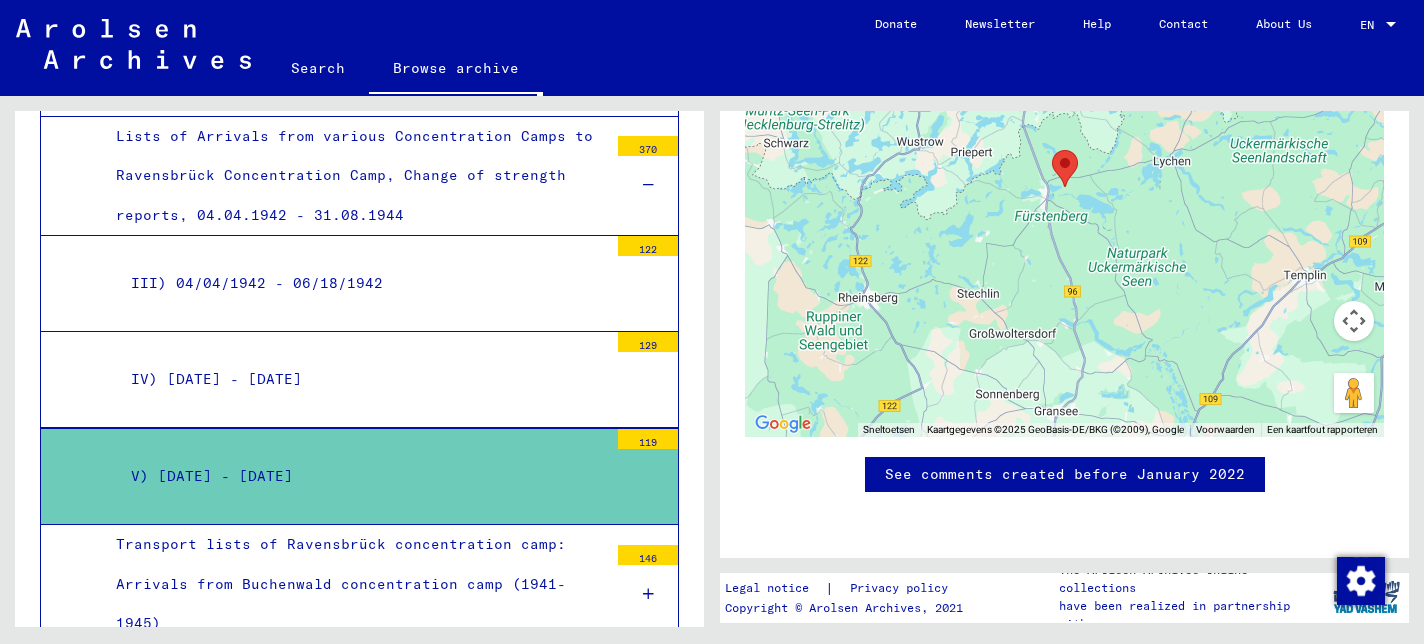 scroll, scrollTop: 1585, scrollLeft: 0, axis: vertical 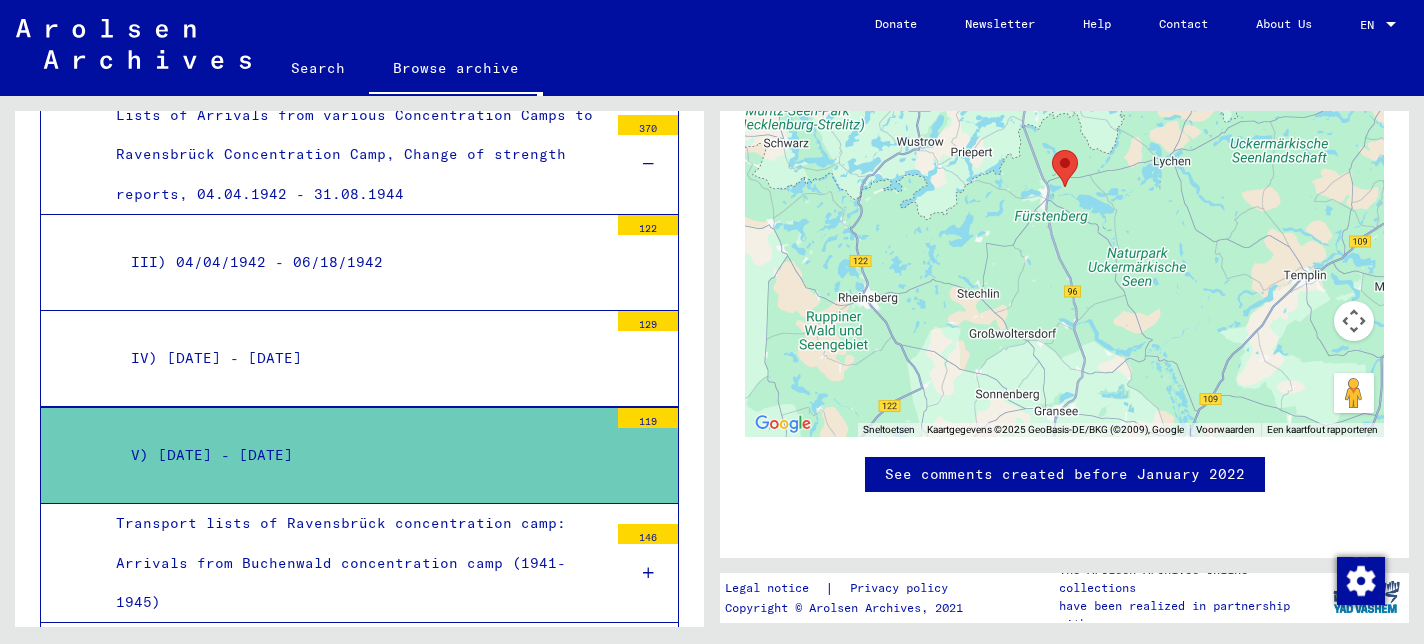 click on "V) [DATE] - [DATE]" at bounding box center (362, 455) 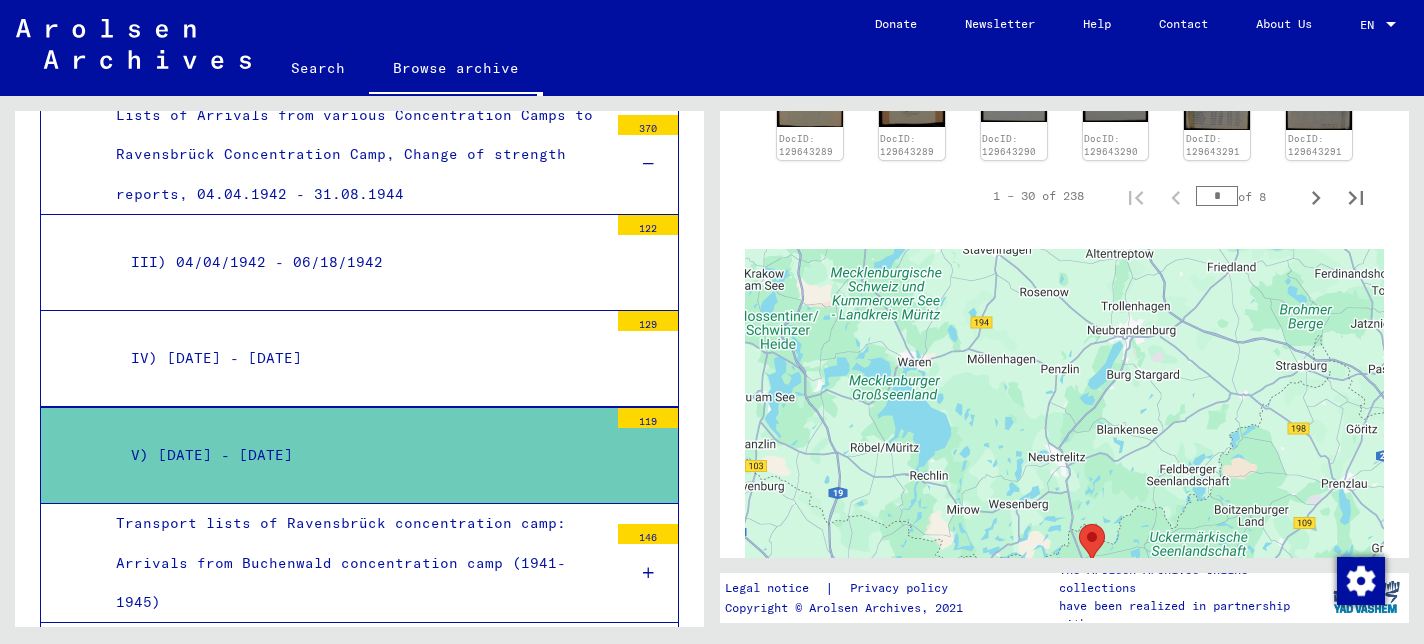 scroll, scrollTop: 1259, scrollLeft: 0, axis: vertical 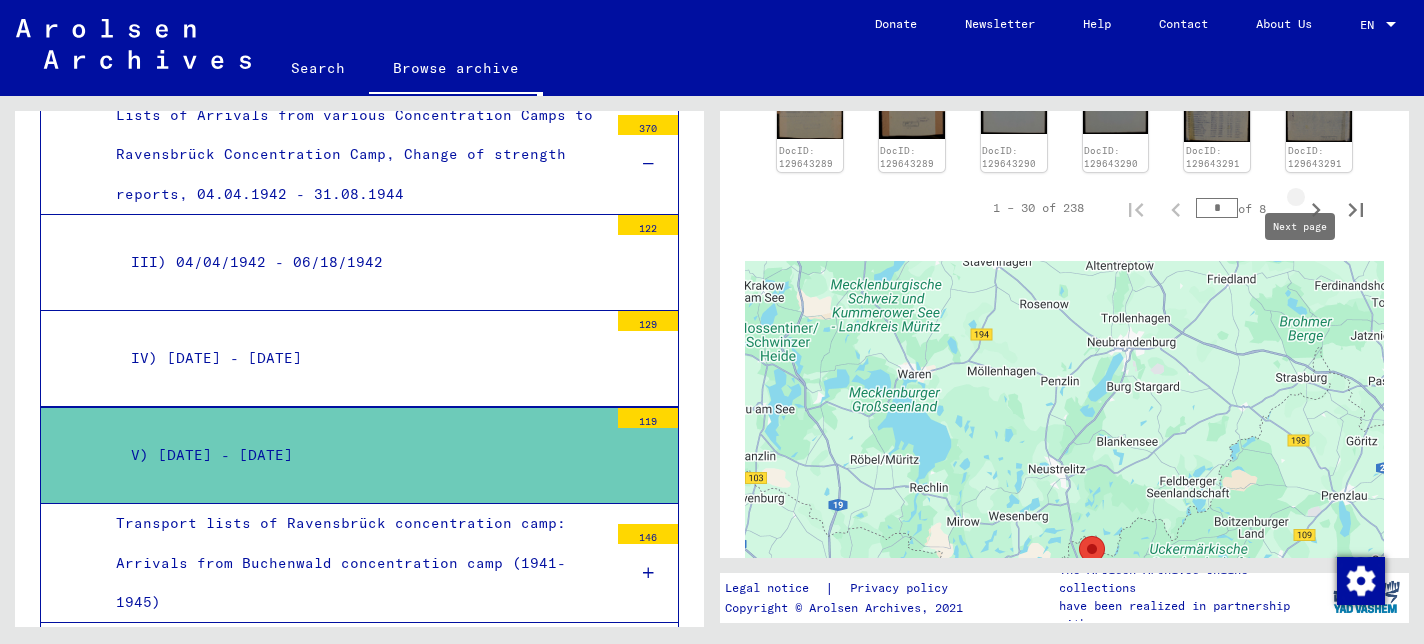 click 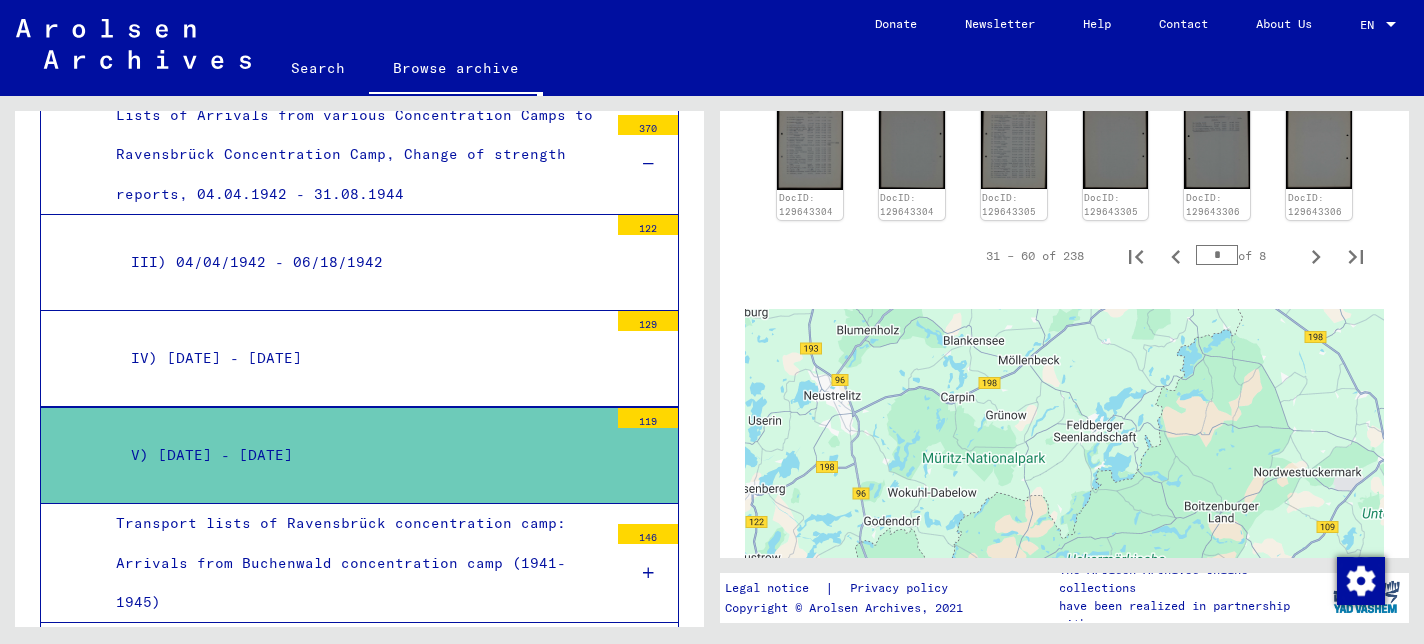 scroll, scrollTop: 918, scrollLeft: 0, axis: vertical 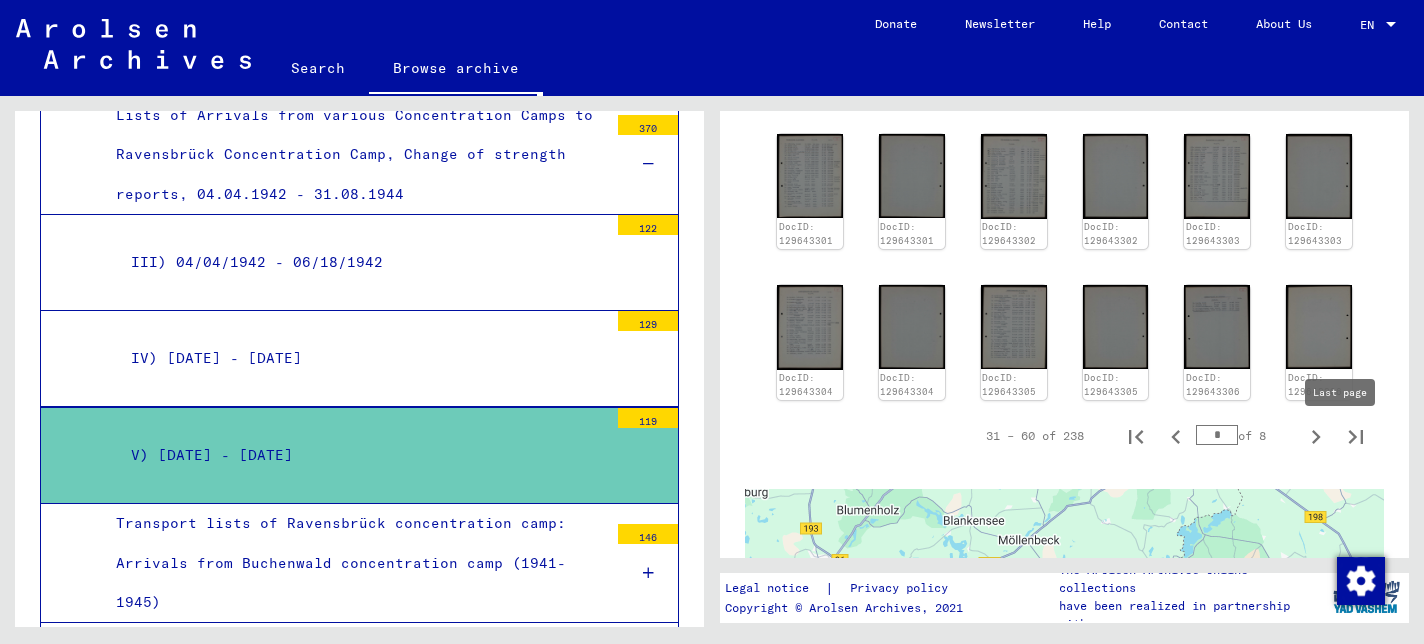 click 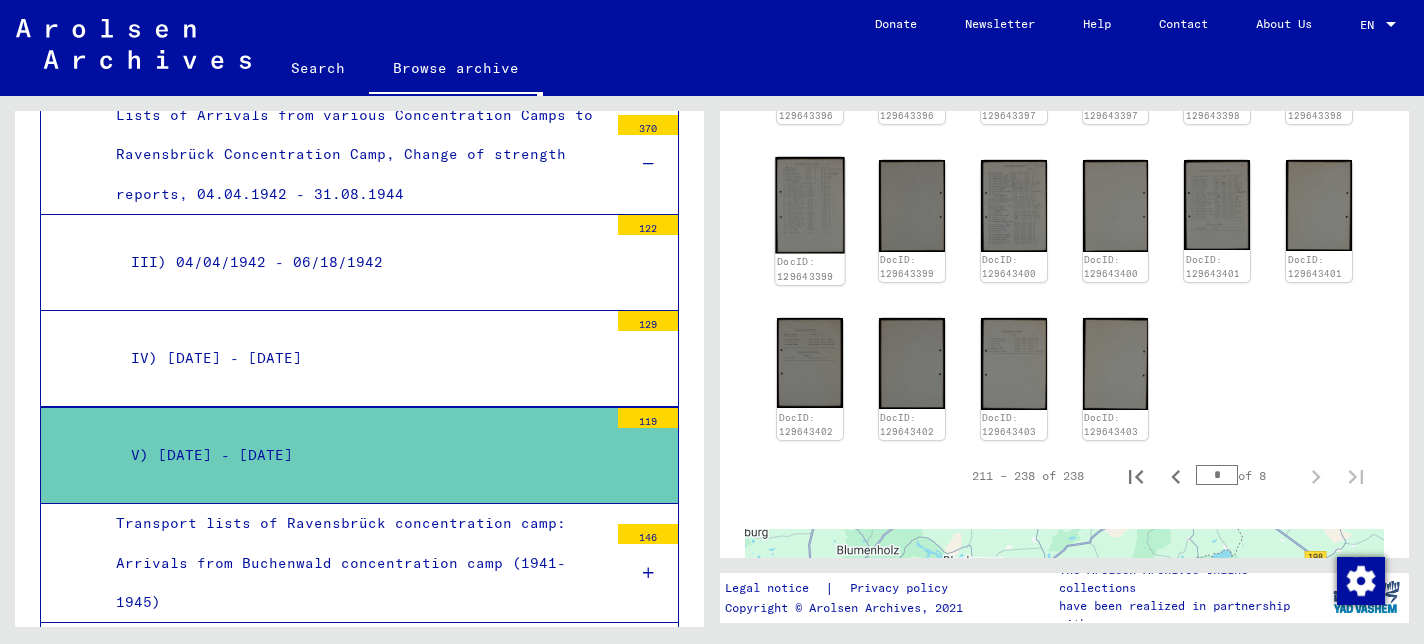 click 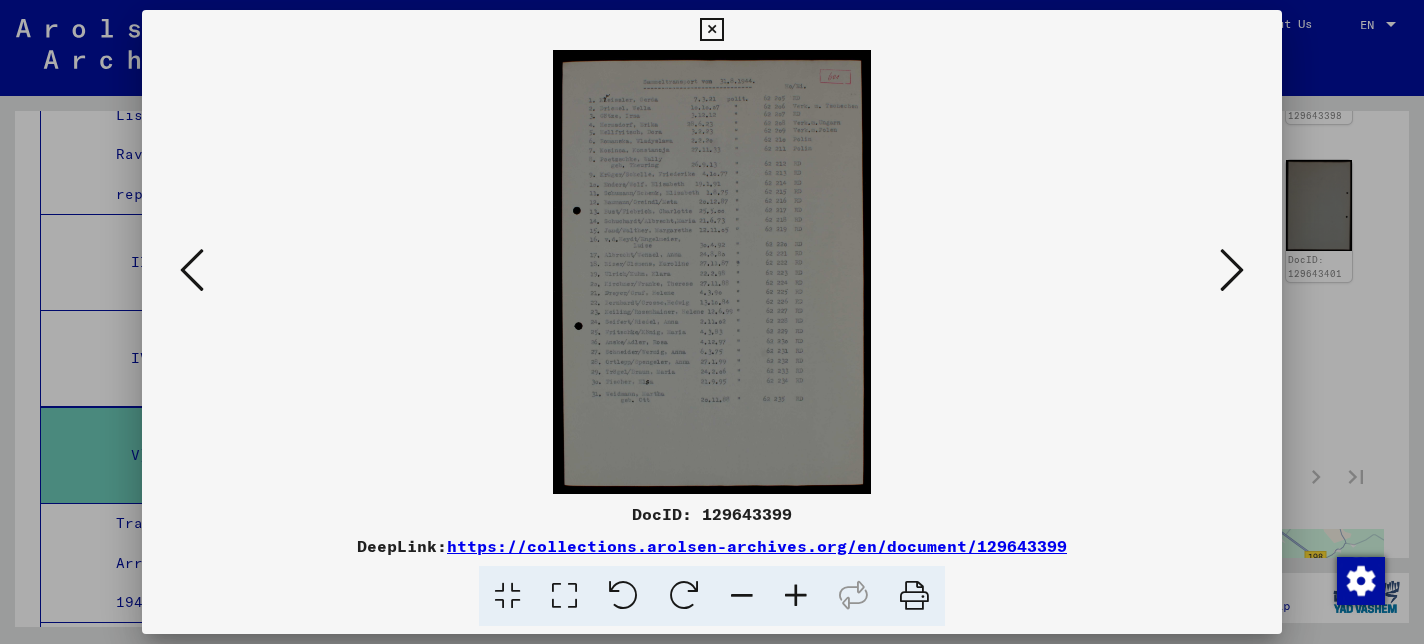 click at bounding box center [711, 272] 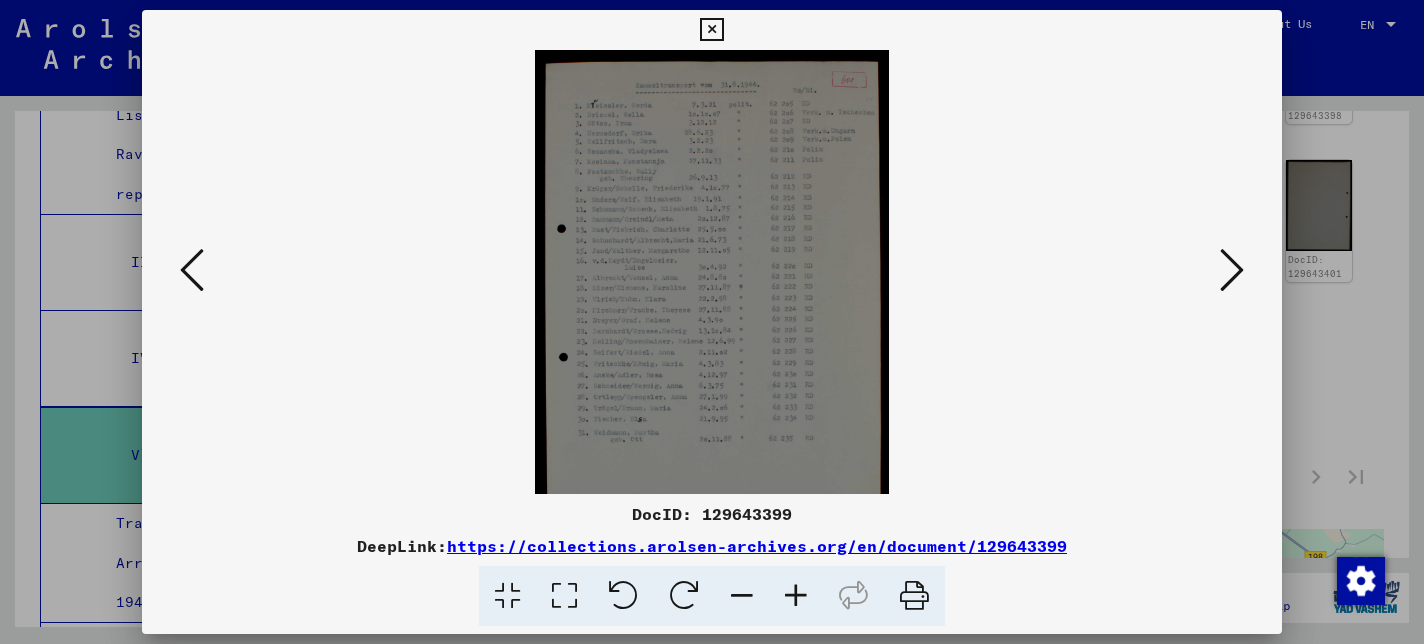click at bounding box center (796, 596) 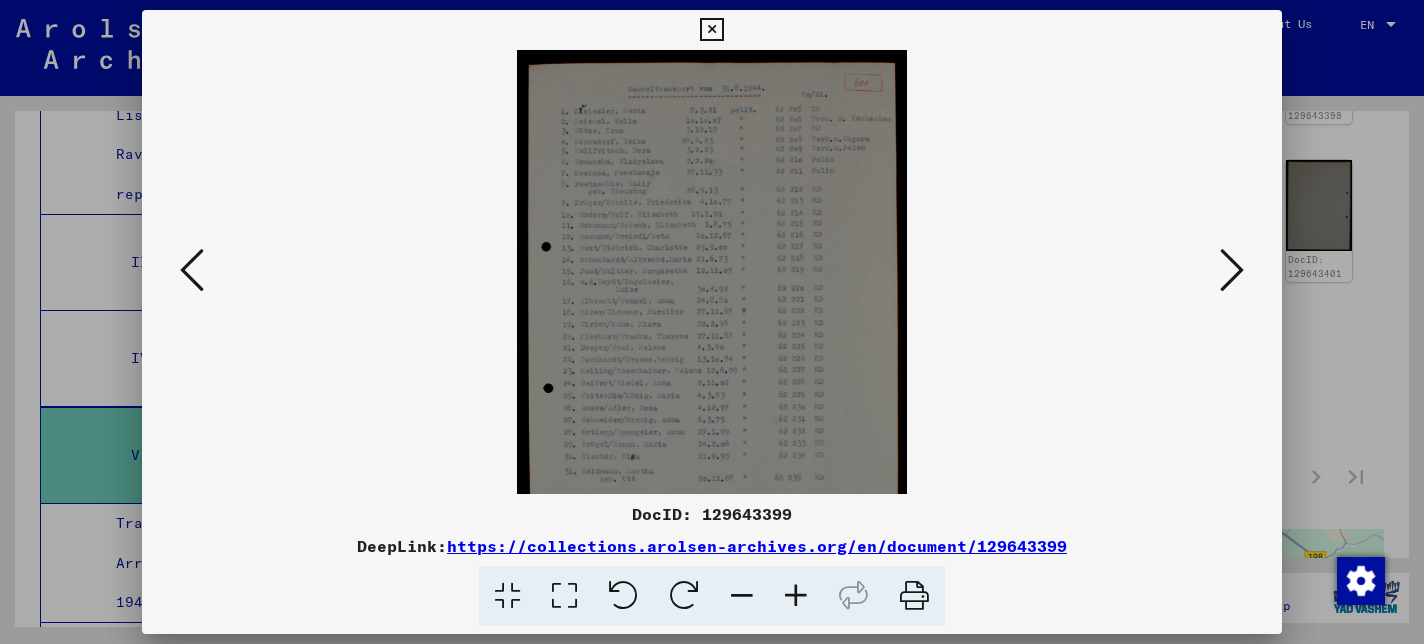 click at bounding box center (796, 596) 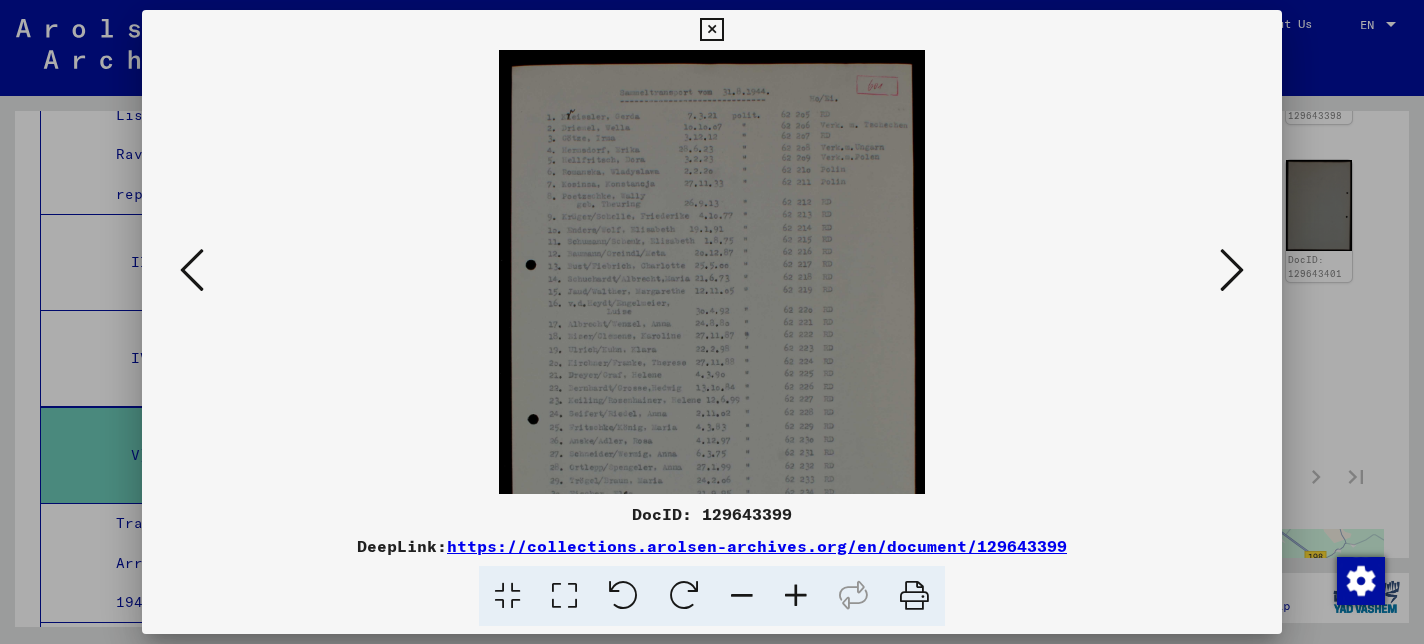 click at bounding box center [796, 596] 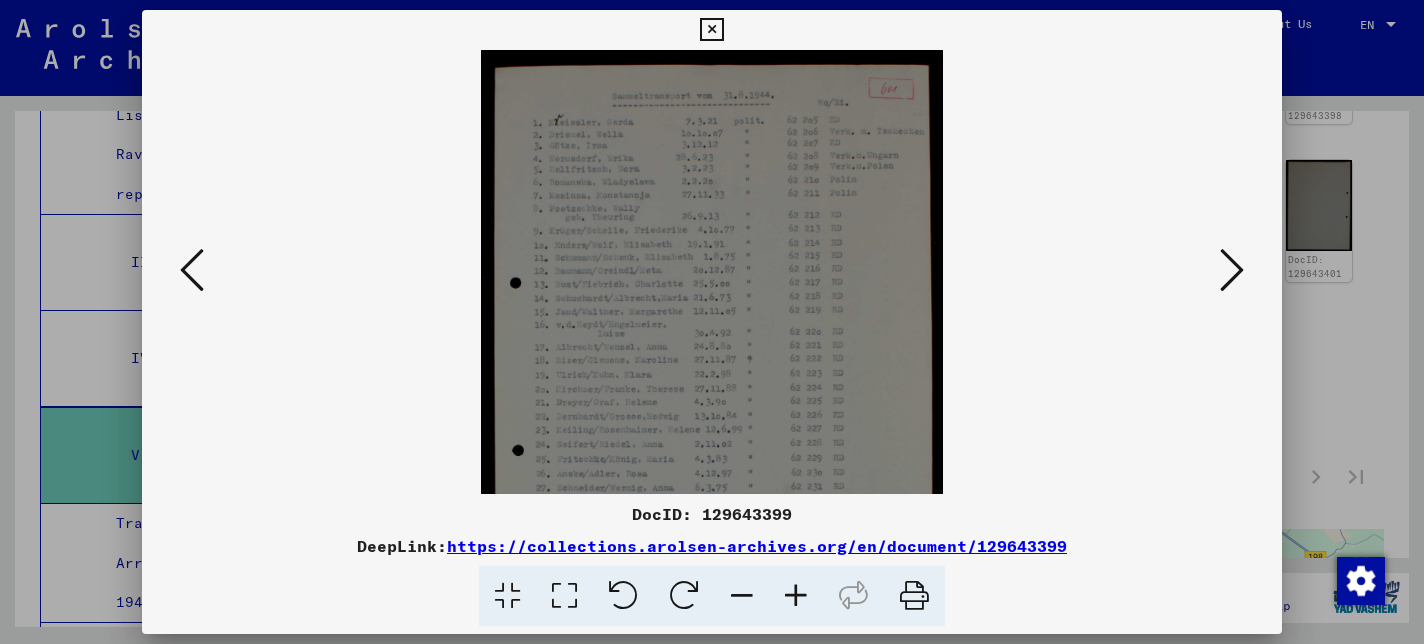 click at bounding box center [796, 596] 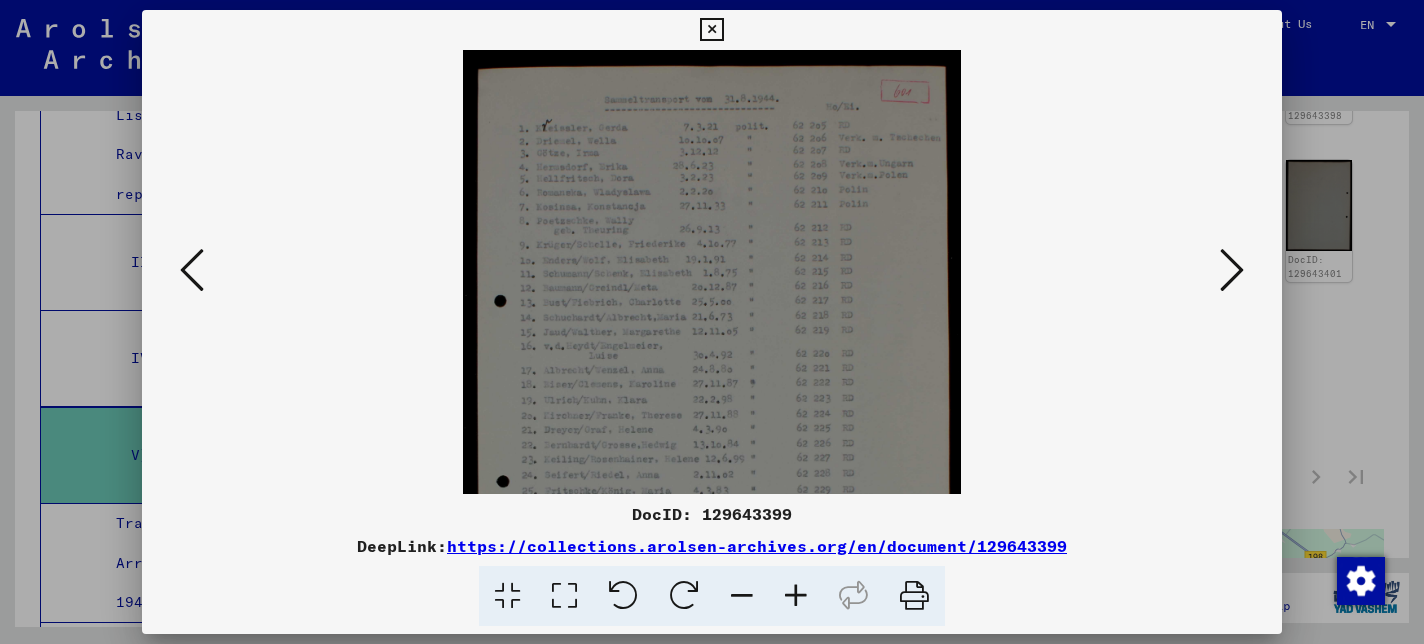 click at bounding box center (796, 596) 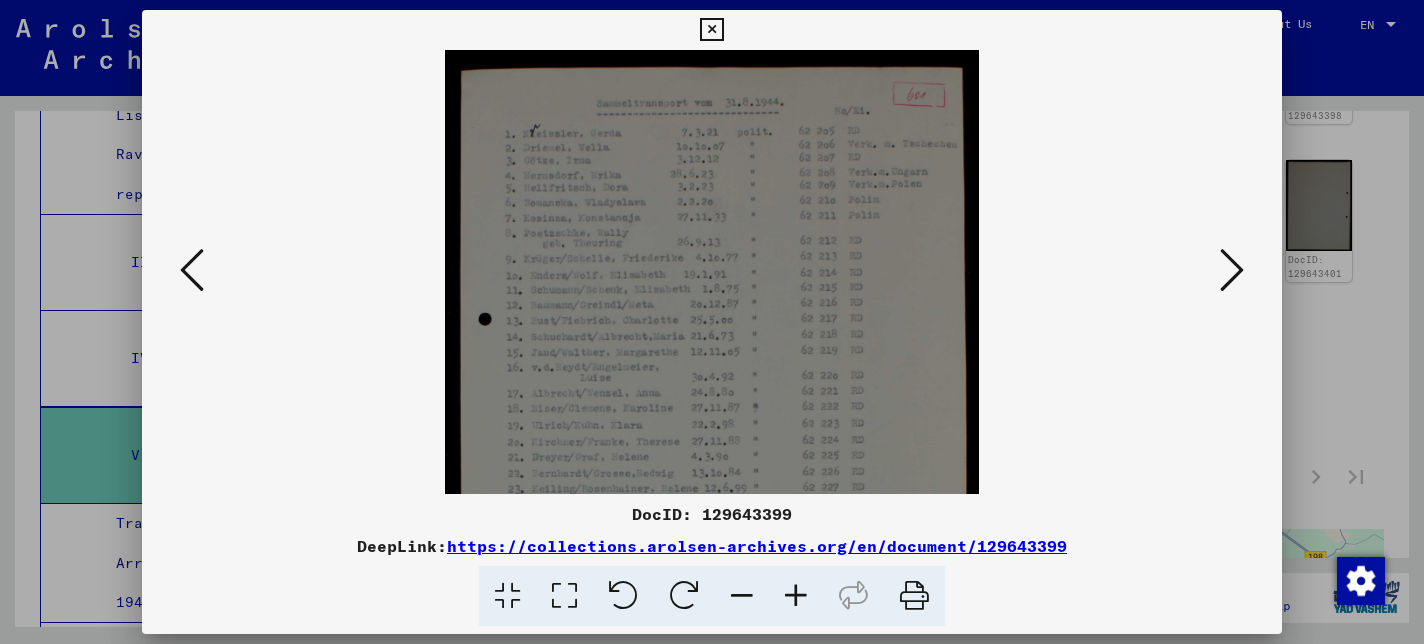 click at bounding box center (796, 596) 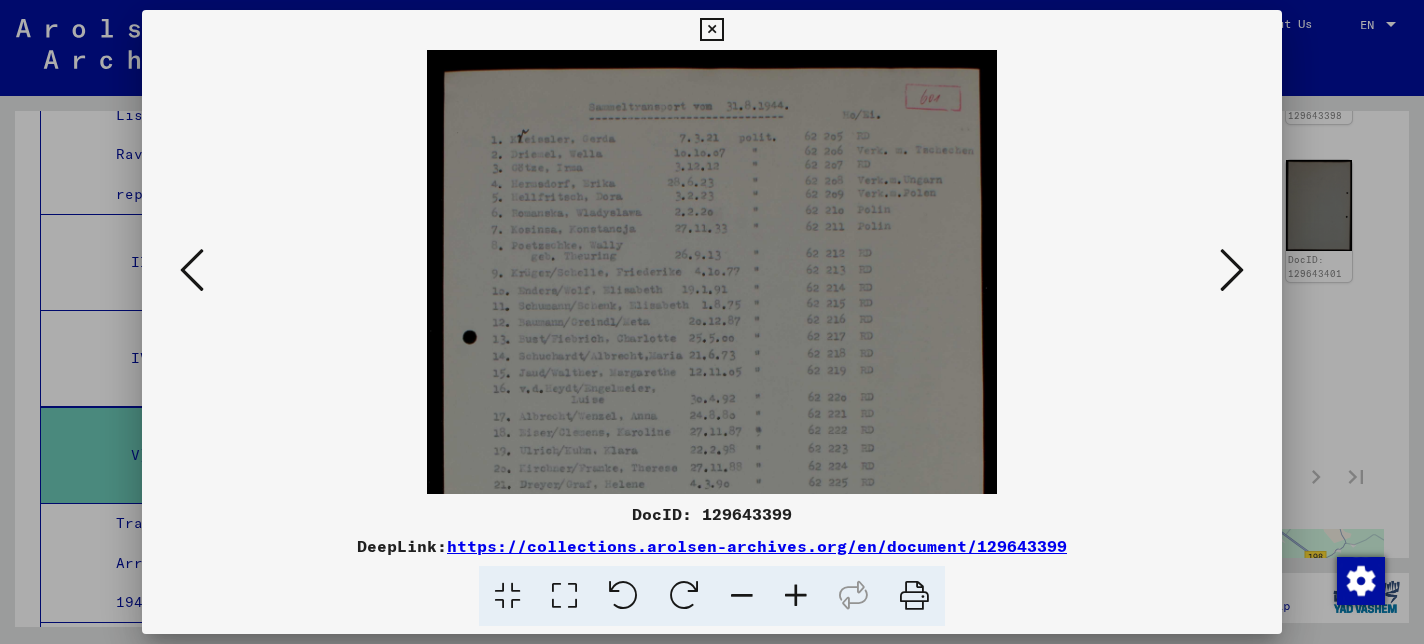click at bounding box center [192, 270] 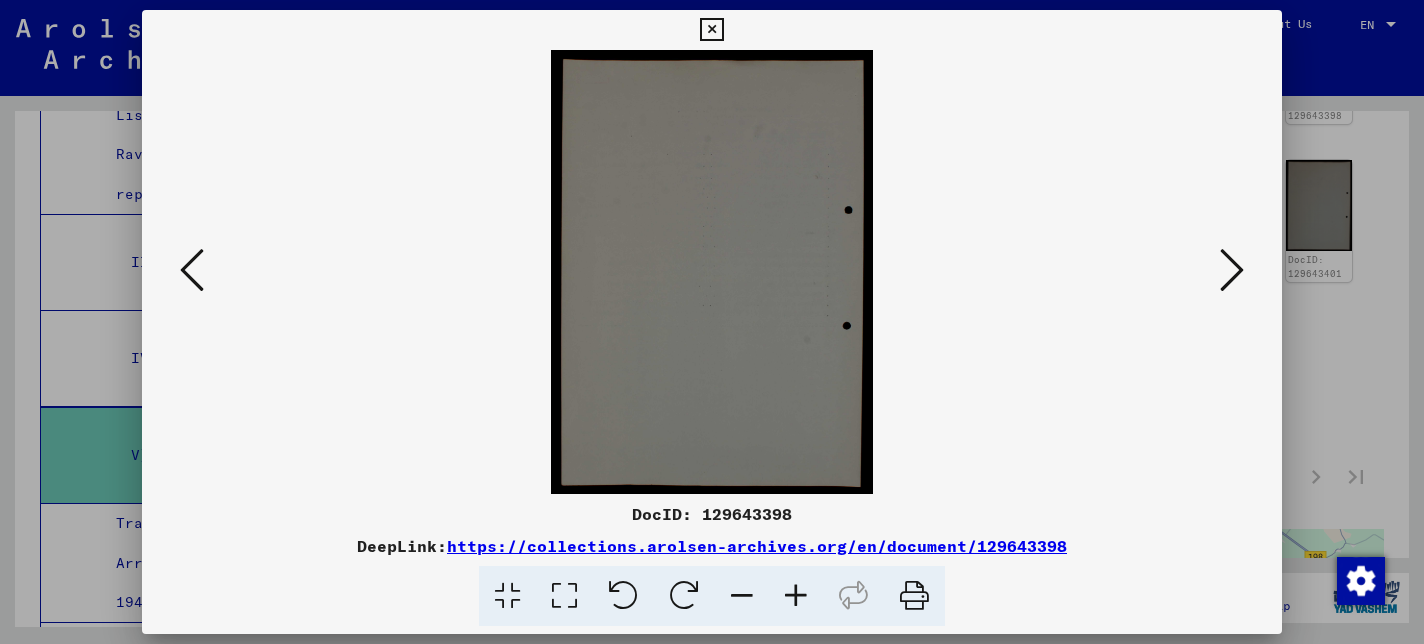 click at bounding box center [192, 270] 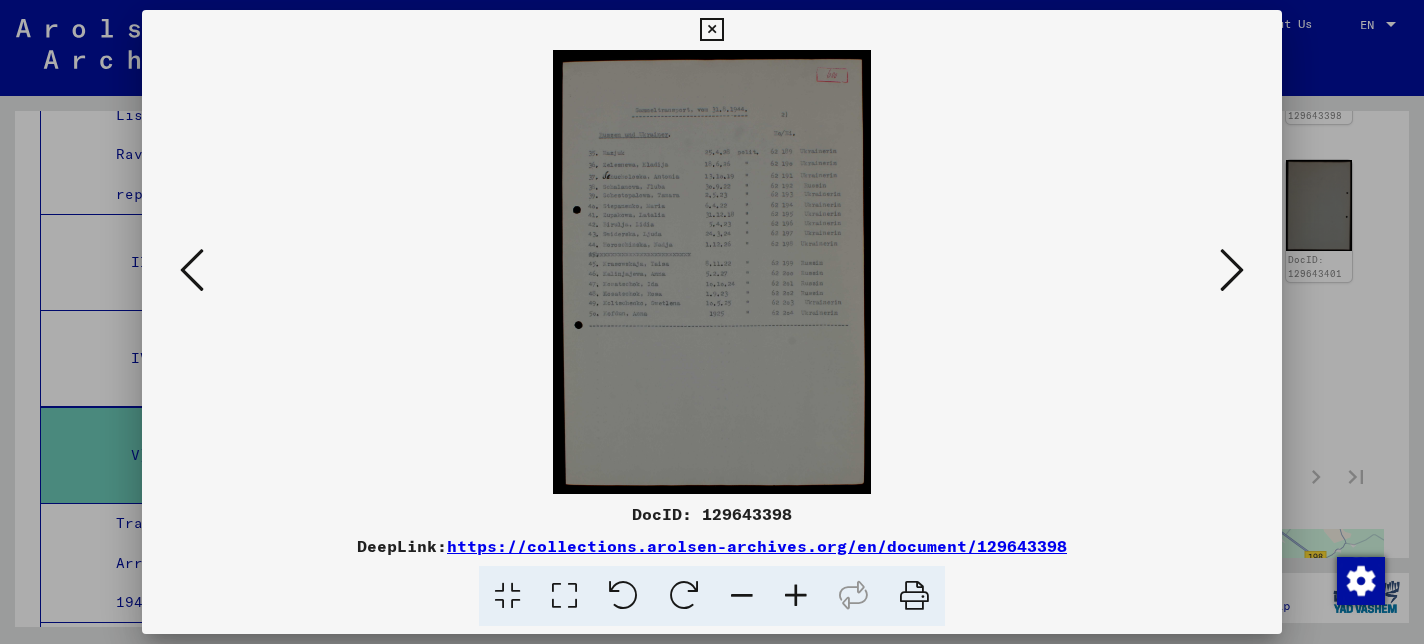 click at bounding box center [192, 270] 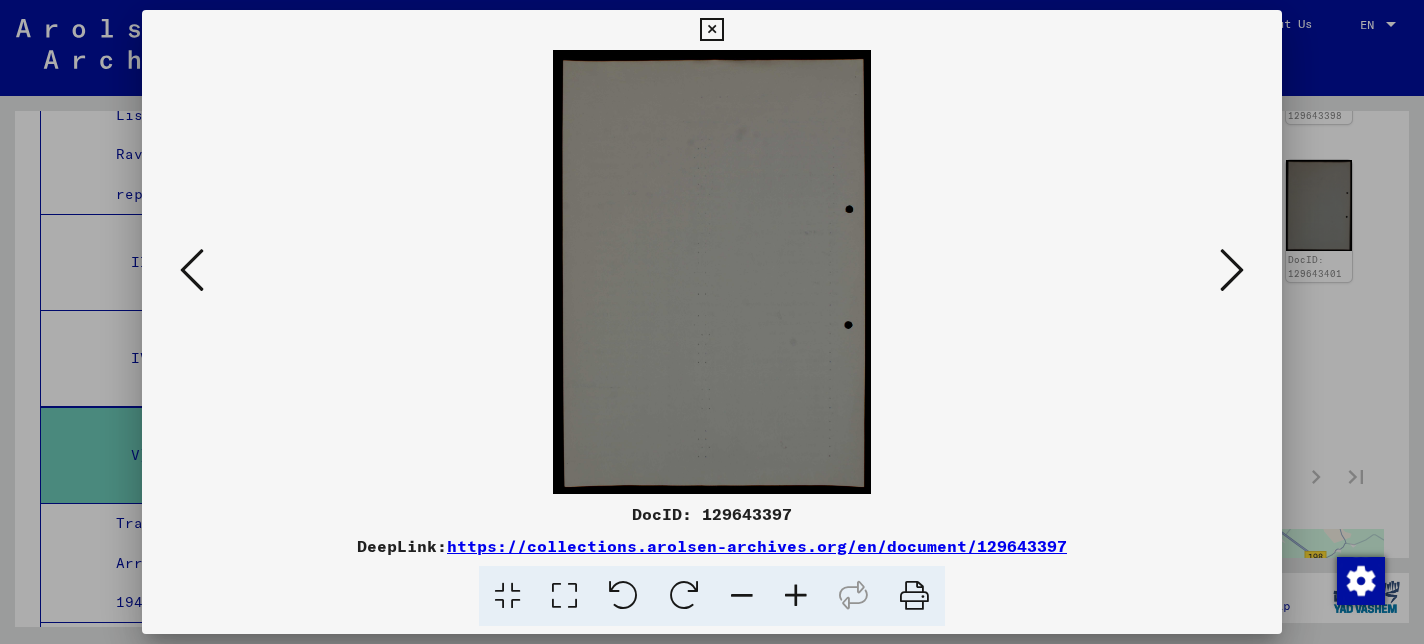 click at bounding box center (192, 270) 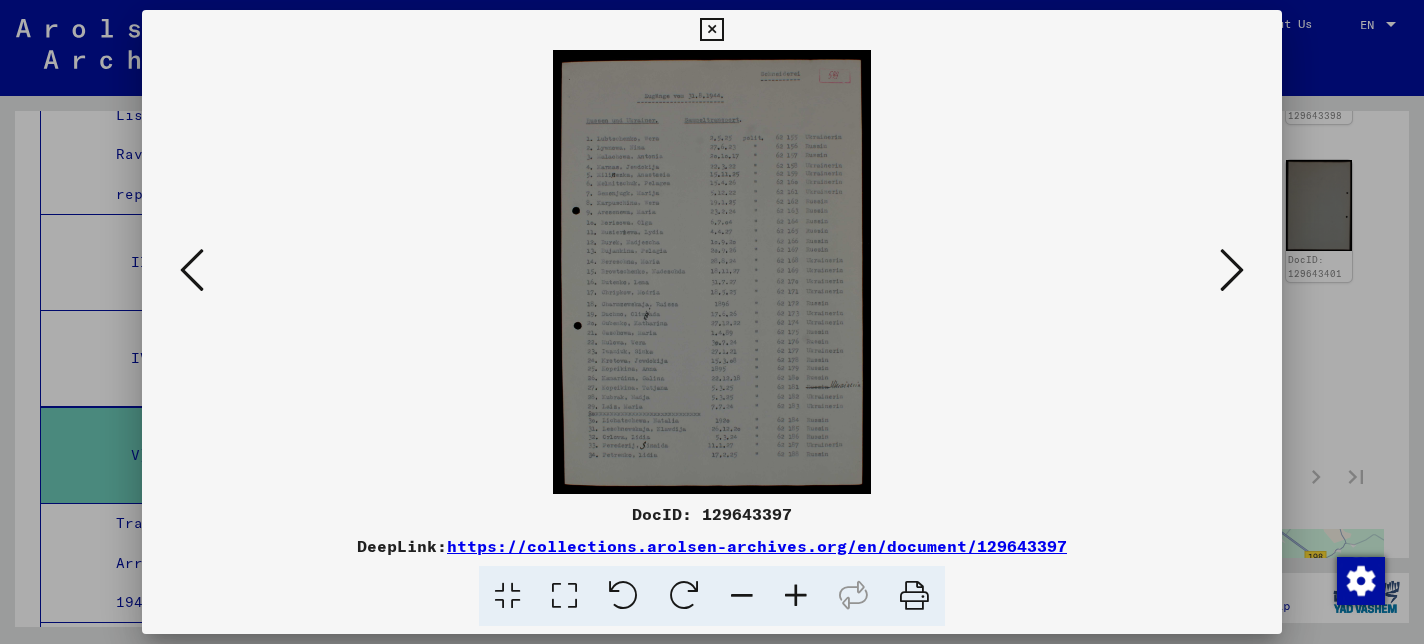 click at bounding box center (192, 270) 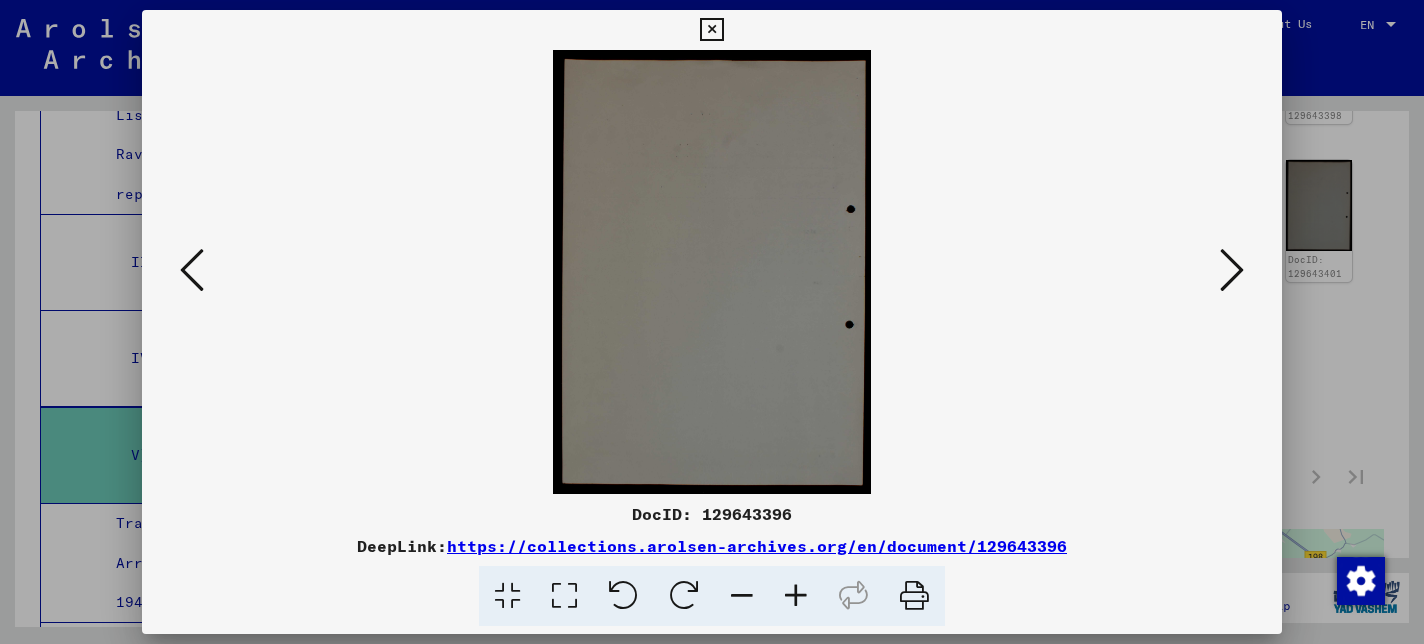 click at bounding box center [192, 270] 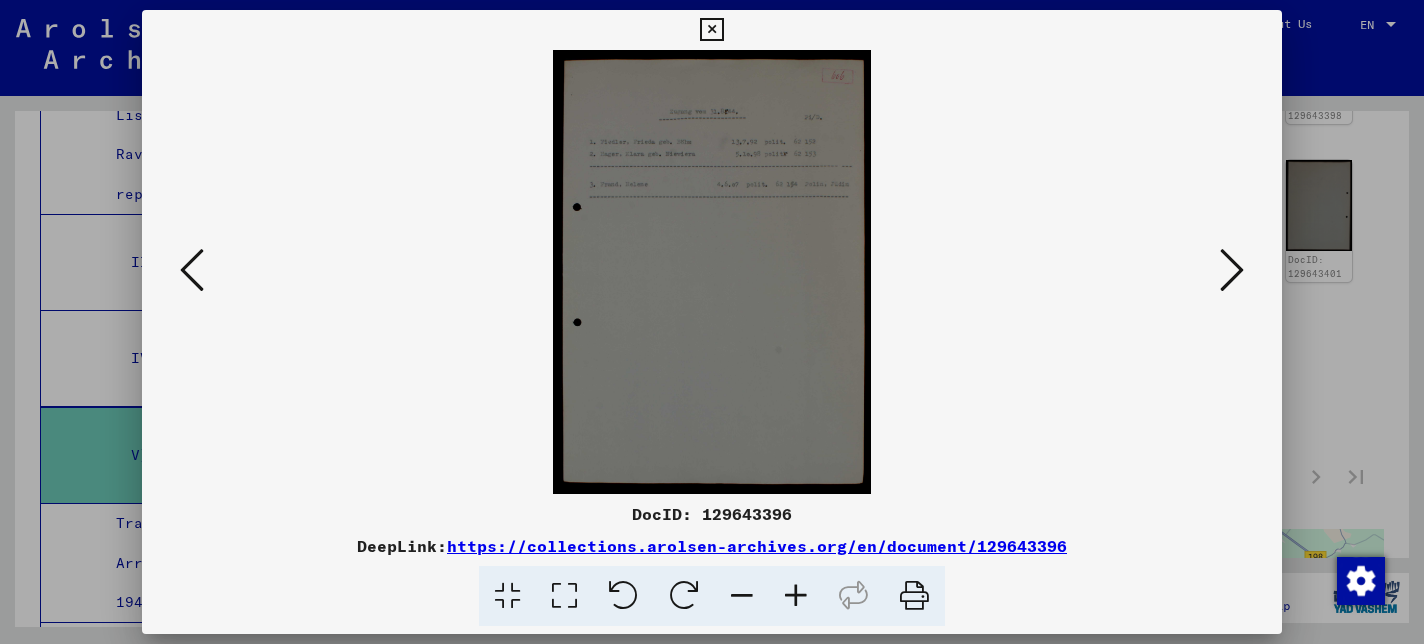 click at bounding box center [192, 270] 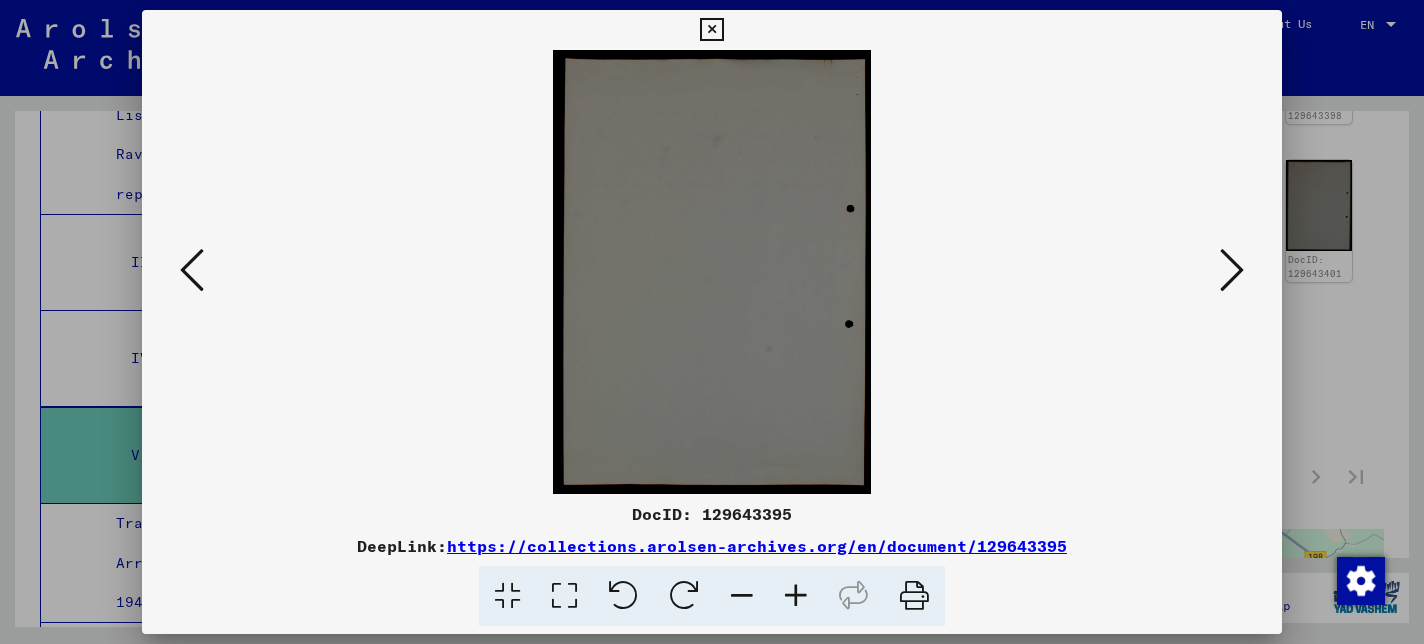 click at bounding box center (192, 270) 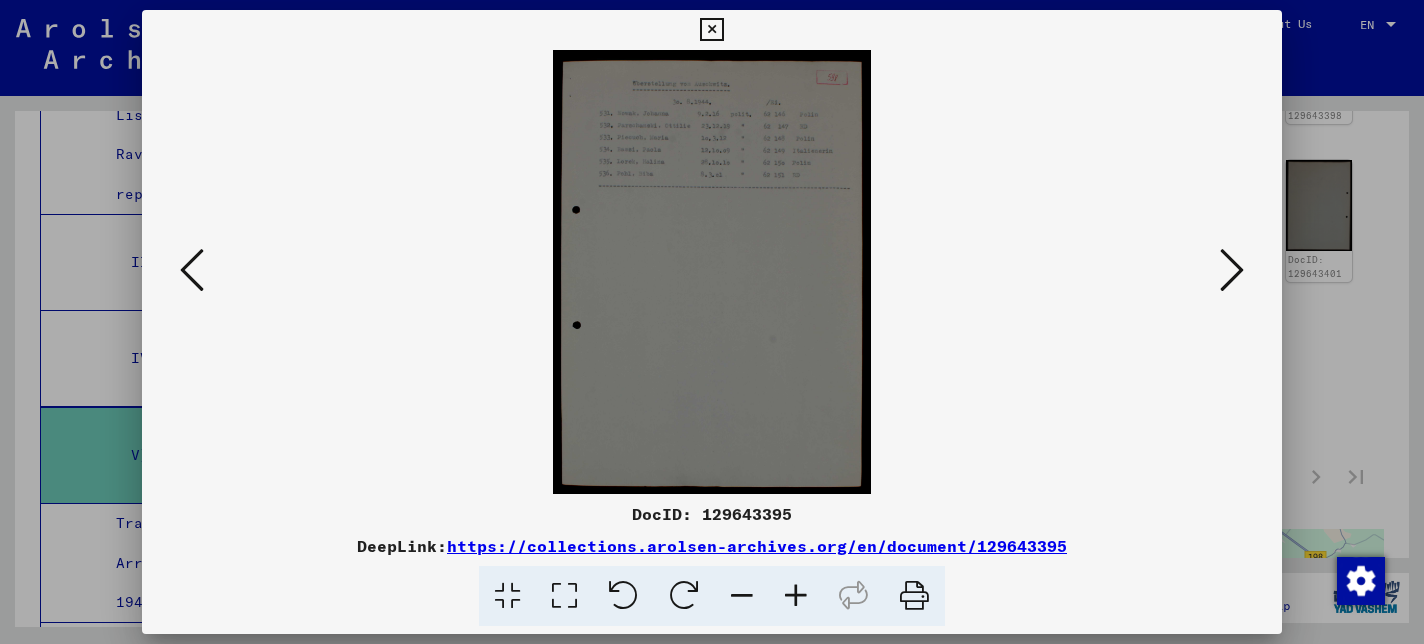 click at bounding box center (712, 272) 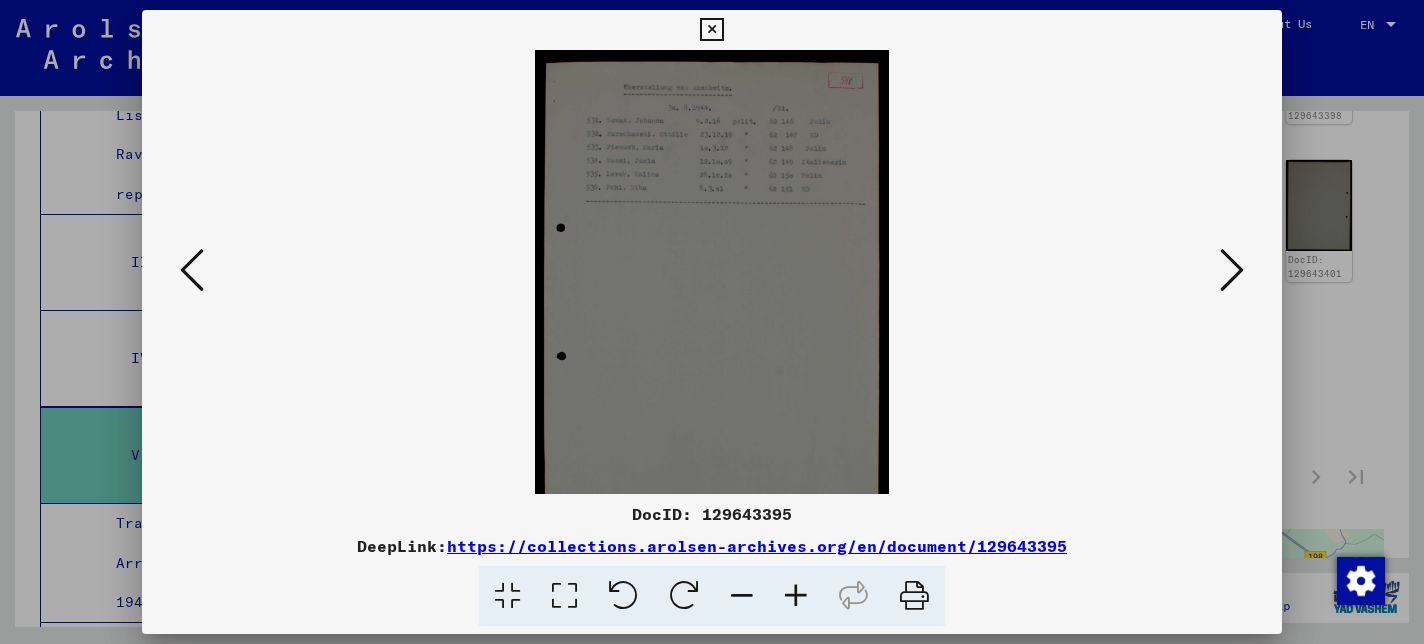 click at bounding box center [796, 596] 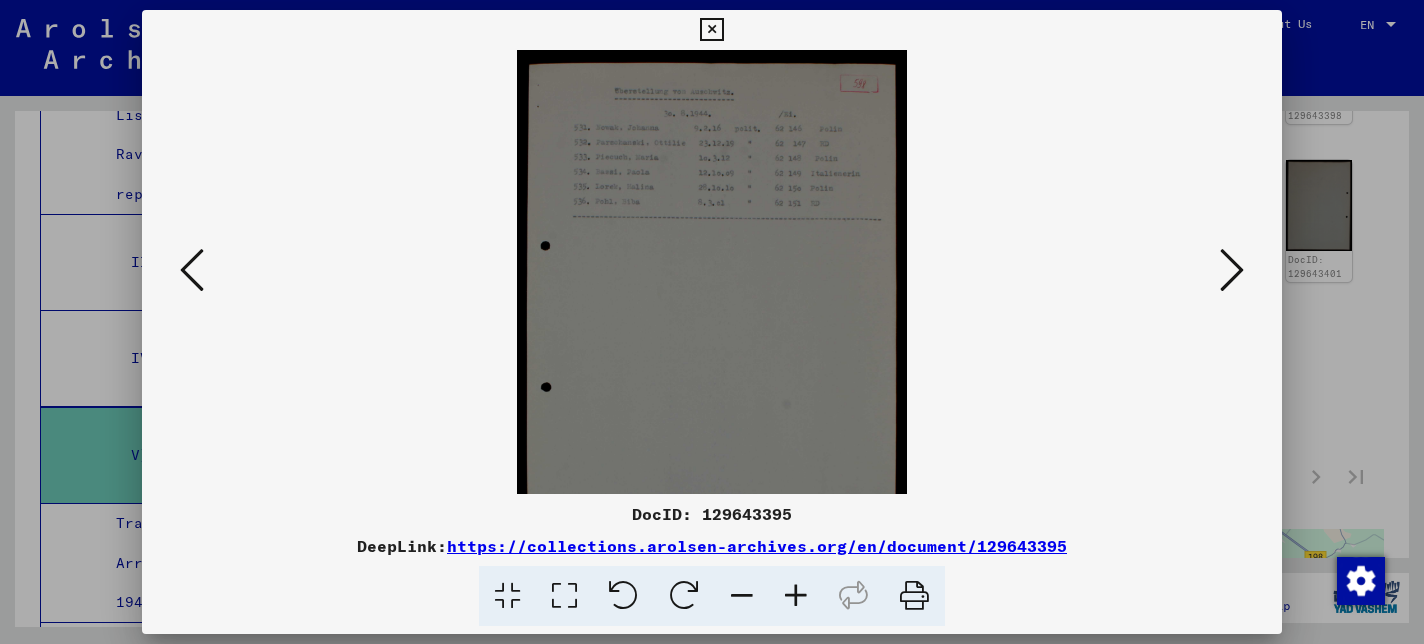 click at bounding box center (796, 596) 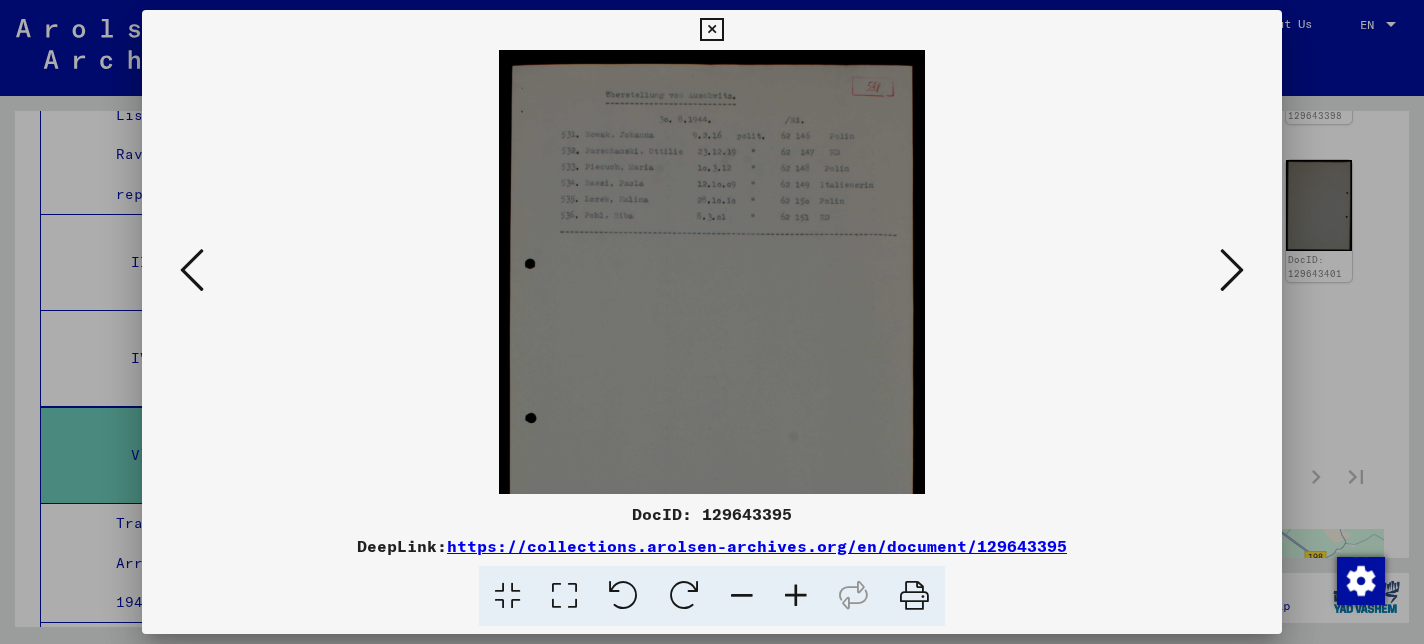 click at bounding box center (796, 596) 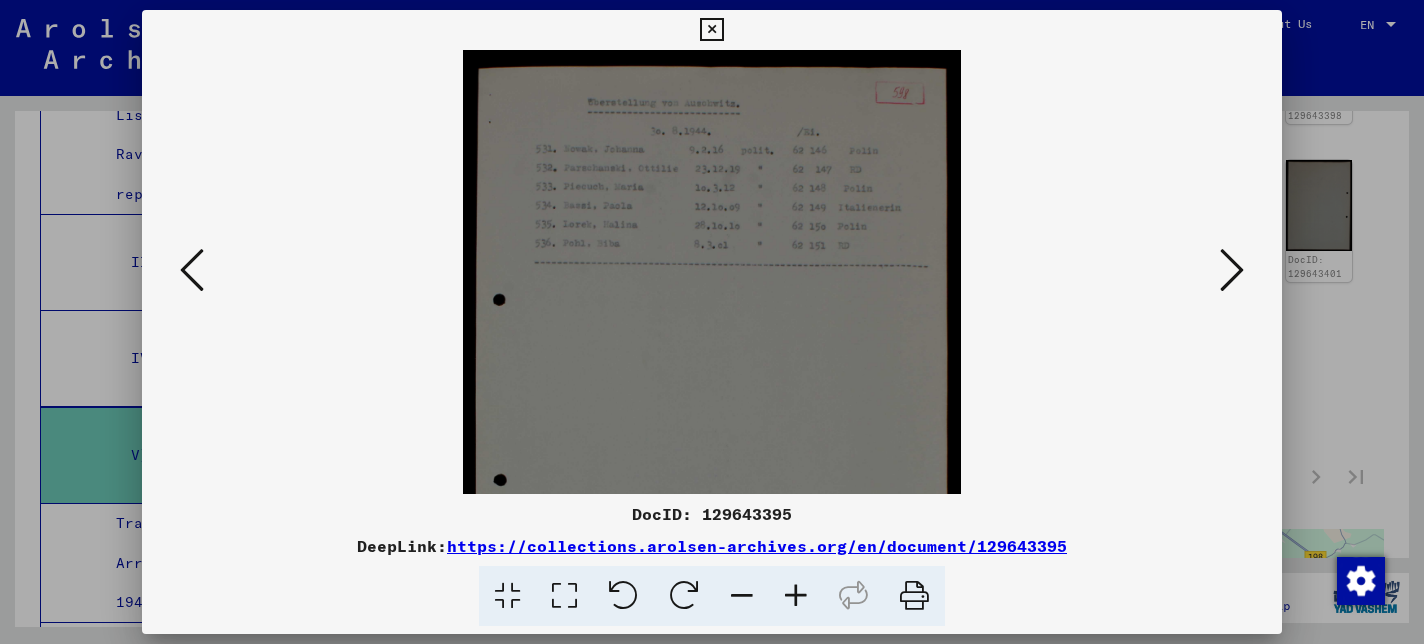 click at bounding box center [796, 596] 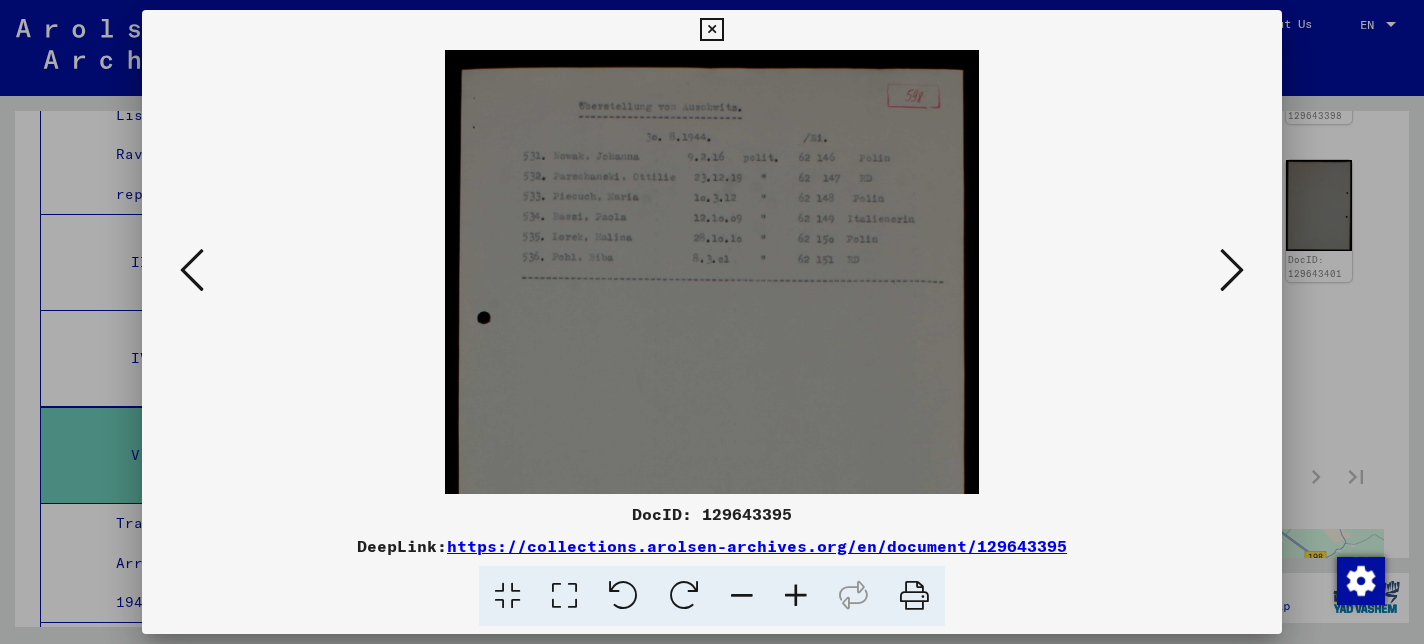 click at bounding box center (192, 270) 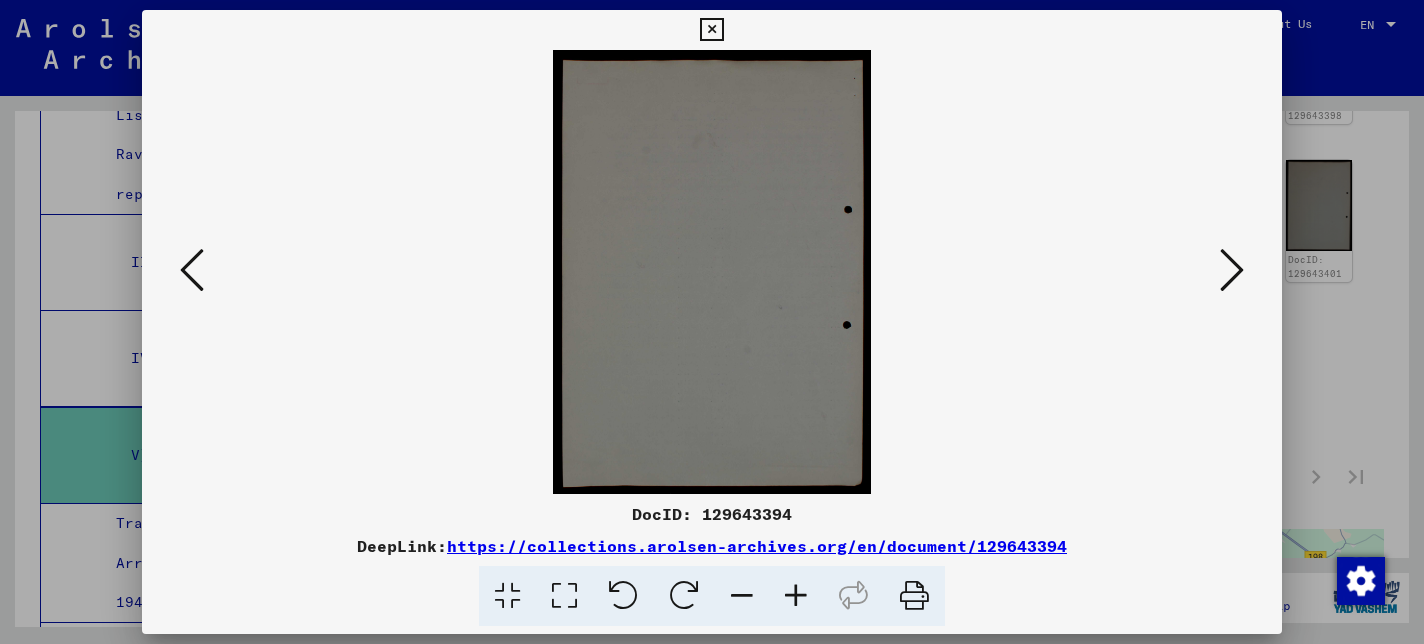 click at bounding box center [192, 270] 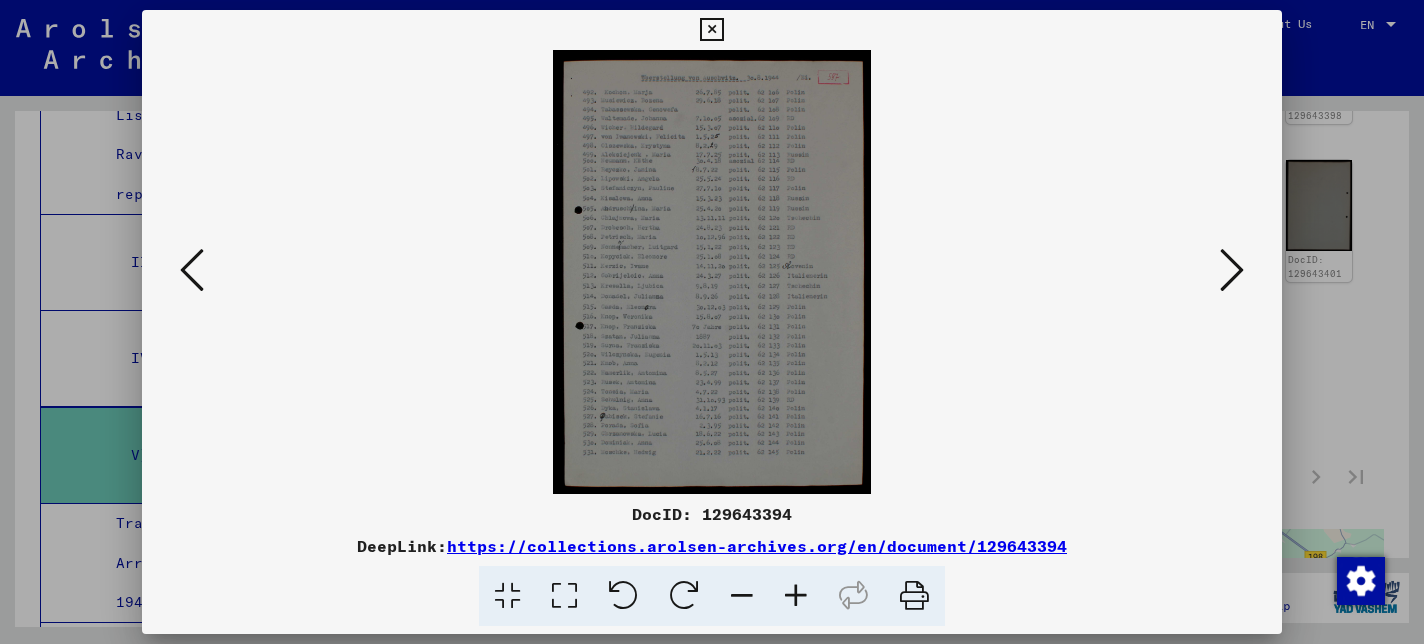 click at bounding box center (192, 270) 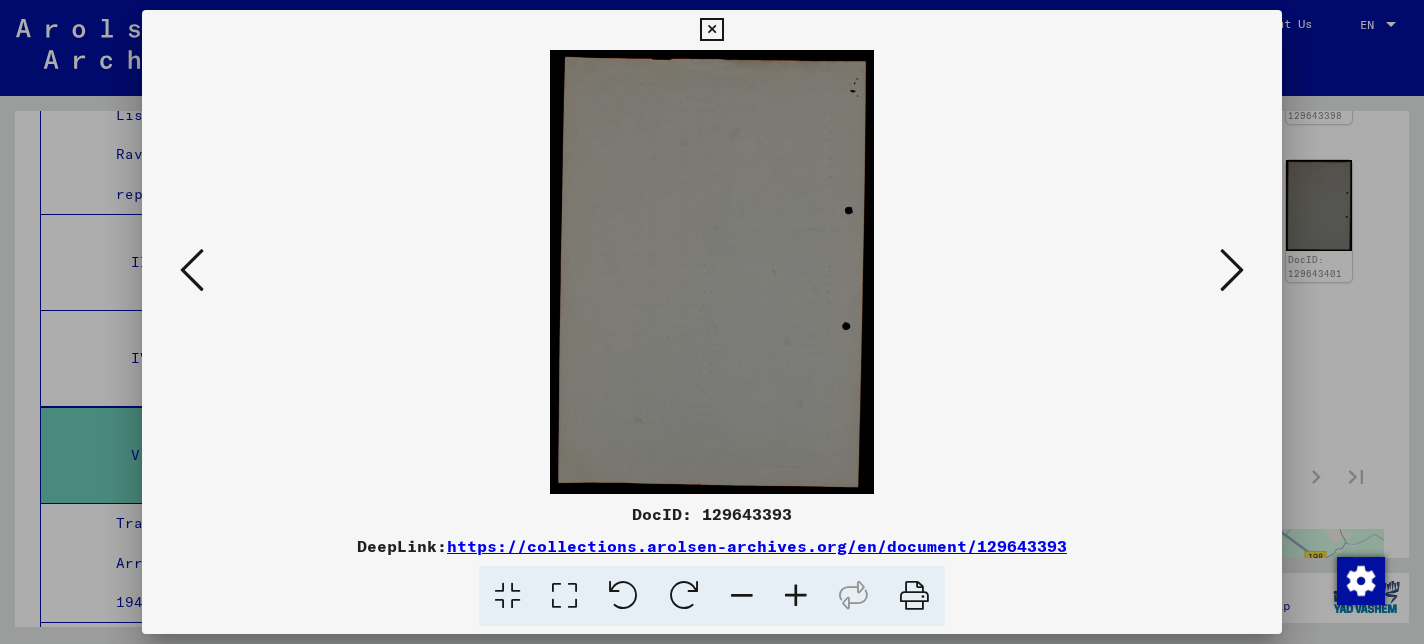 click at bounding box center [192, 270] 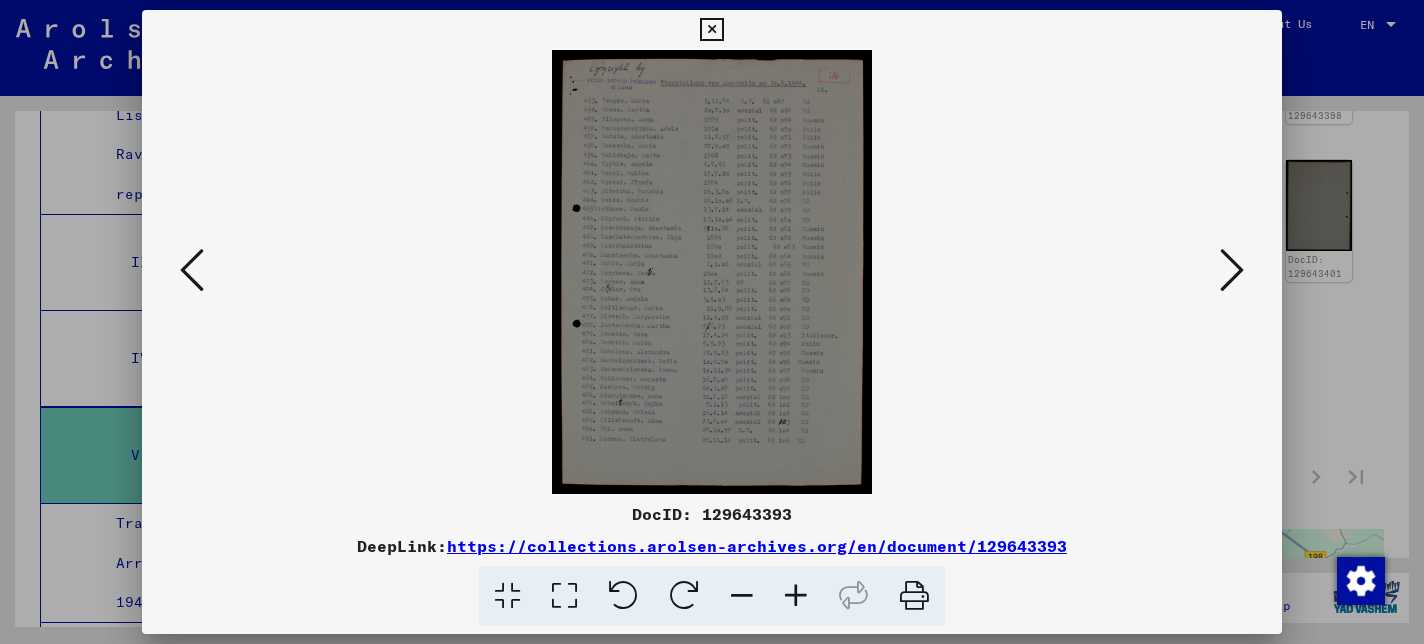 click at bounding box center (192, 270) 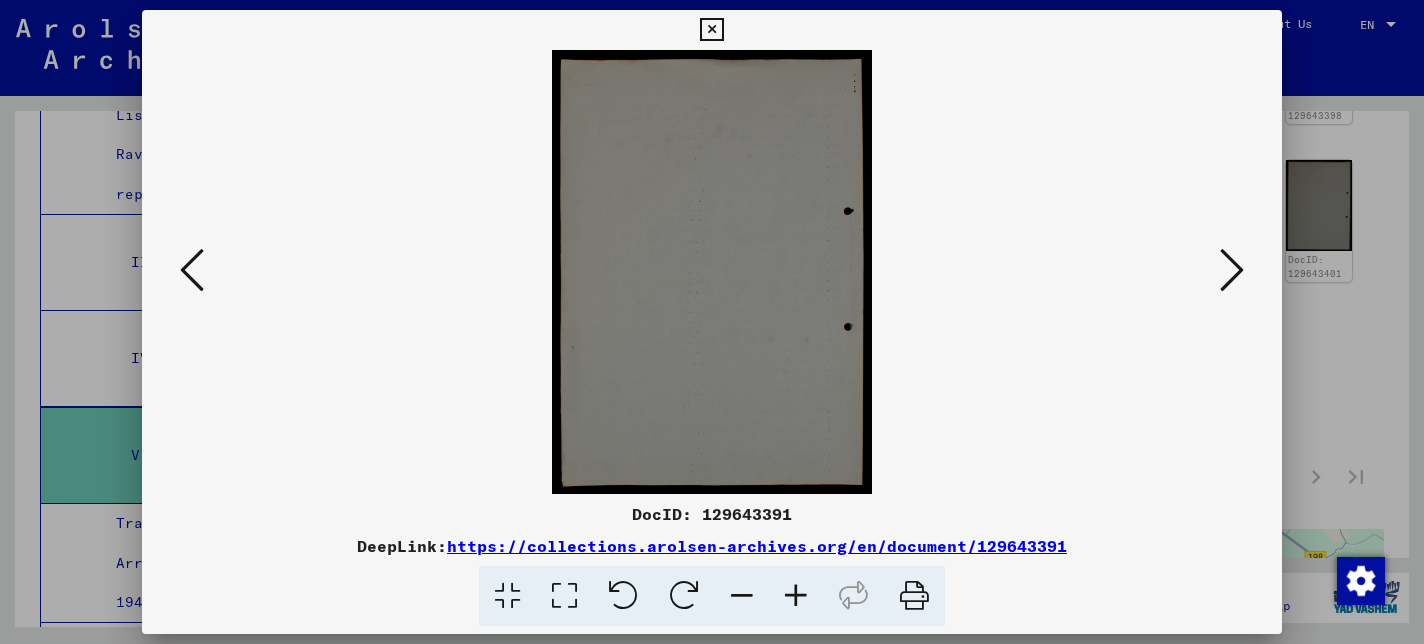 click at bounding box center (192, 270) 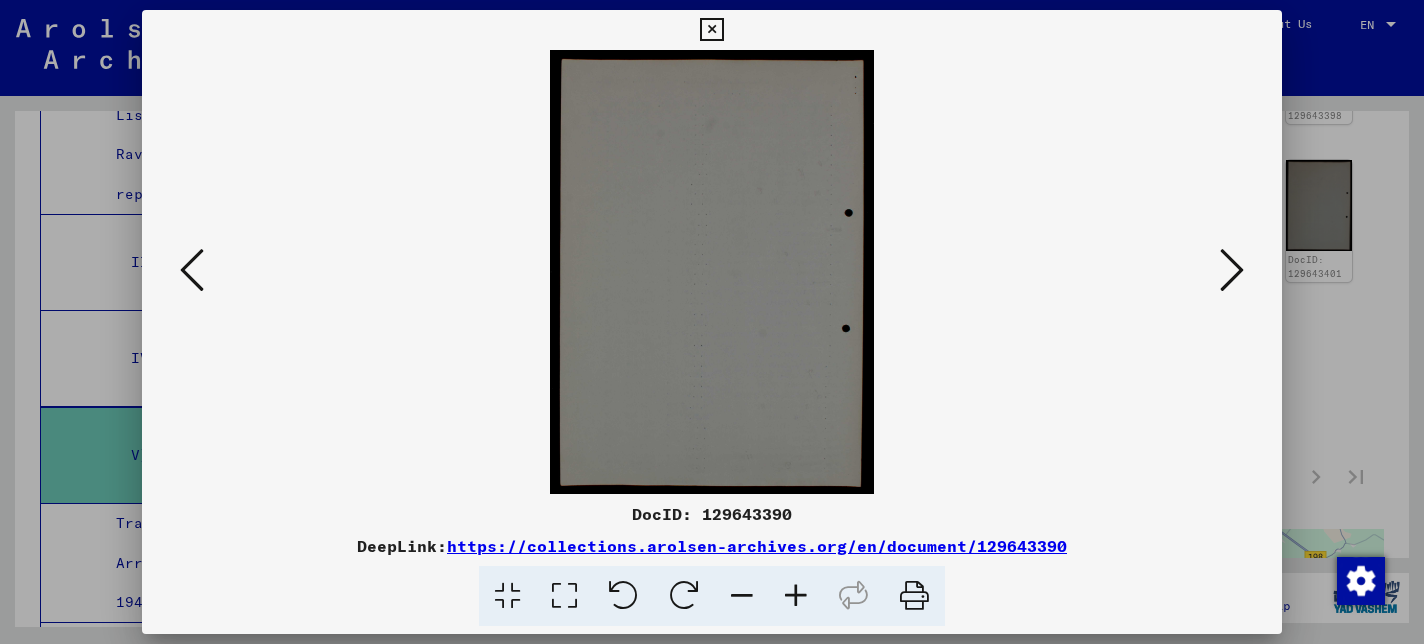 click at bounding box center [192, 270] 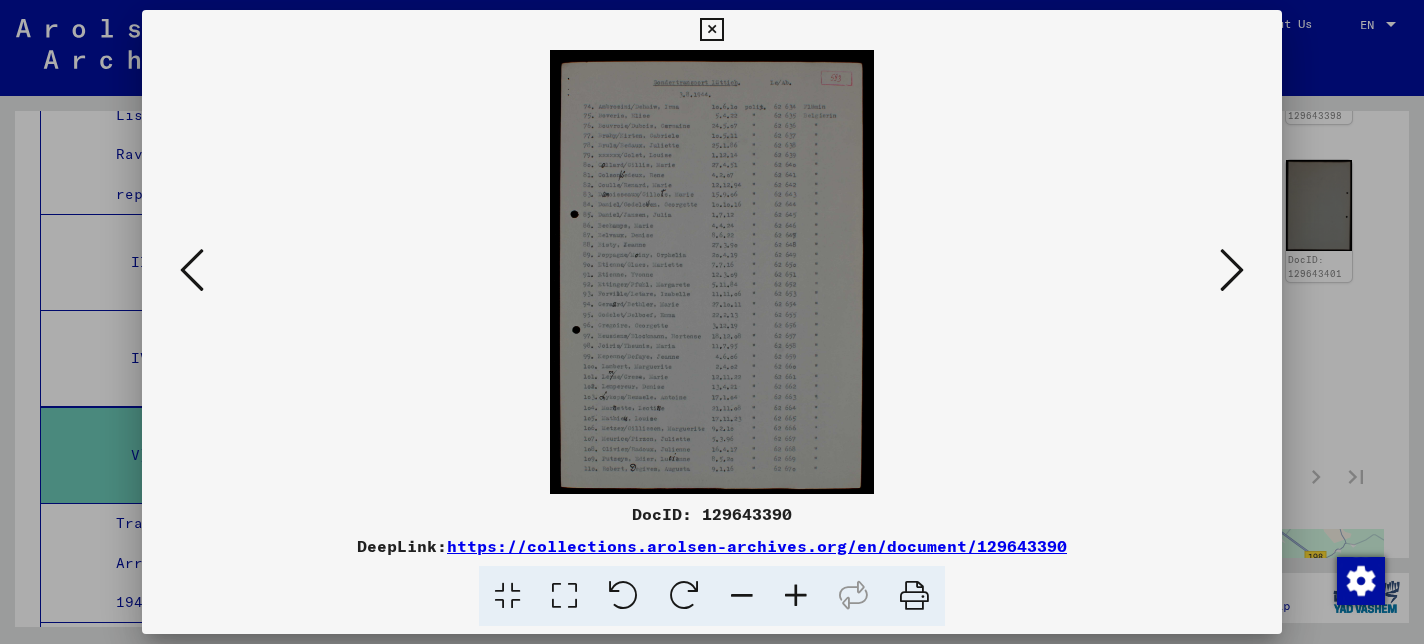 click at bounding box center [192, 270] 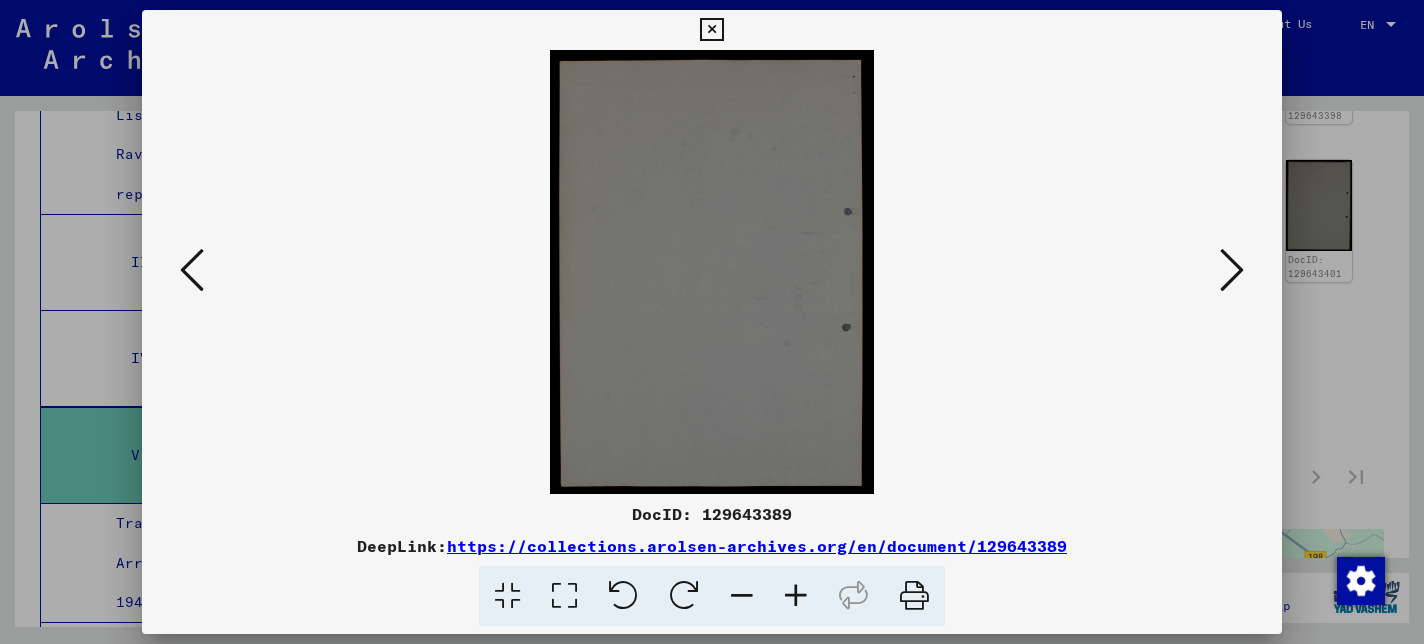 click at bounding box center [192, 270] 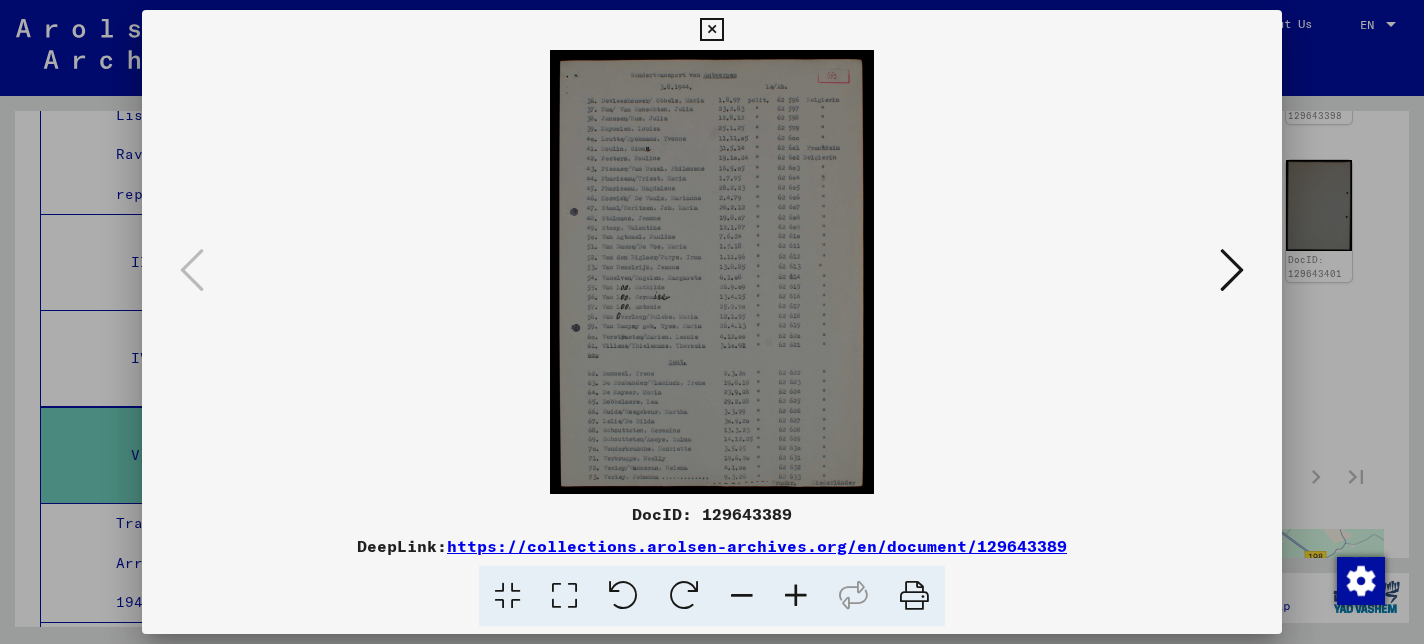click at bounding box center [796, 596] 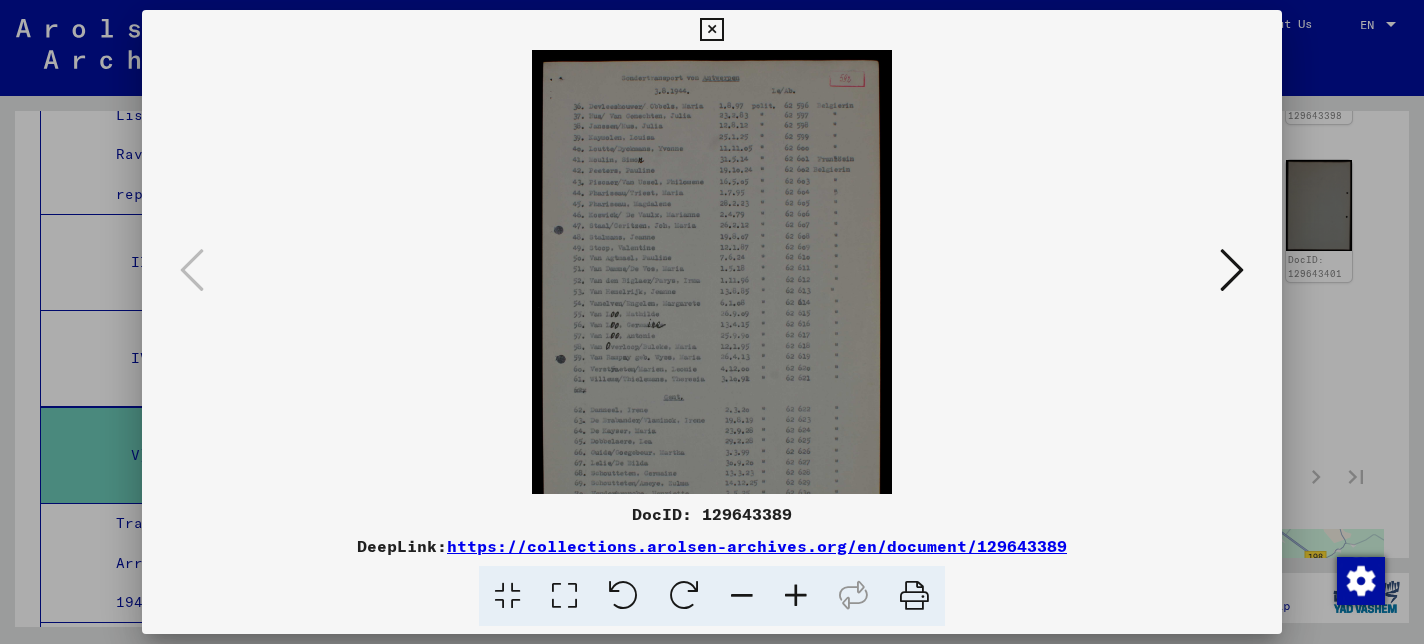 click at bounding box center (796, 596) 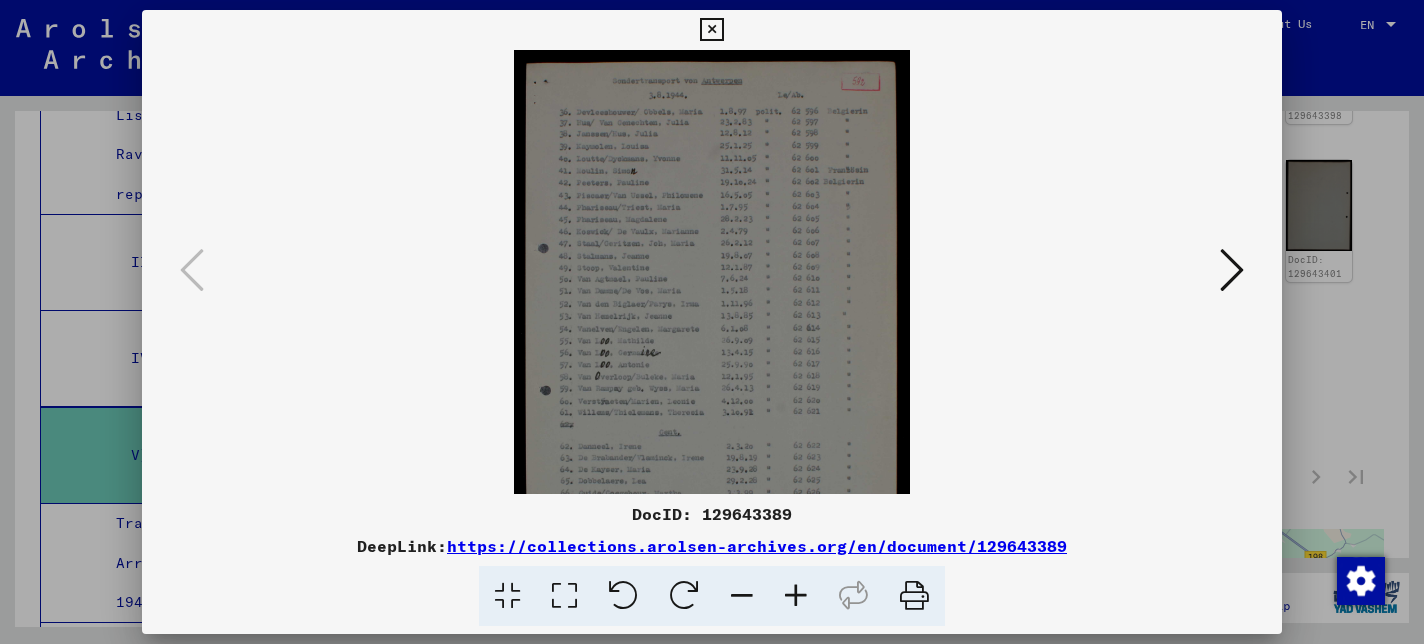 click at bounding box center [796, 596] 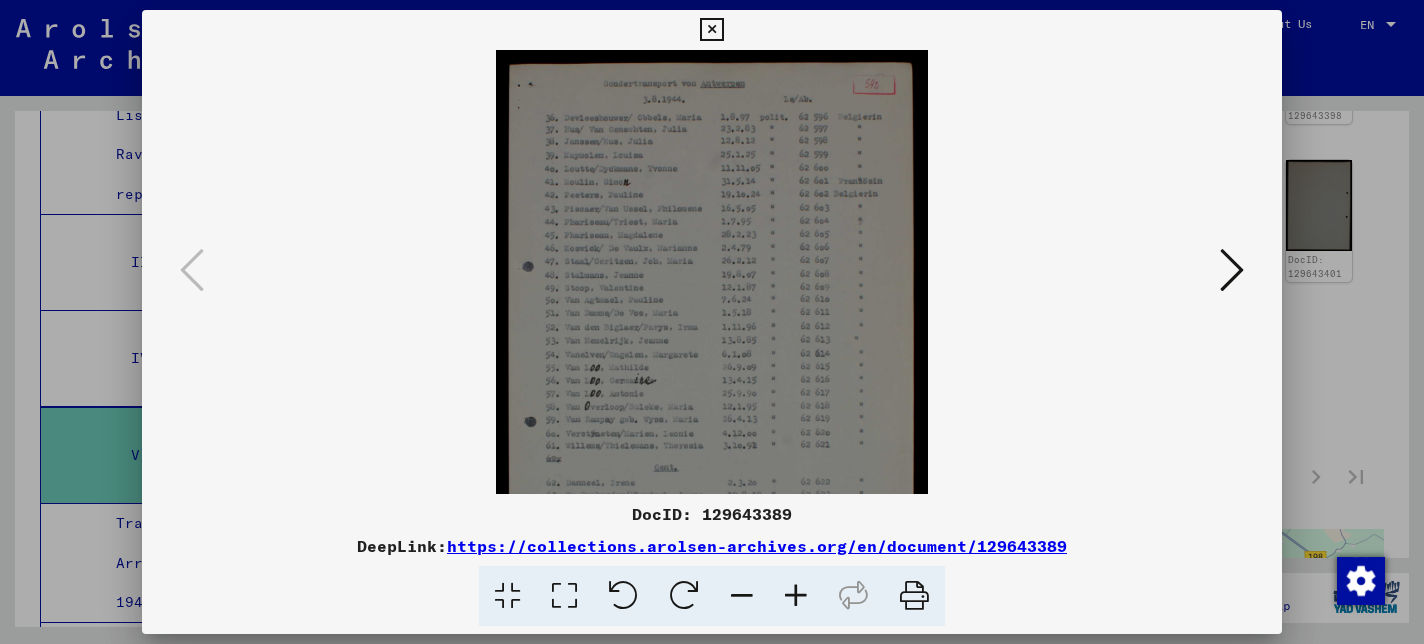 click at bounding box center (796, 596) 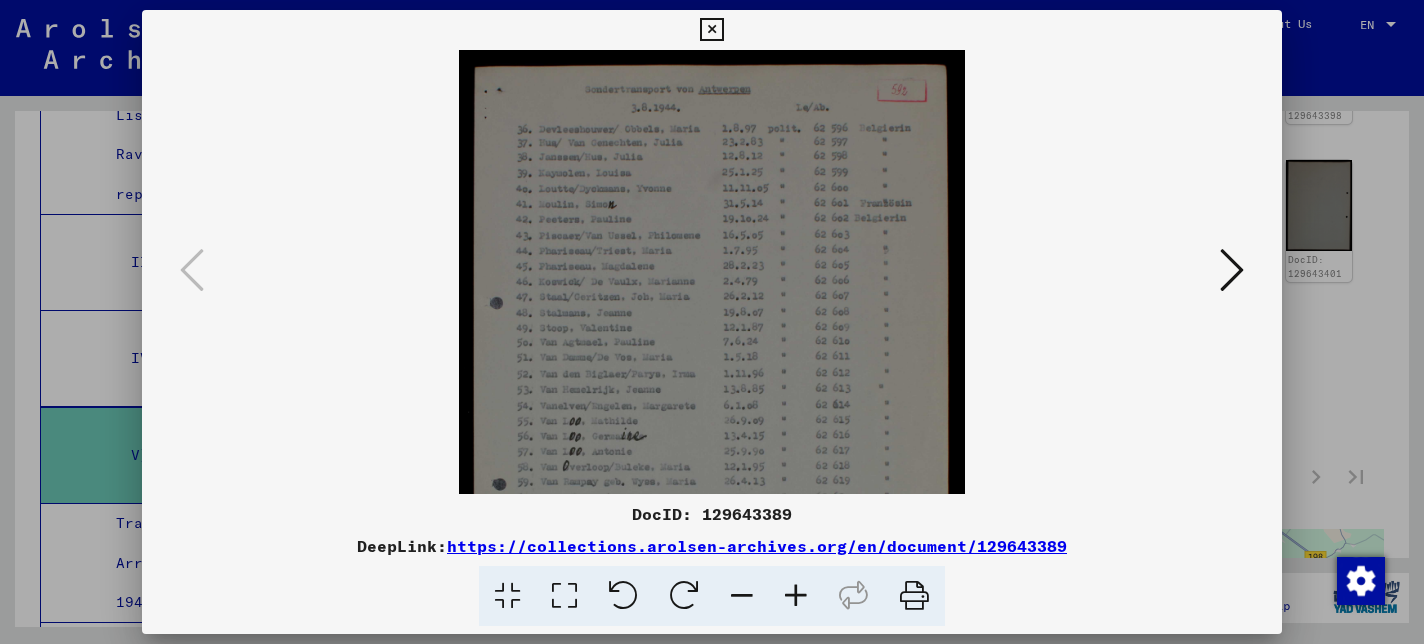click at bounding box center (796, 596) 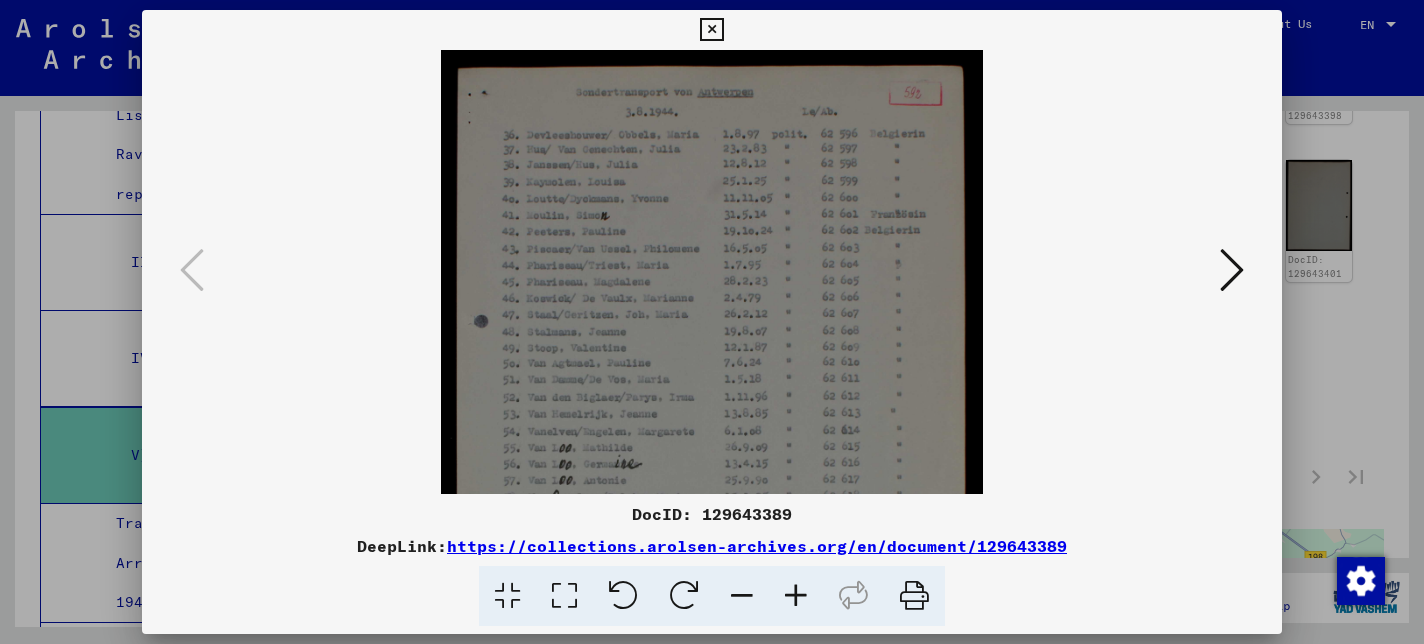 click at bounding box center (796, 596) 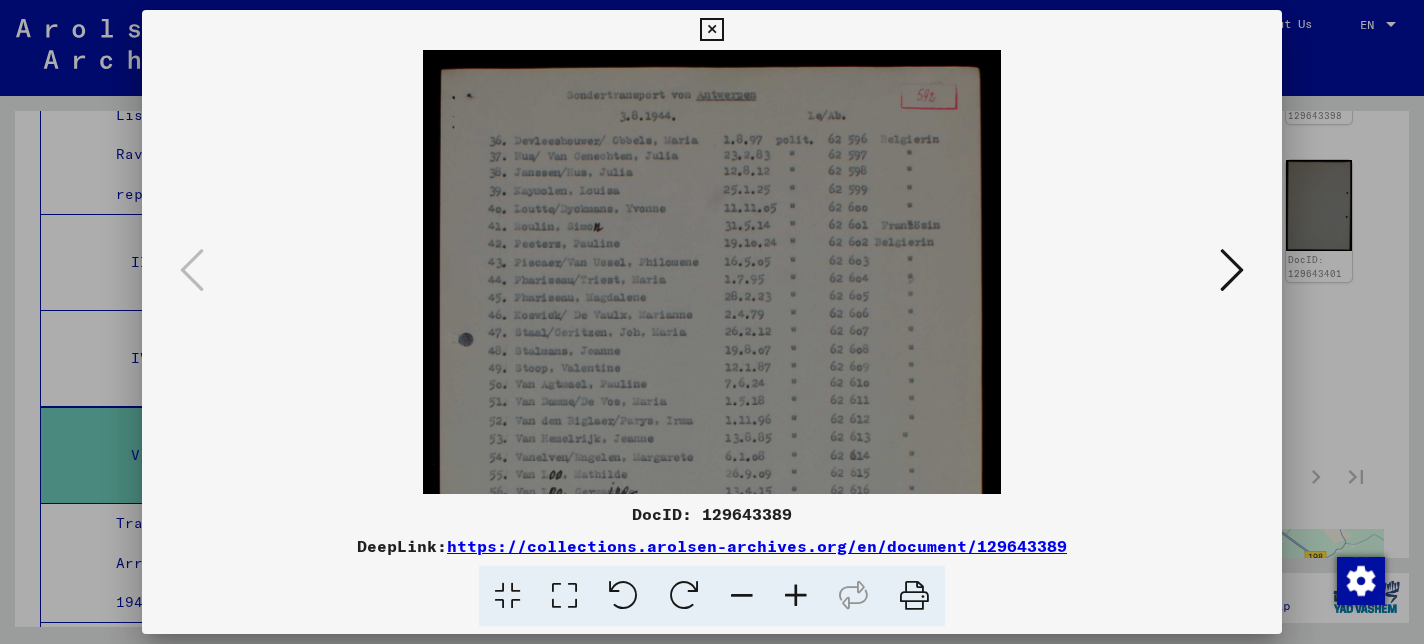 click at bounding box center (712, 322) 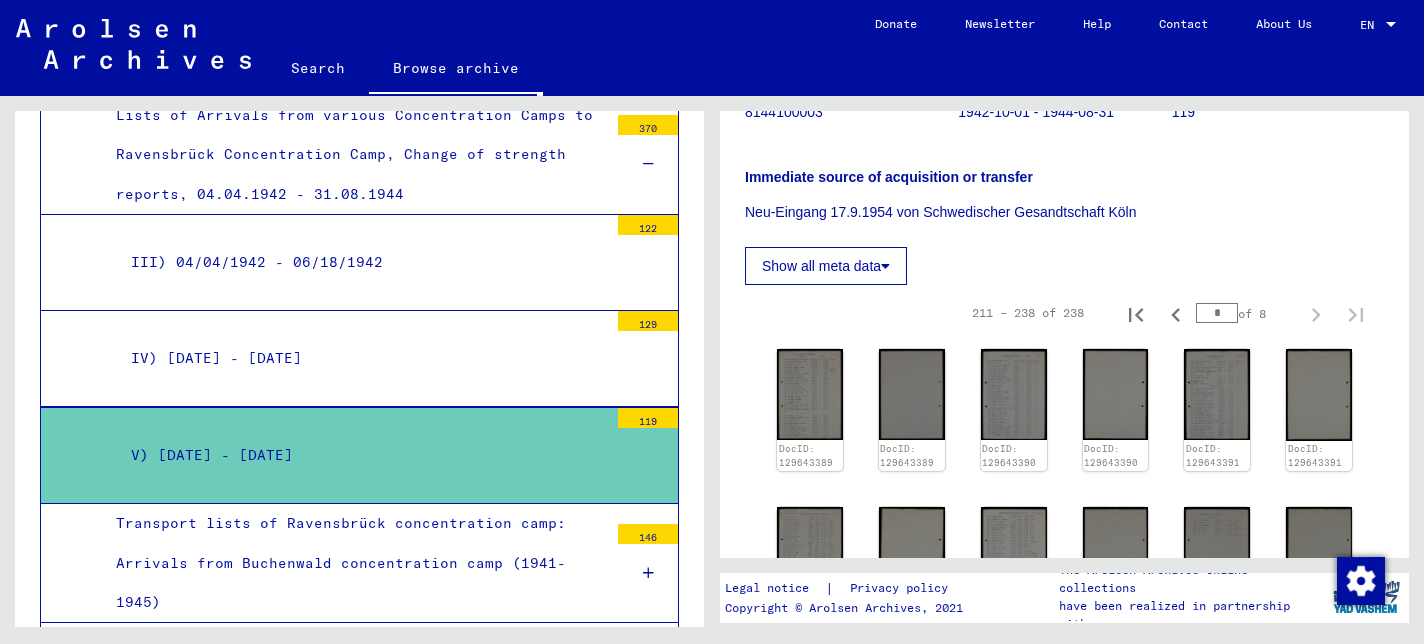 scroll, scrollTop: 114, scrollLeft: 0, axis: vertical 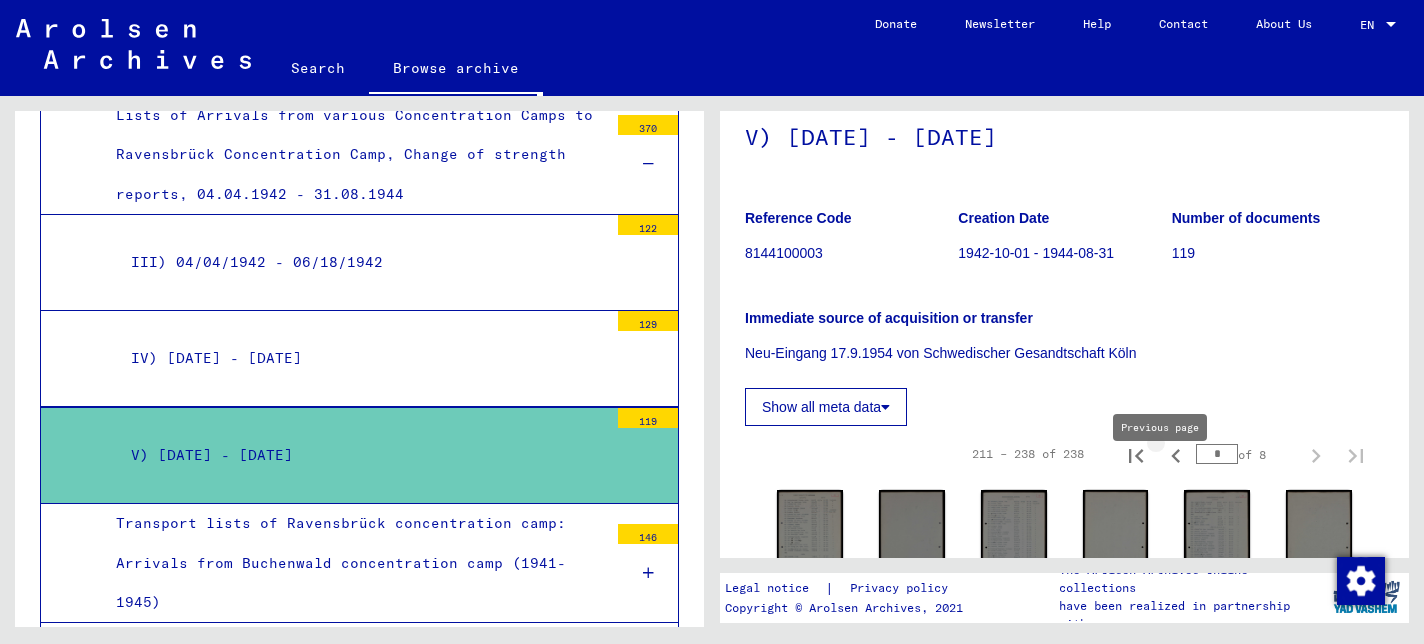 click 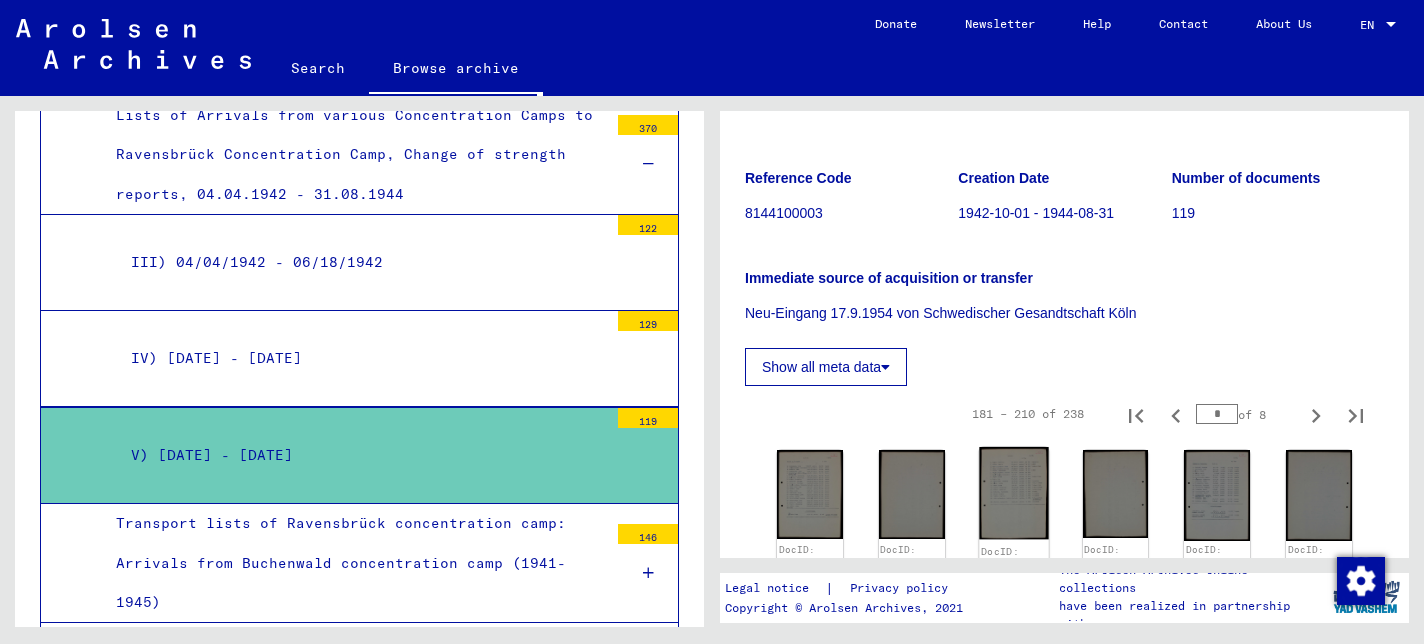 scroll, scrollTop: 182, scrollLeft: 0, axis: vertical 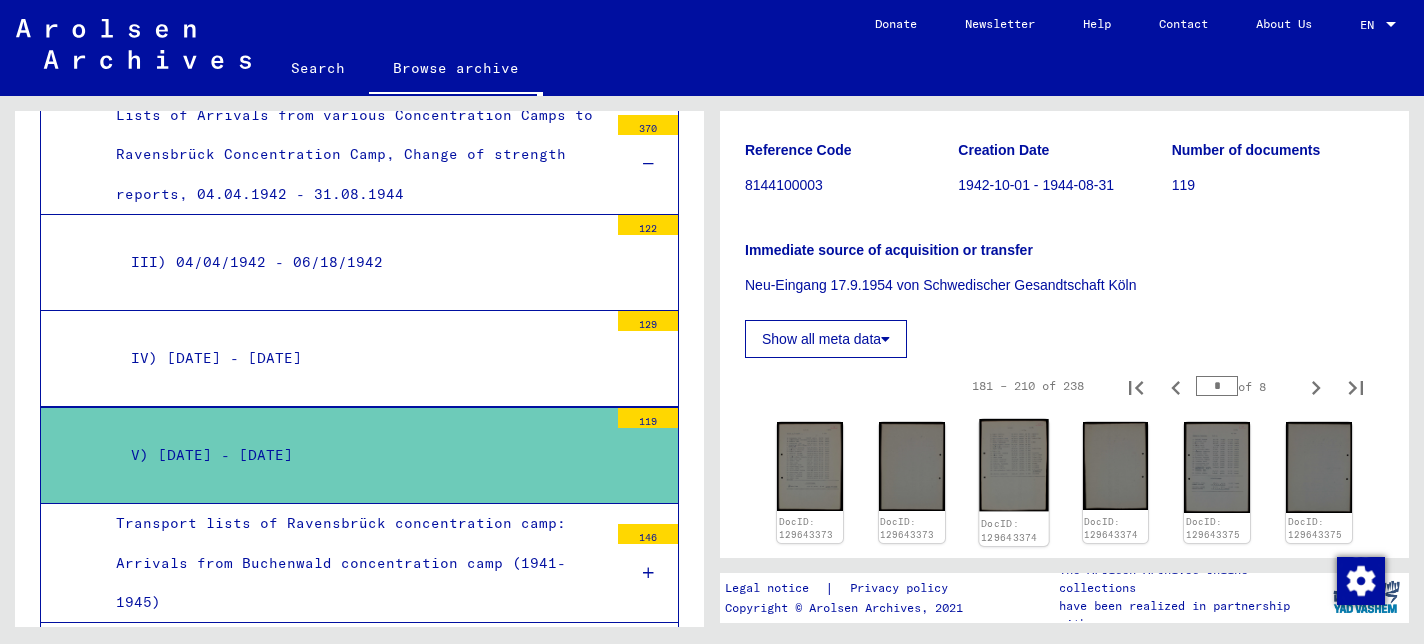 click 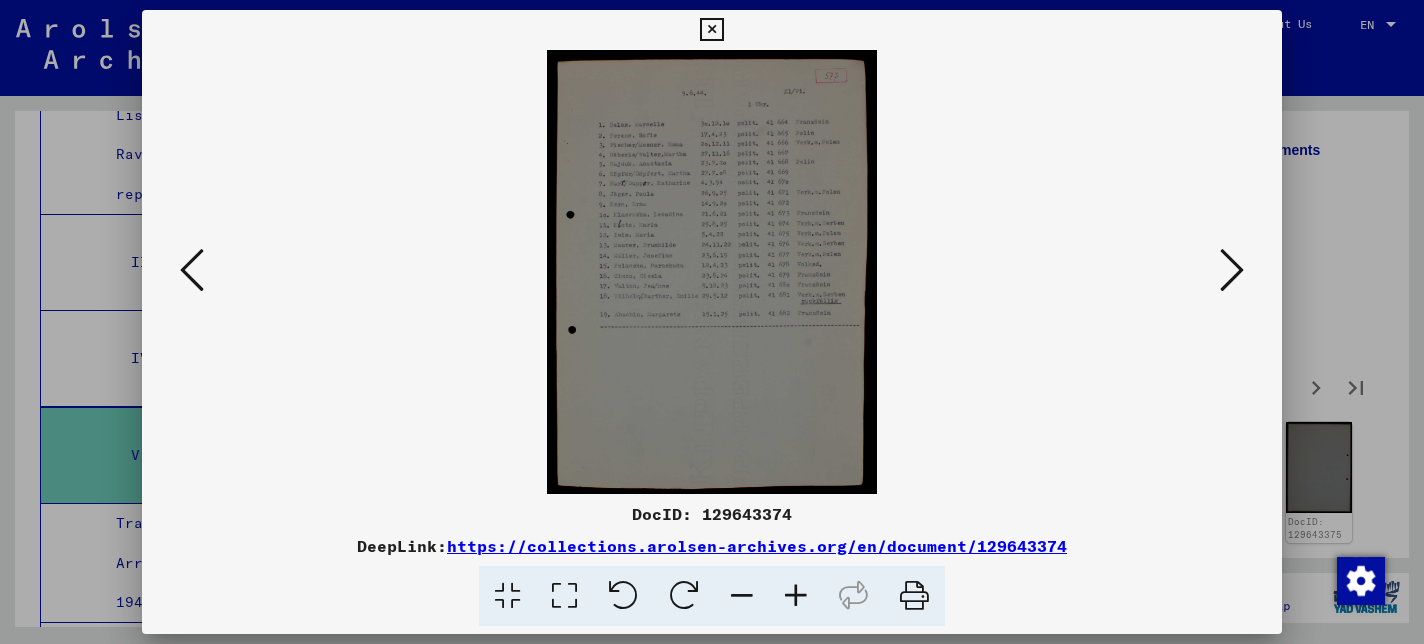 click at bounding box center [796, 596] 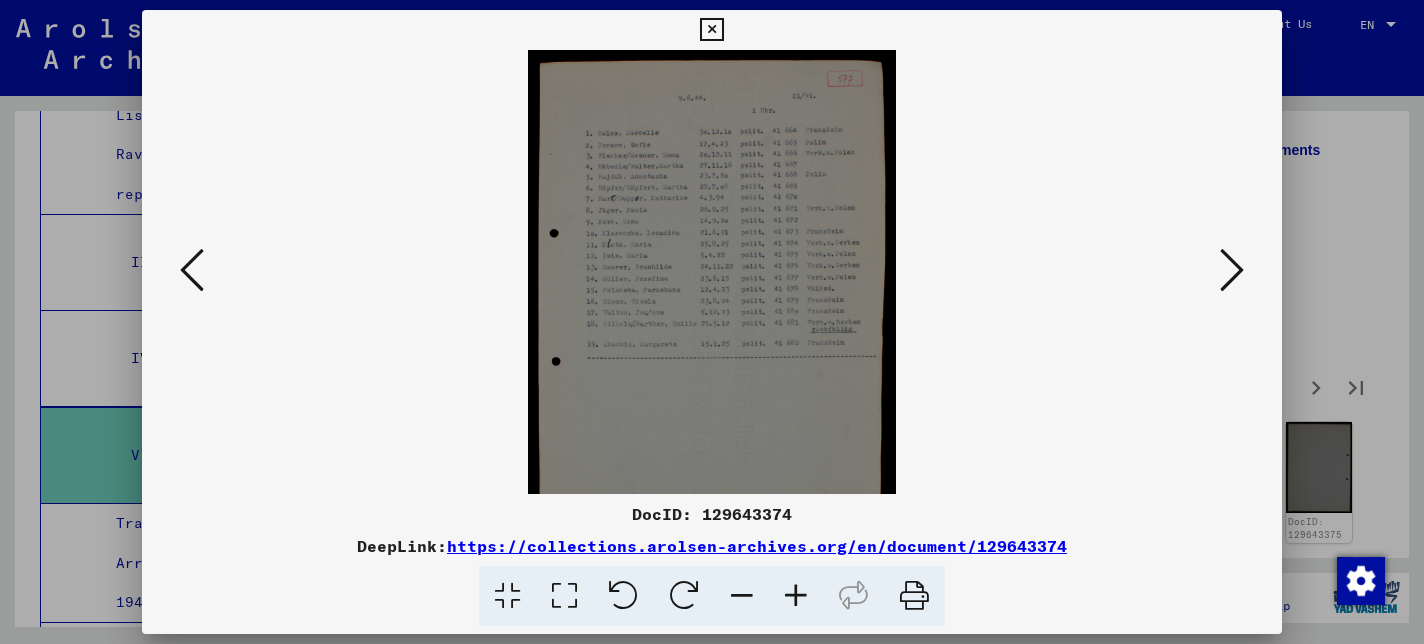 click at bounding box center [796, 596] 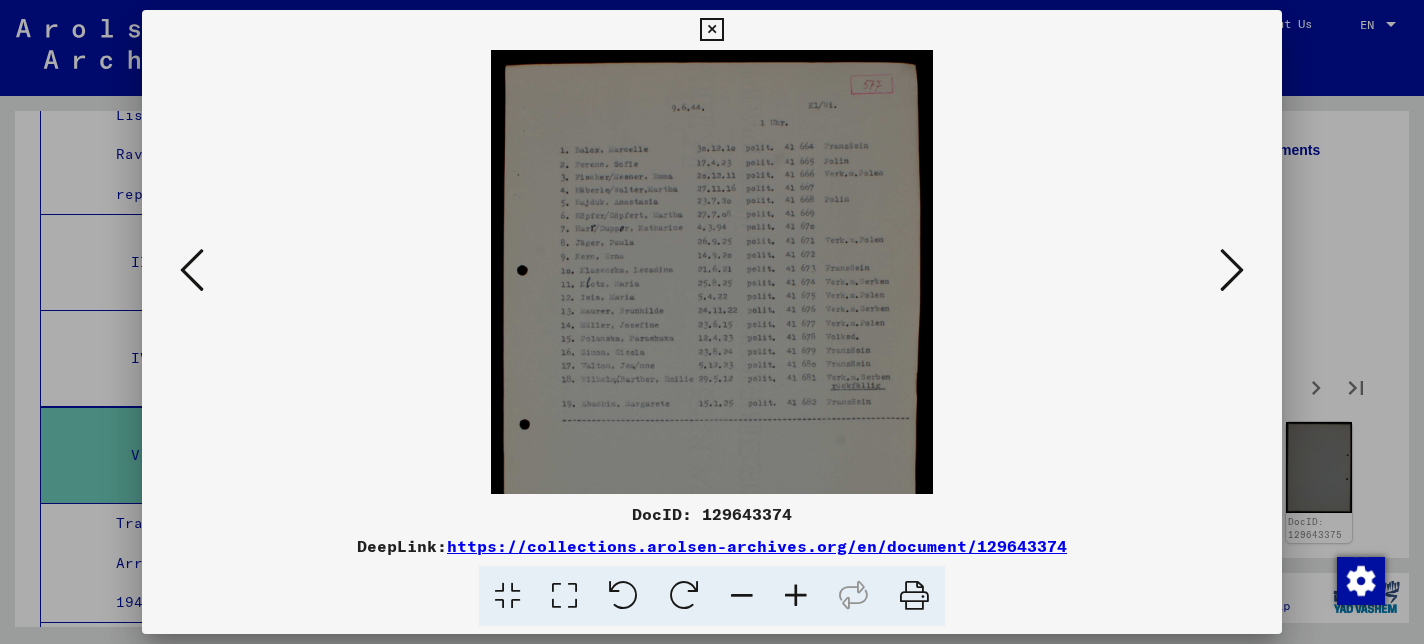click at bounding box center (796, 596) 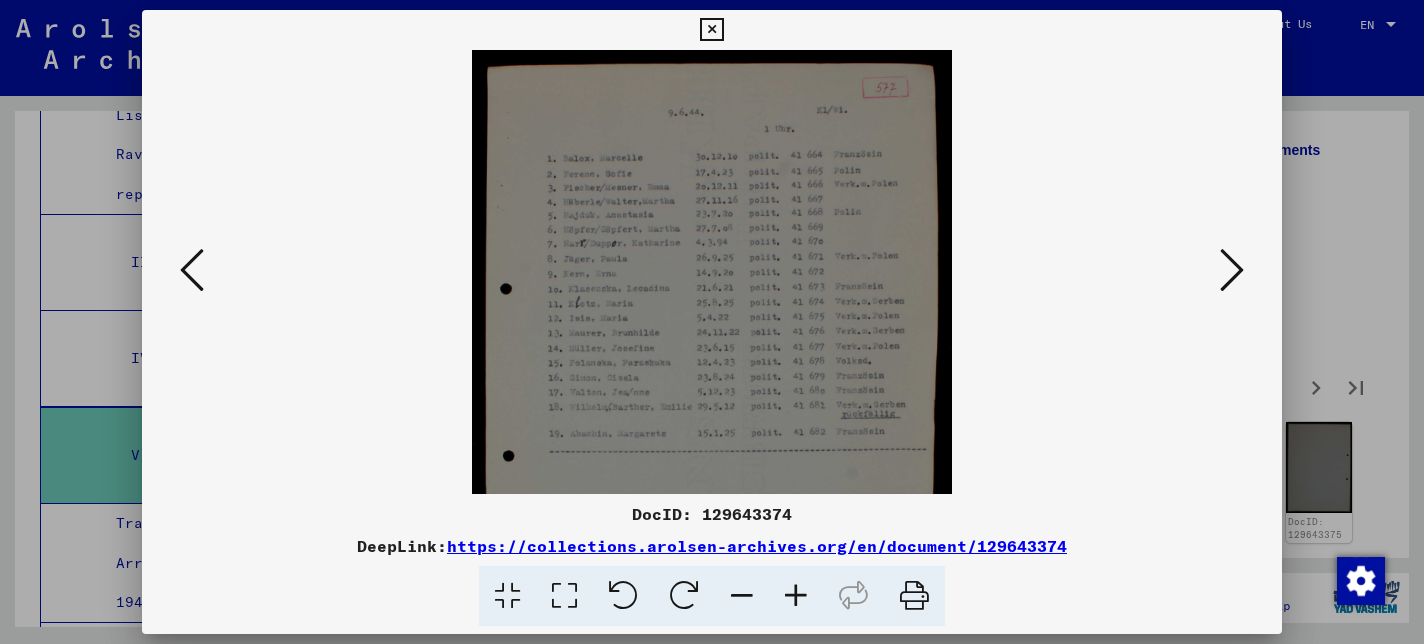 click at bounding box center [796, 596] 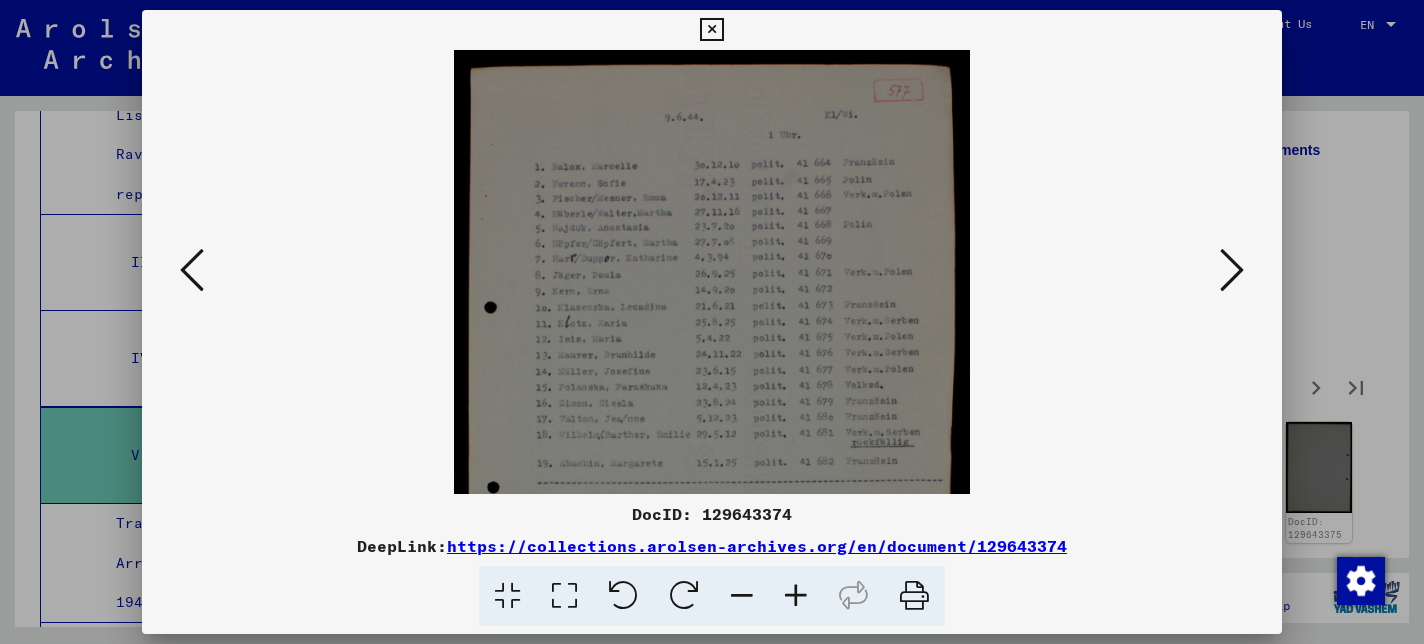 click at bounding box center [796, 596] 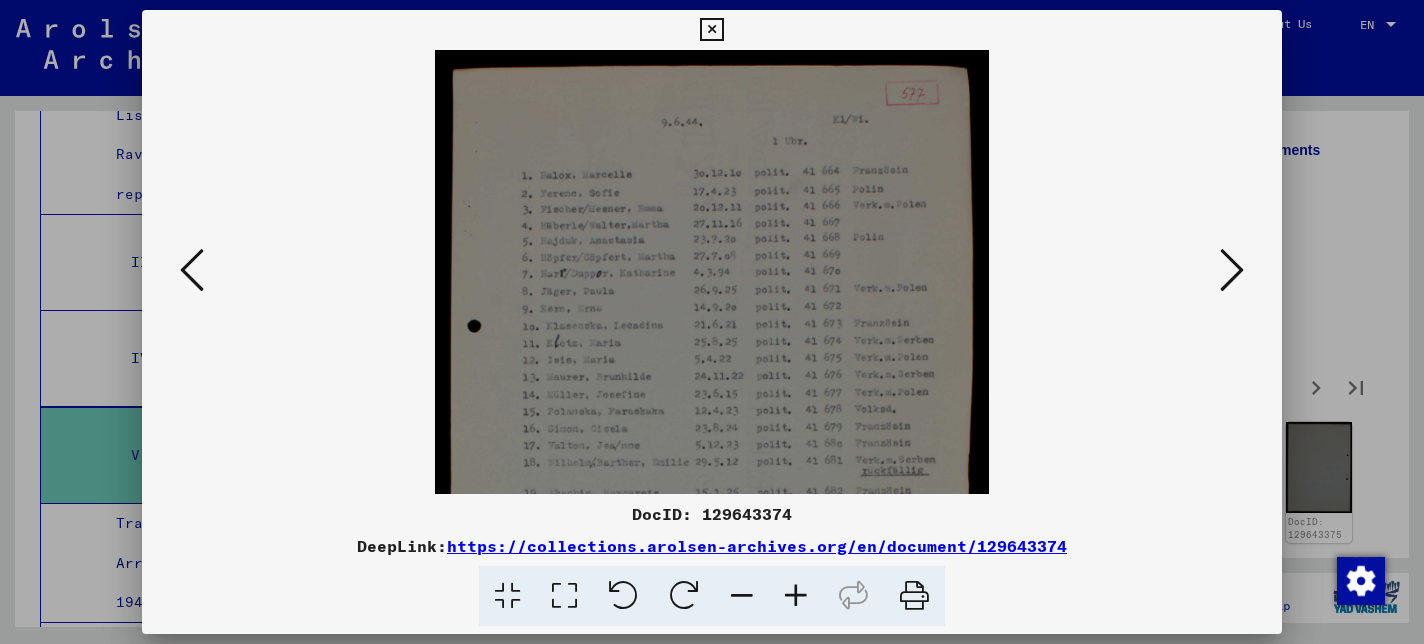 click at bounding box center (796, 596) 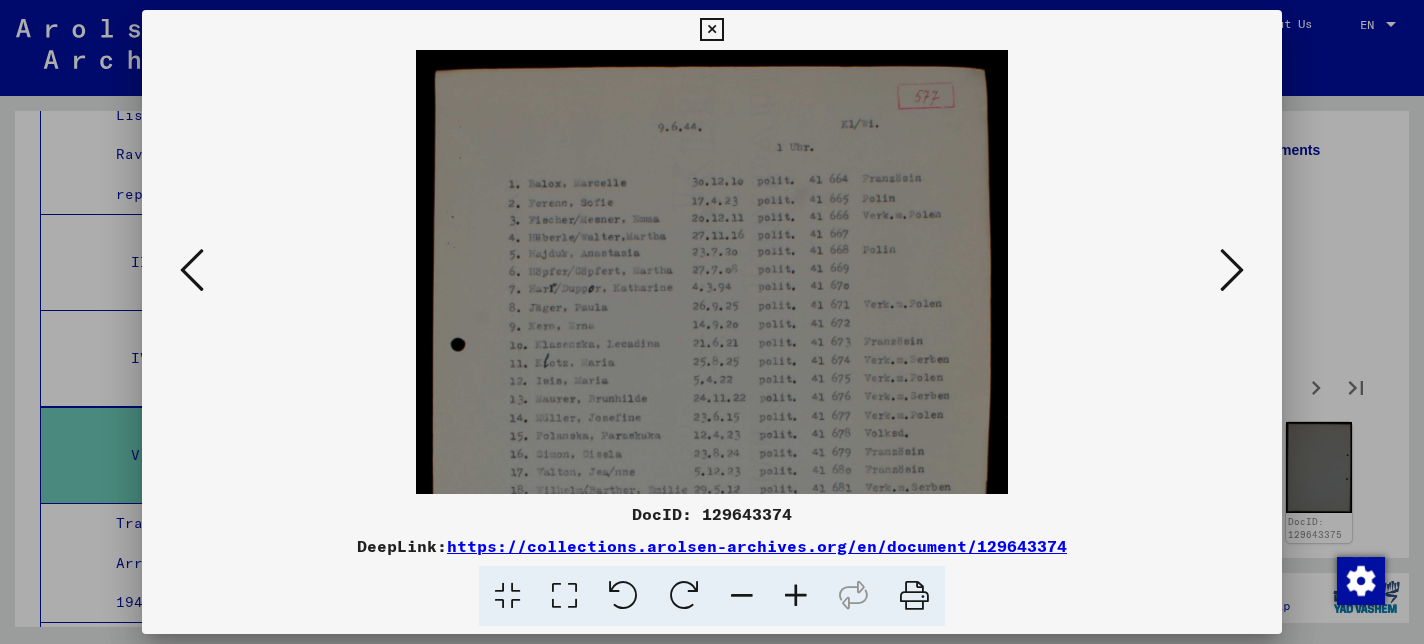 click at bounding box center [796, 596] 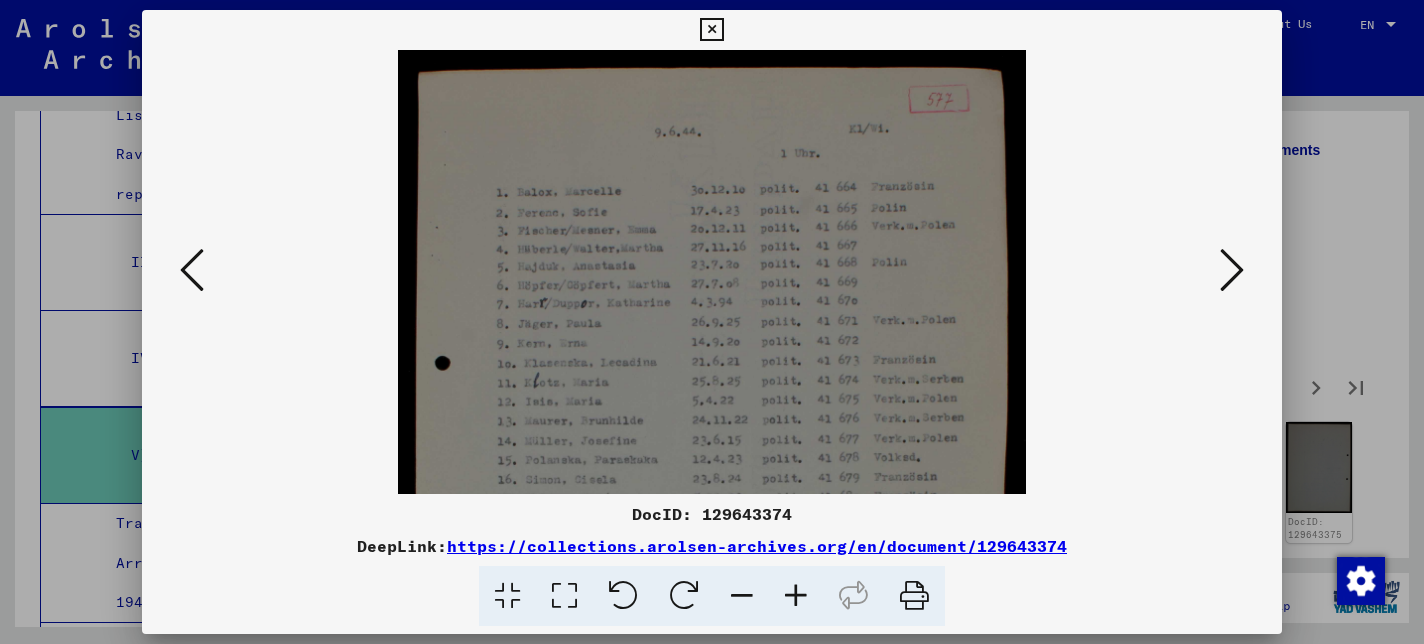 click at bounding box center [711, 30] 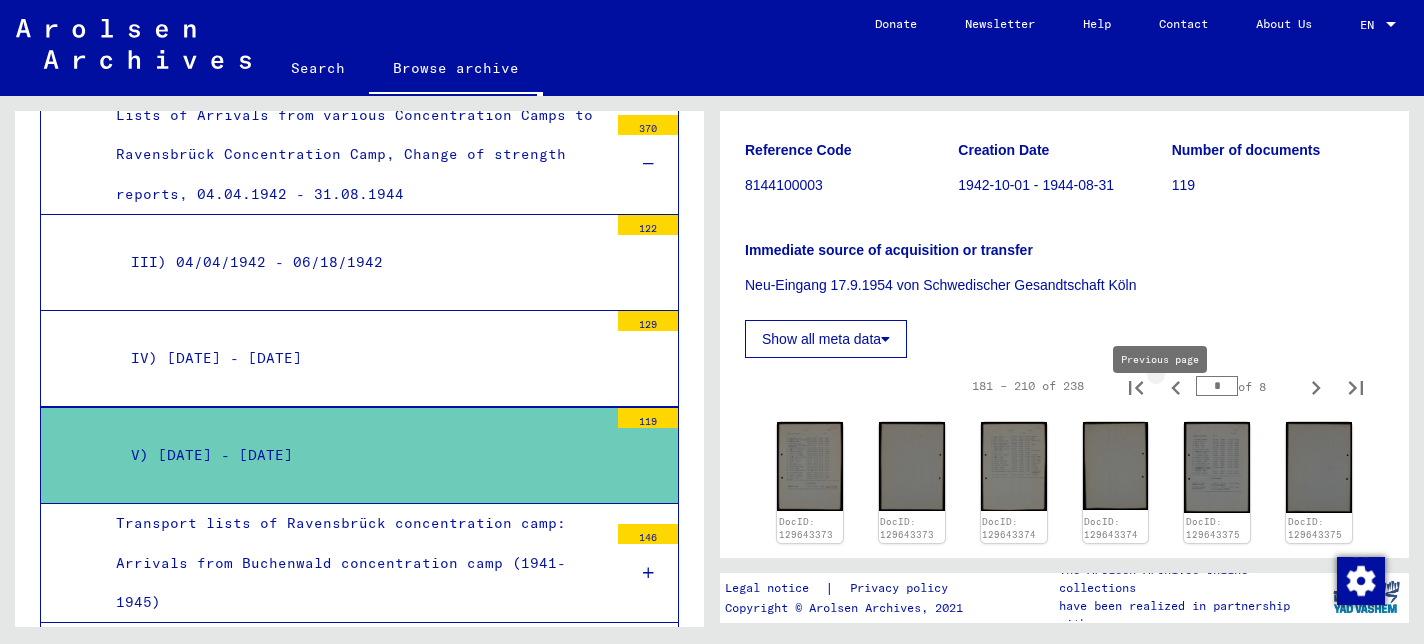 click 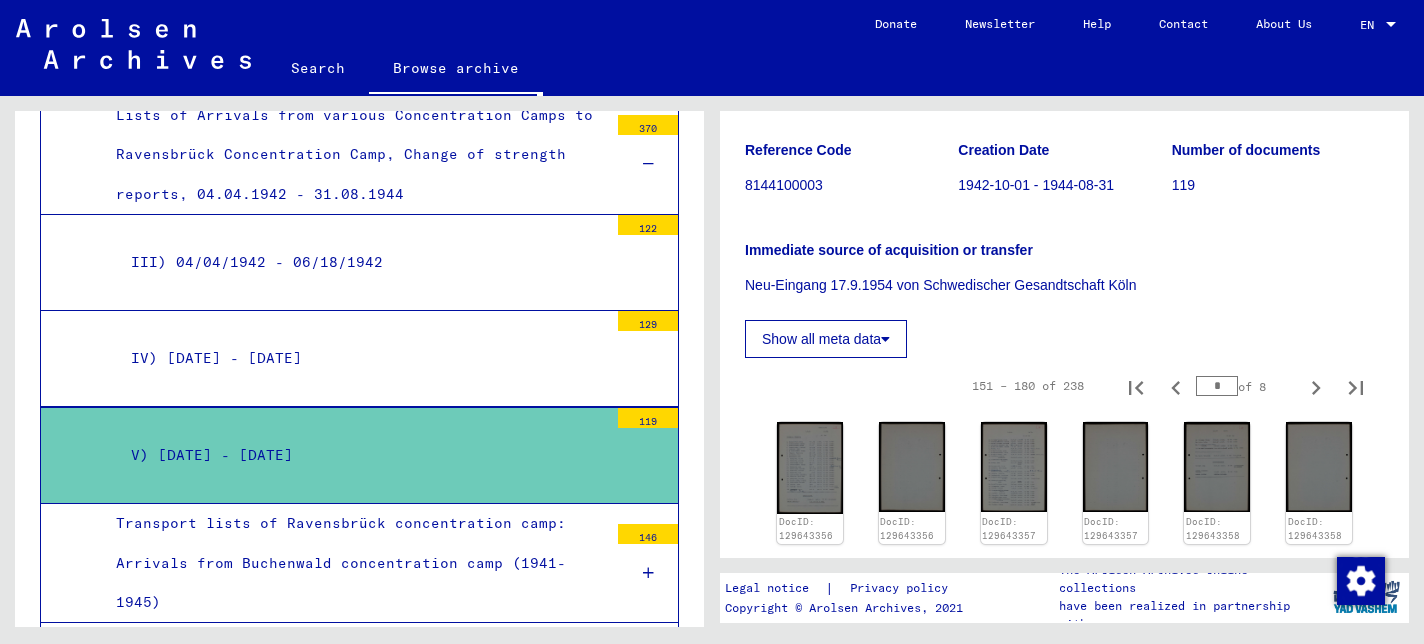 click 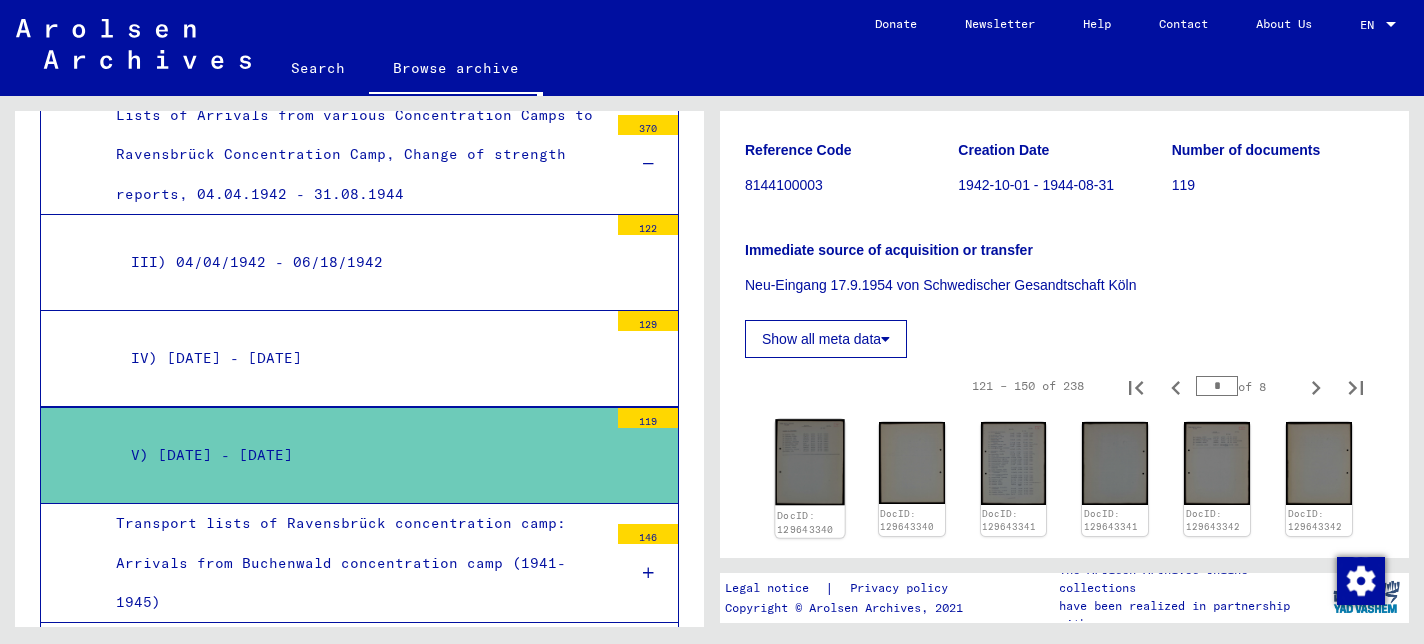 click 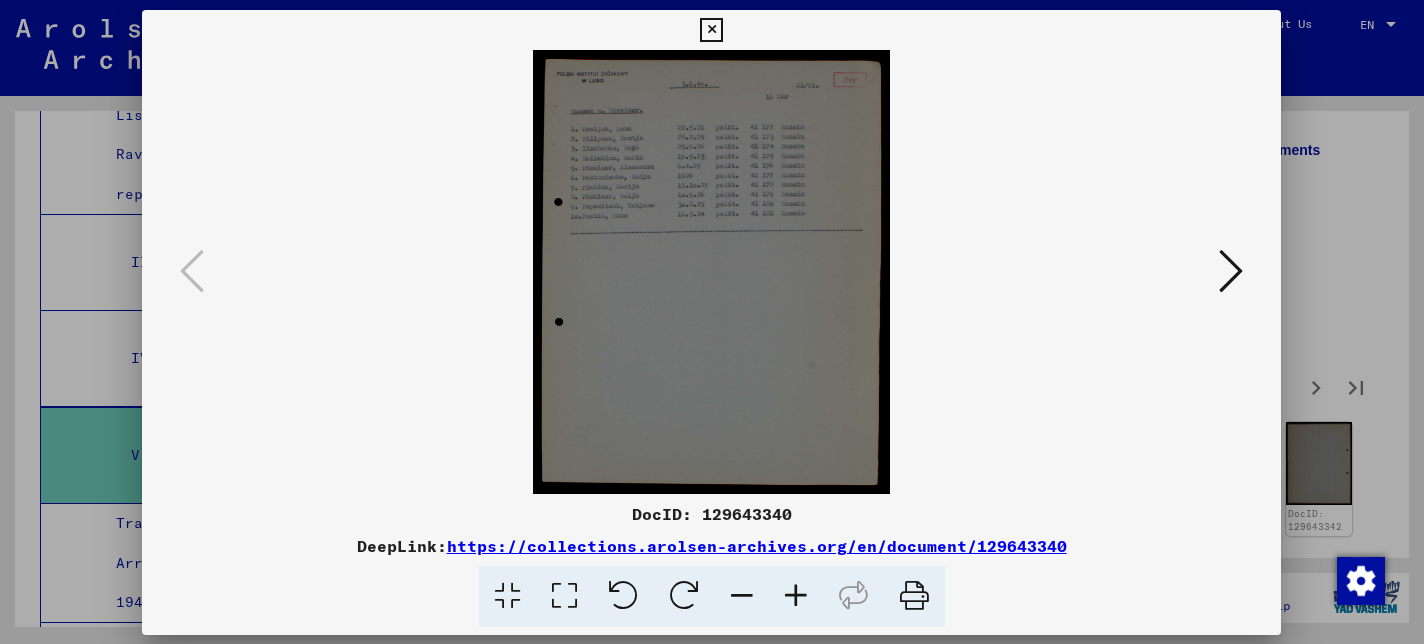 click at bounding box center [711, 272] 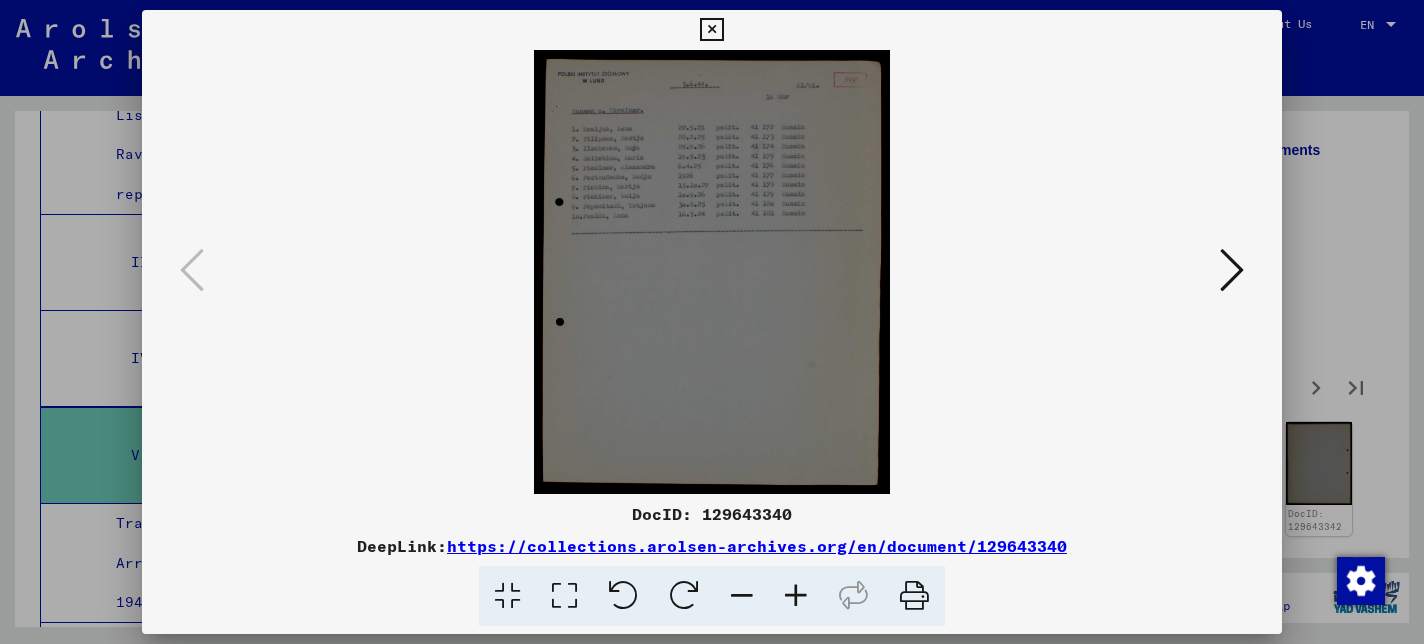 click at bounding box center [711, 272] 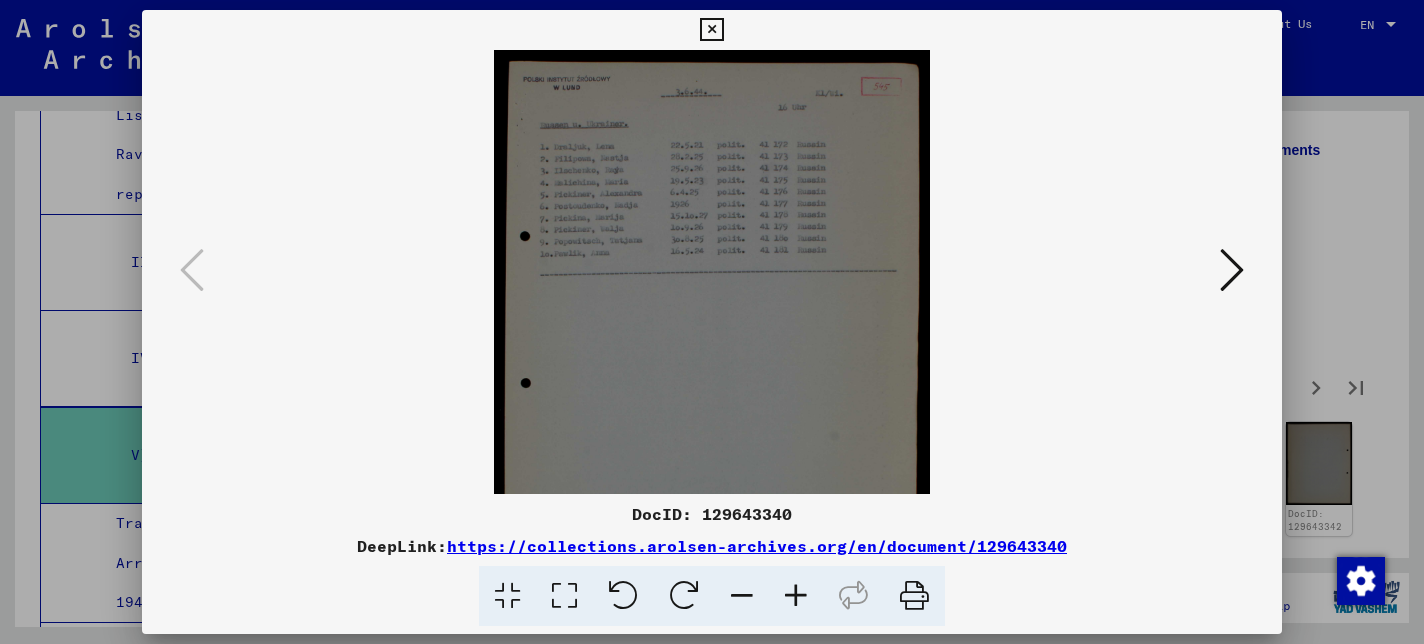 click at bounding box center (796, 596) 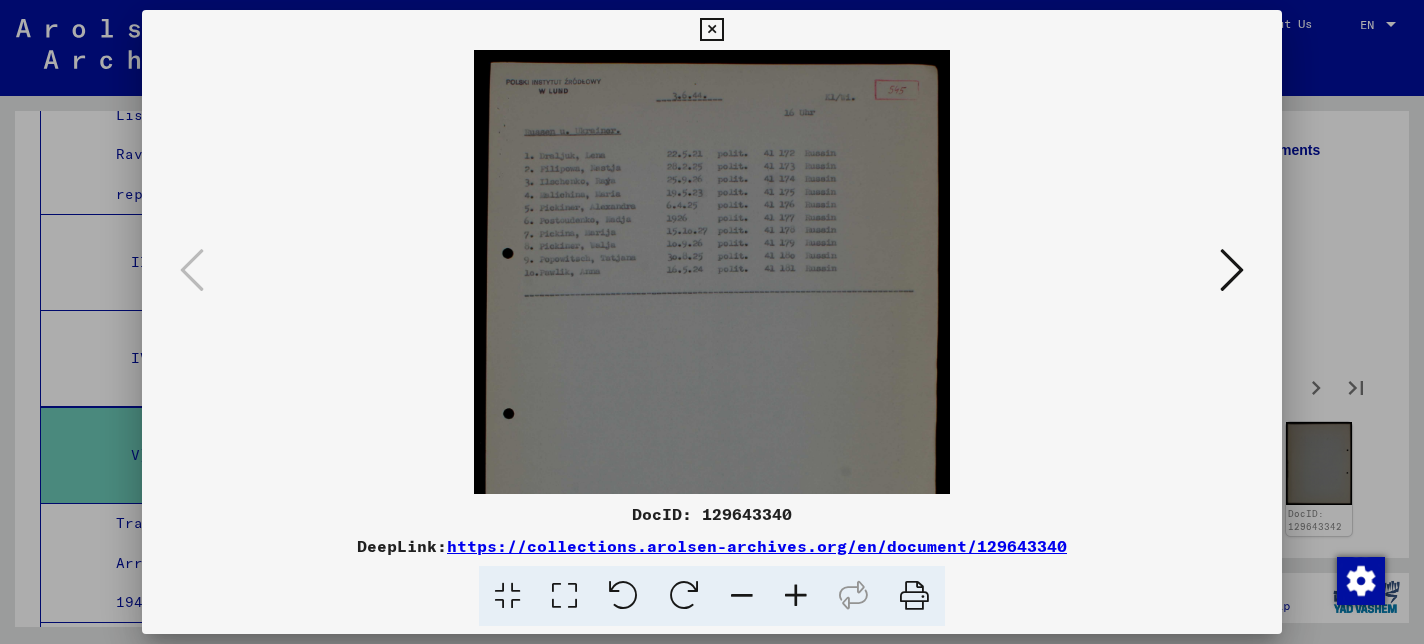 click at bounding box center (796, 596) 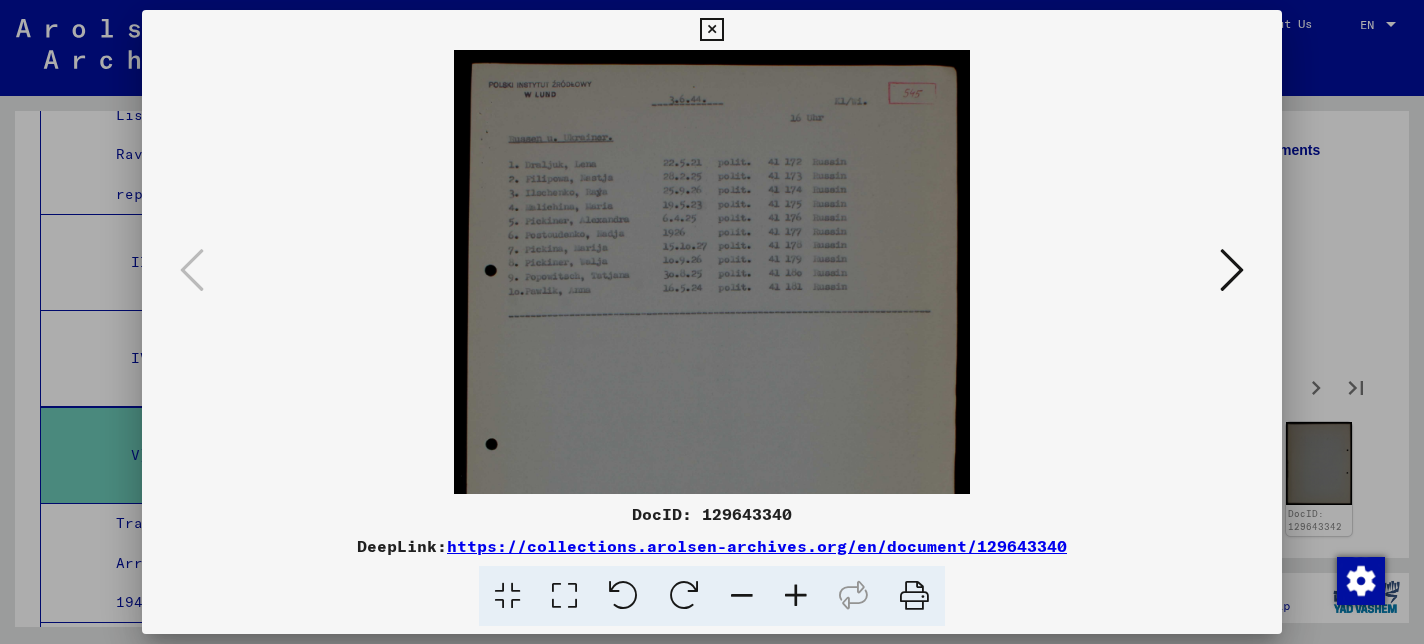 click at bounding box center (796, 596) 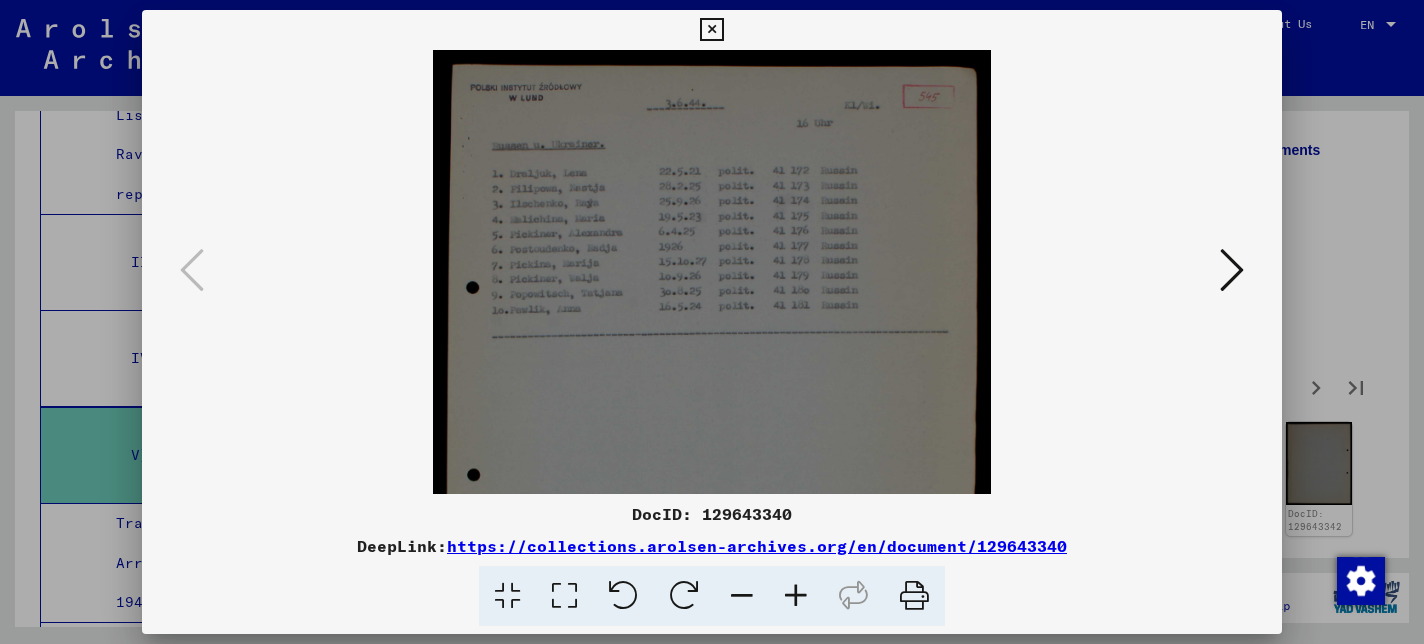 click at bounding box center (796, 596) 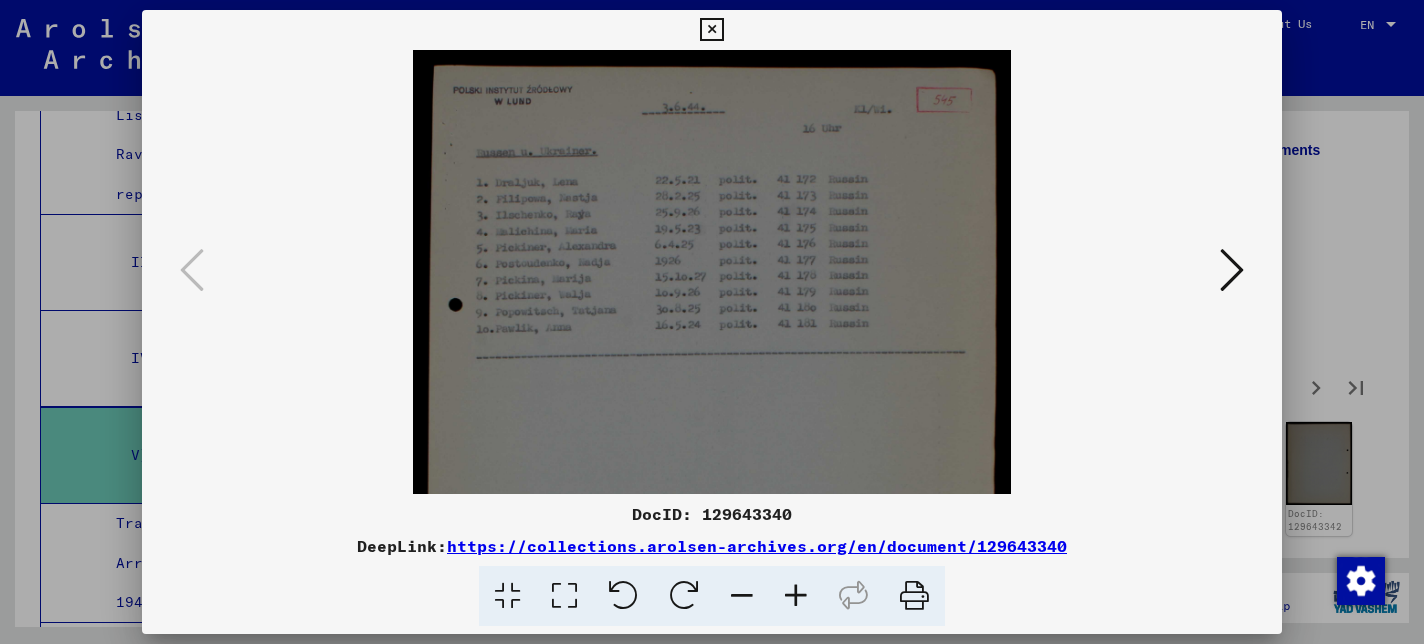 click at bounding box center [796, 596] 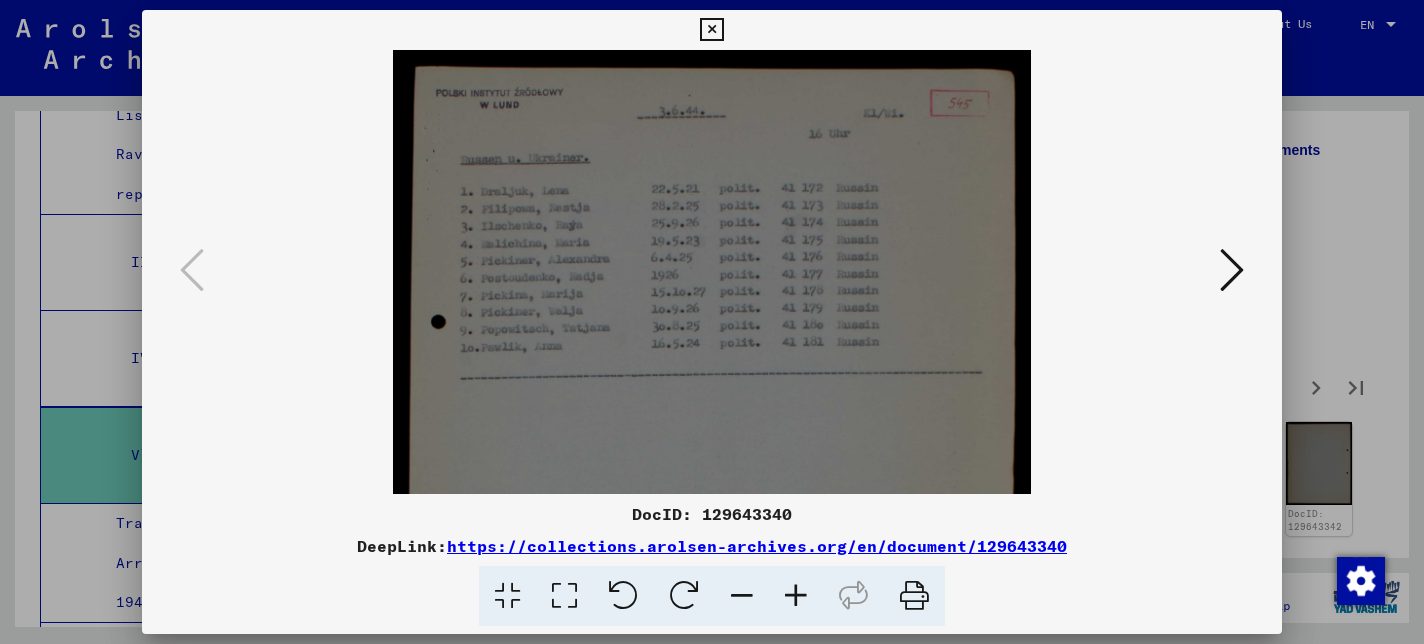 click at bounding box center [711, 30] 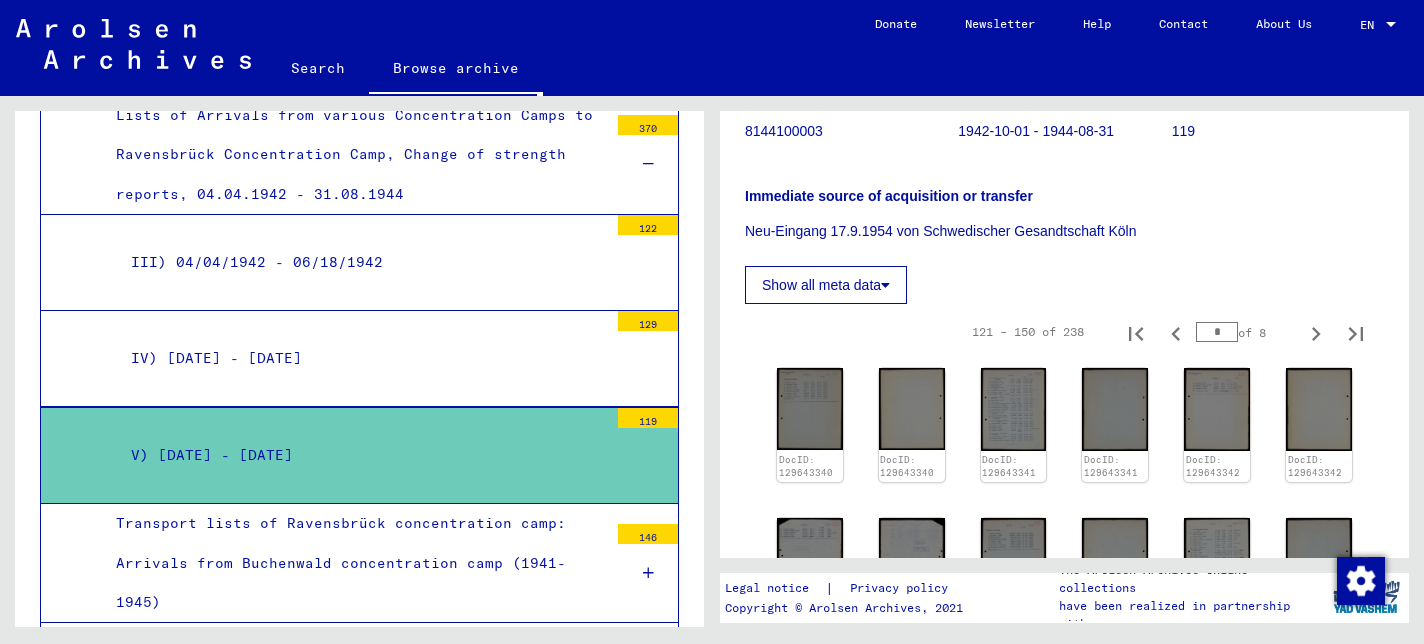 scroll, scrollTop: 237, scrollLeft: 0, axis: vertical 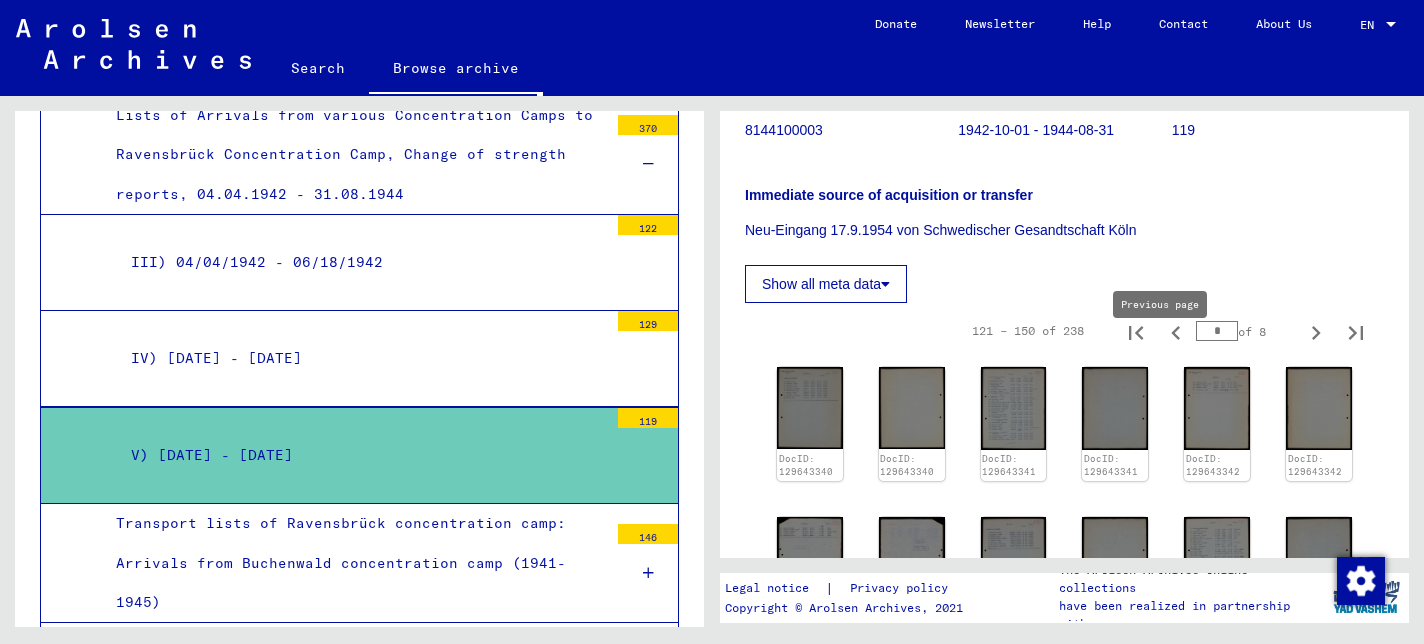 click 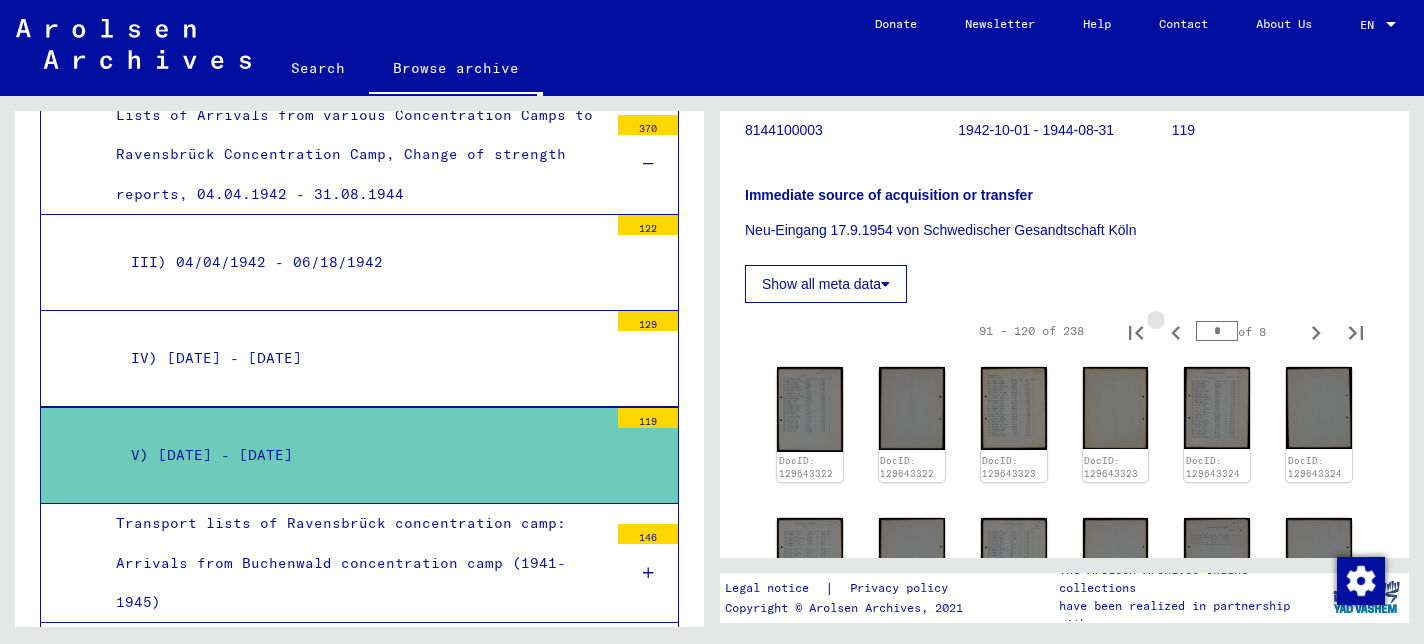 click 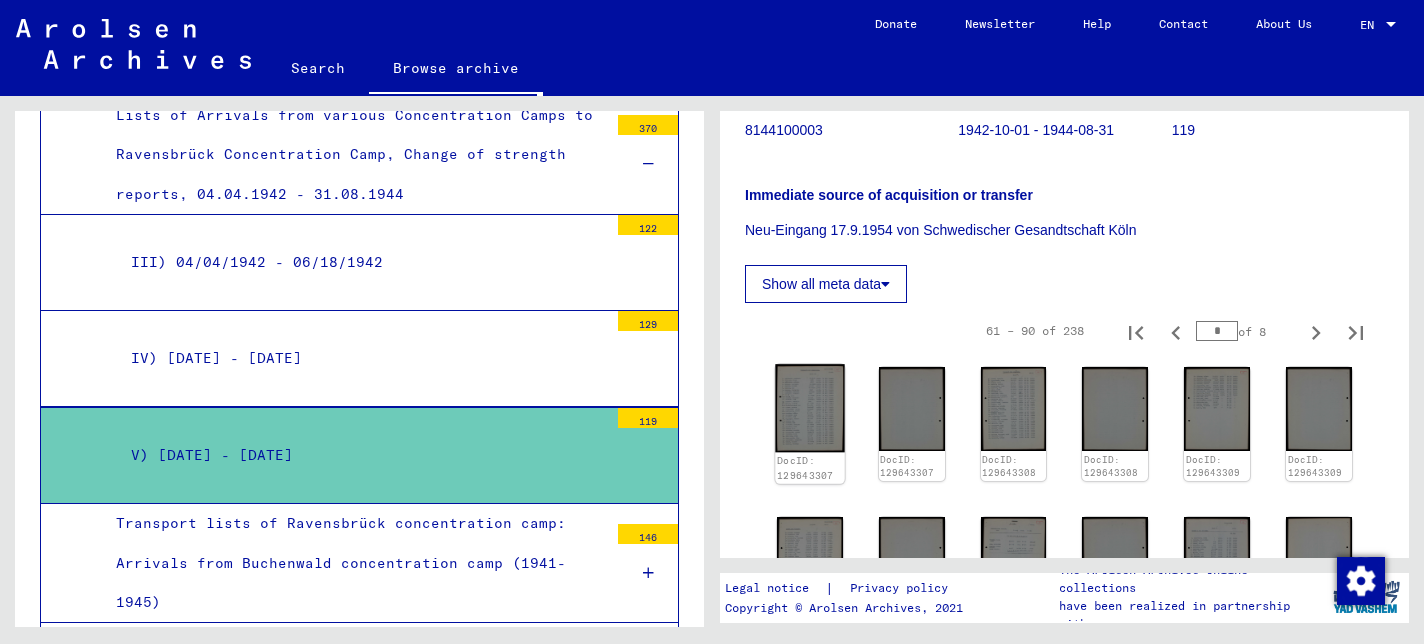 click 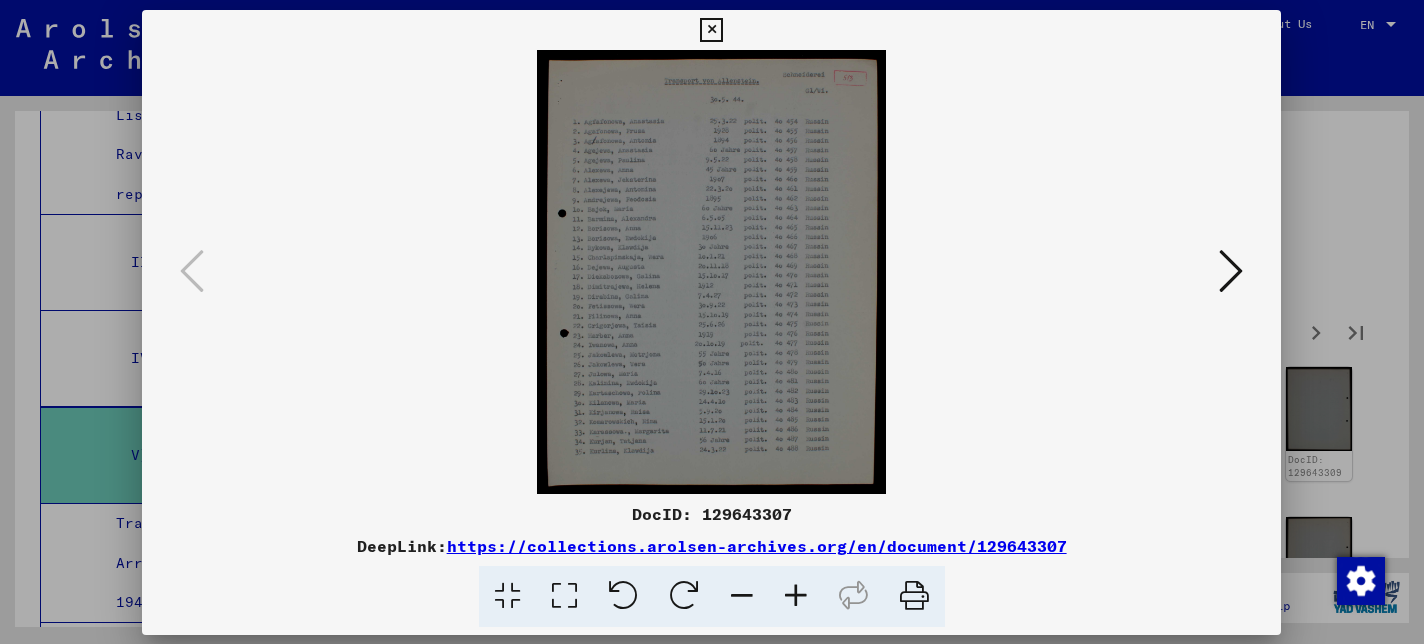 click at bounding box center (711, 272) 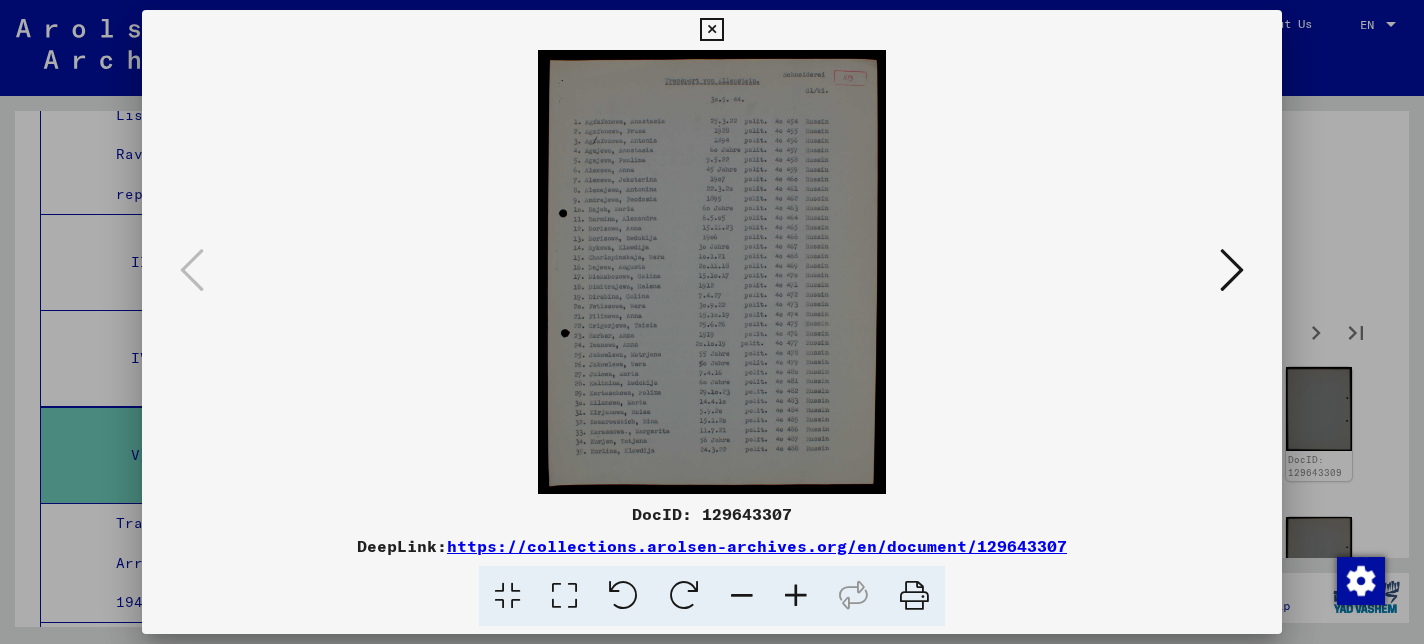 click at bounding box center [796, 596] 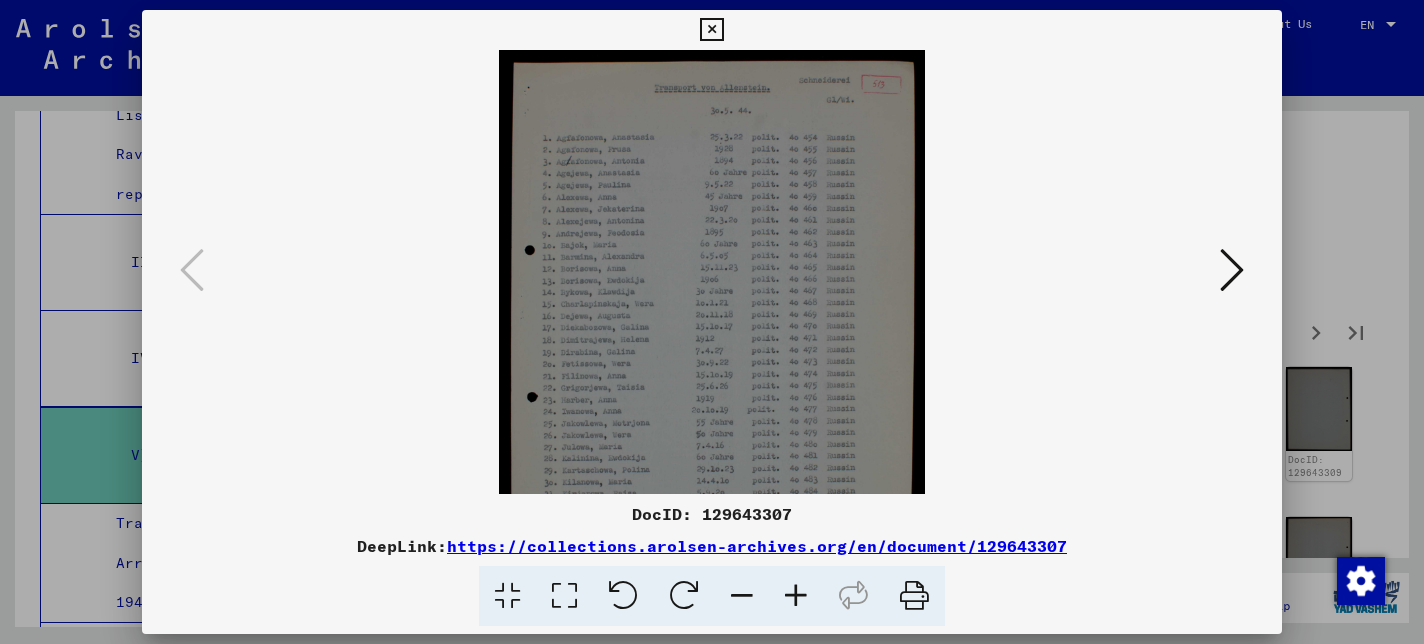 click at bounding box center (796, 596) 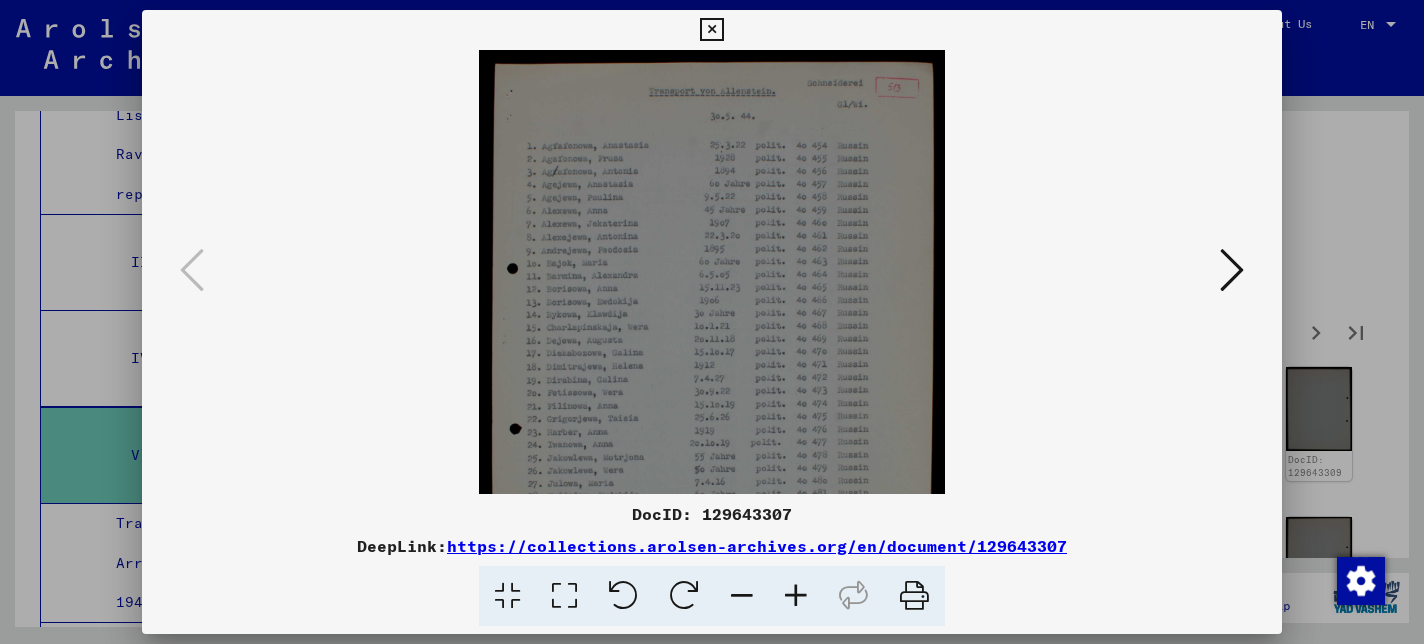 click at bounding box center [796, 596] 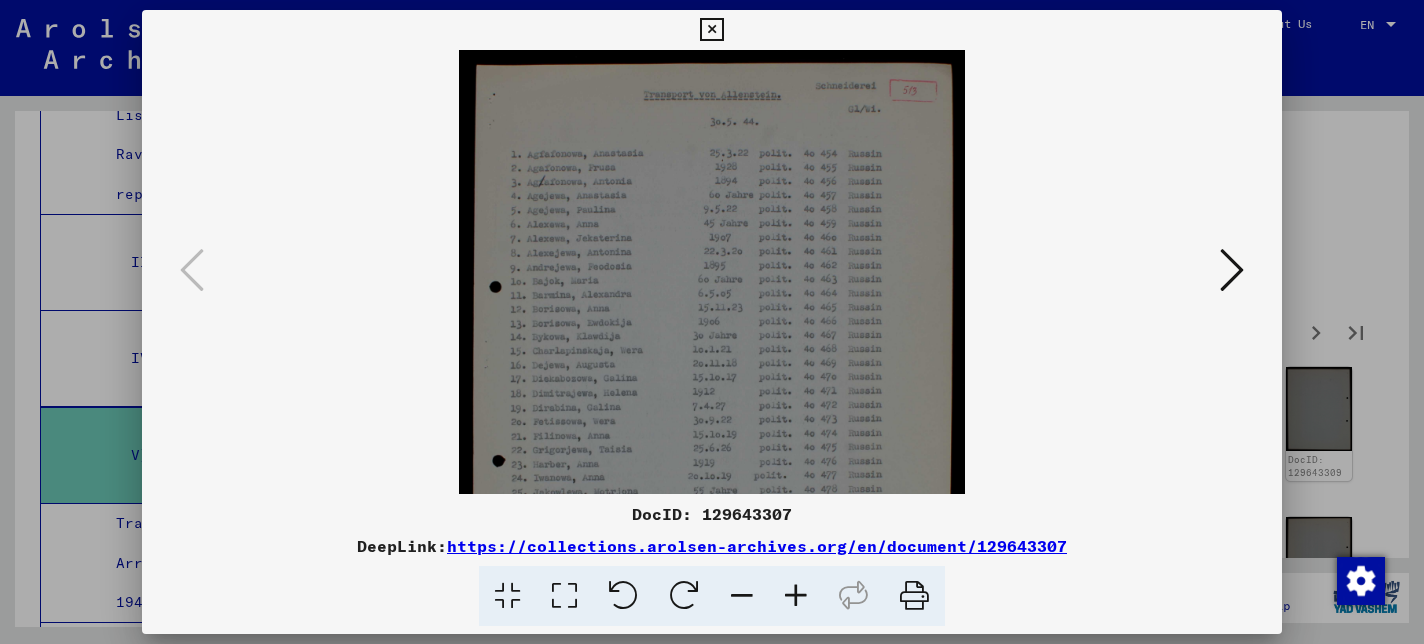 click at bounding box center [796, 596] 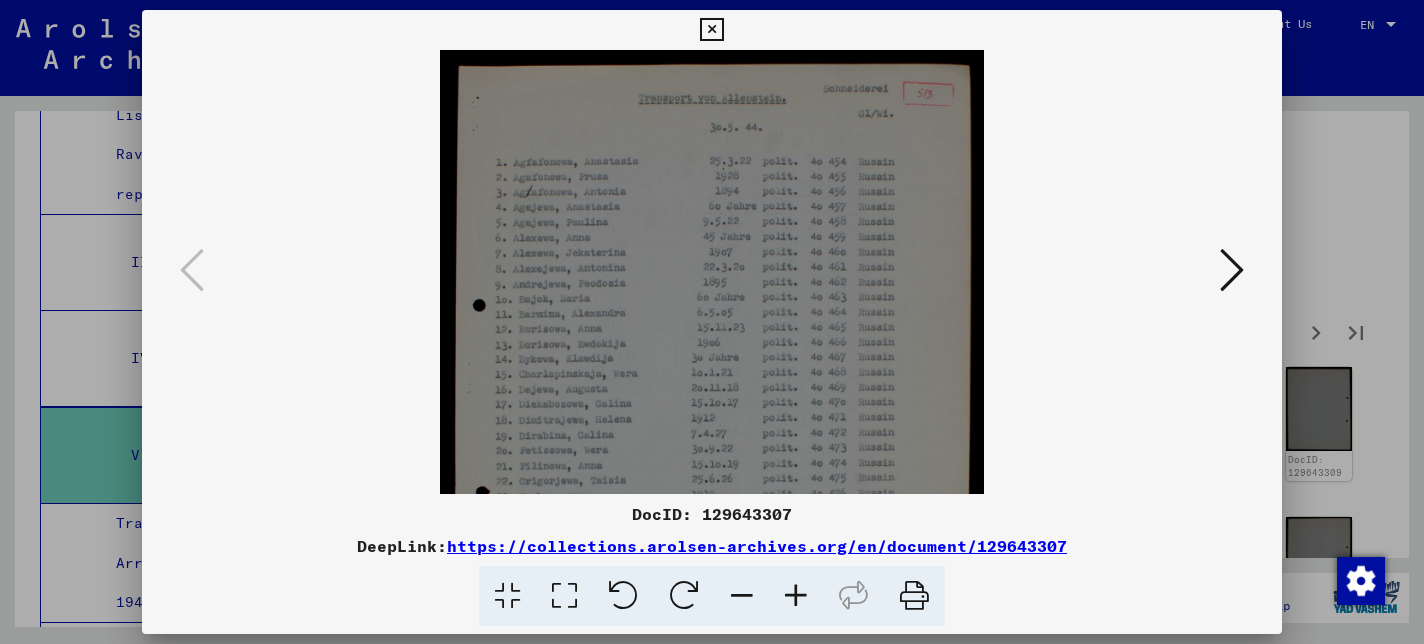 click at bounding box center [711, 30] 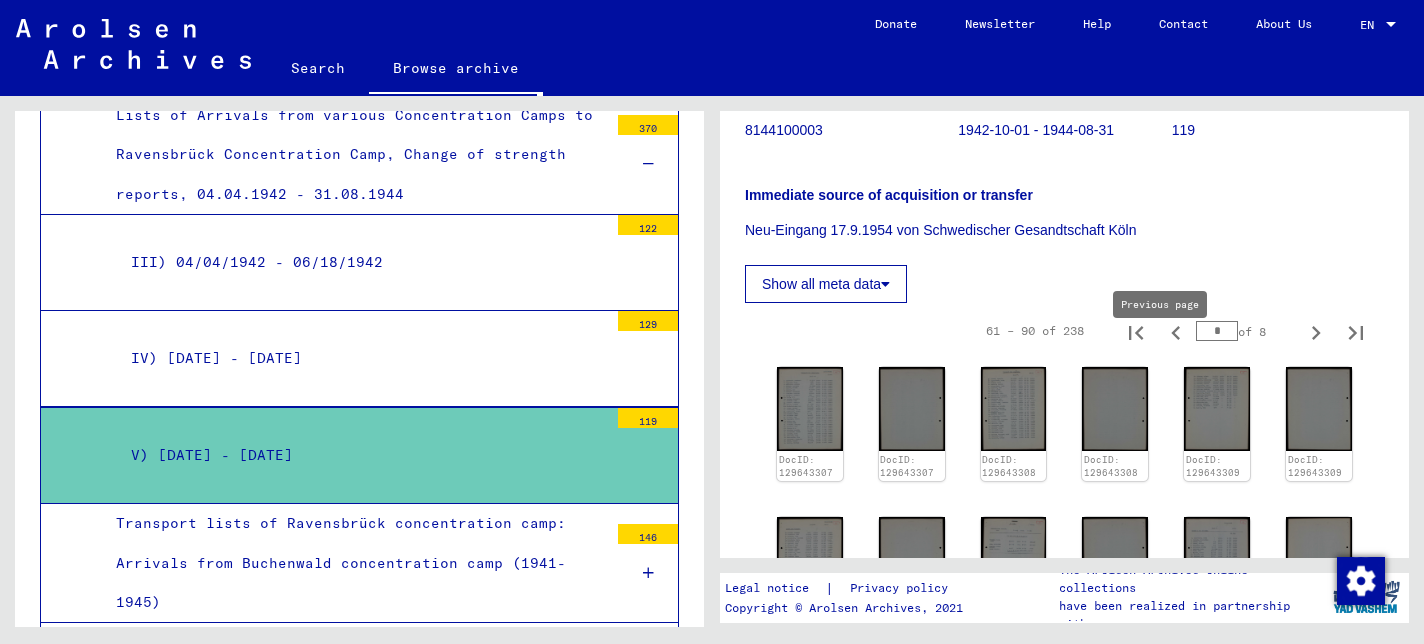 click 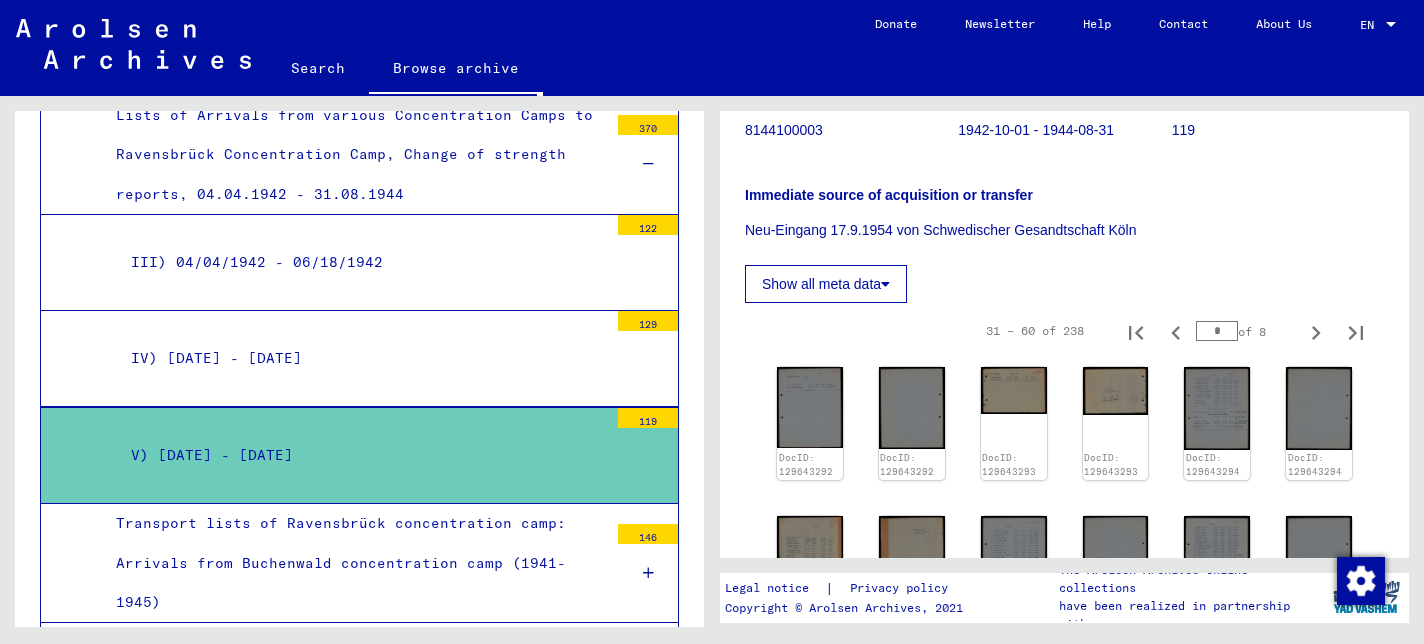 click 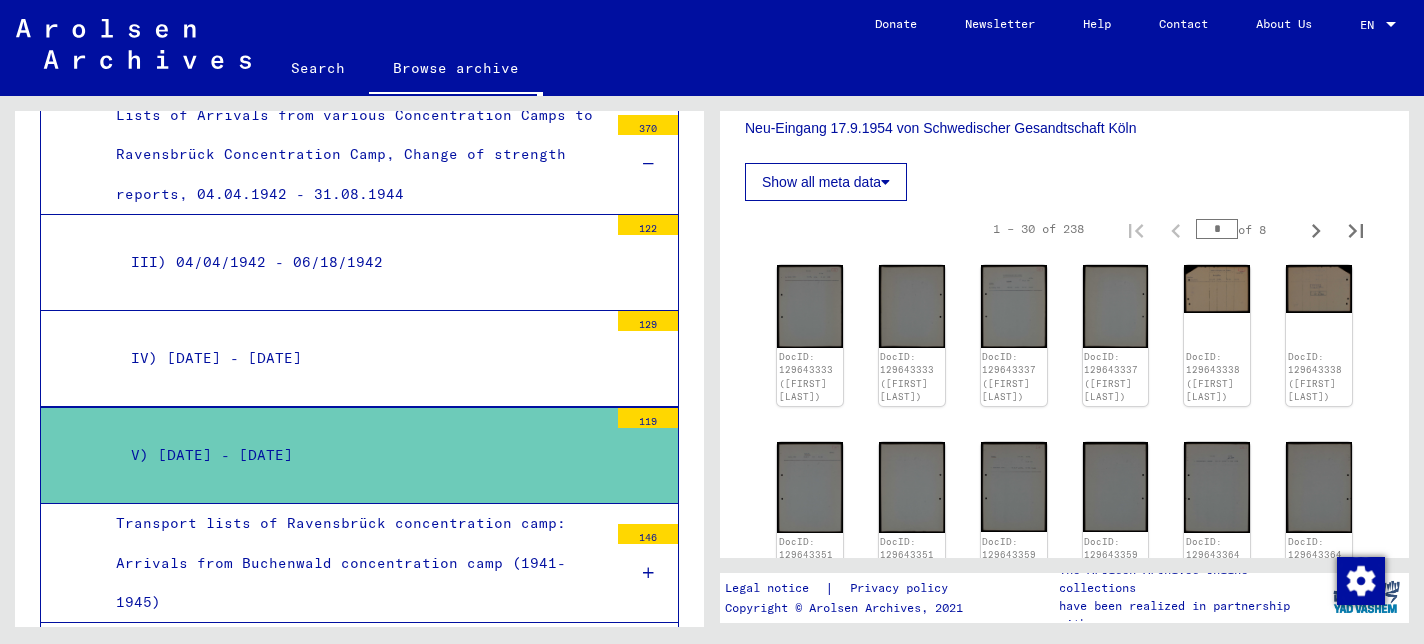 scroll, scrollTop: 555, scrollLeft: 0, axis: vertical 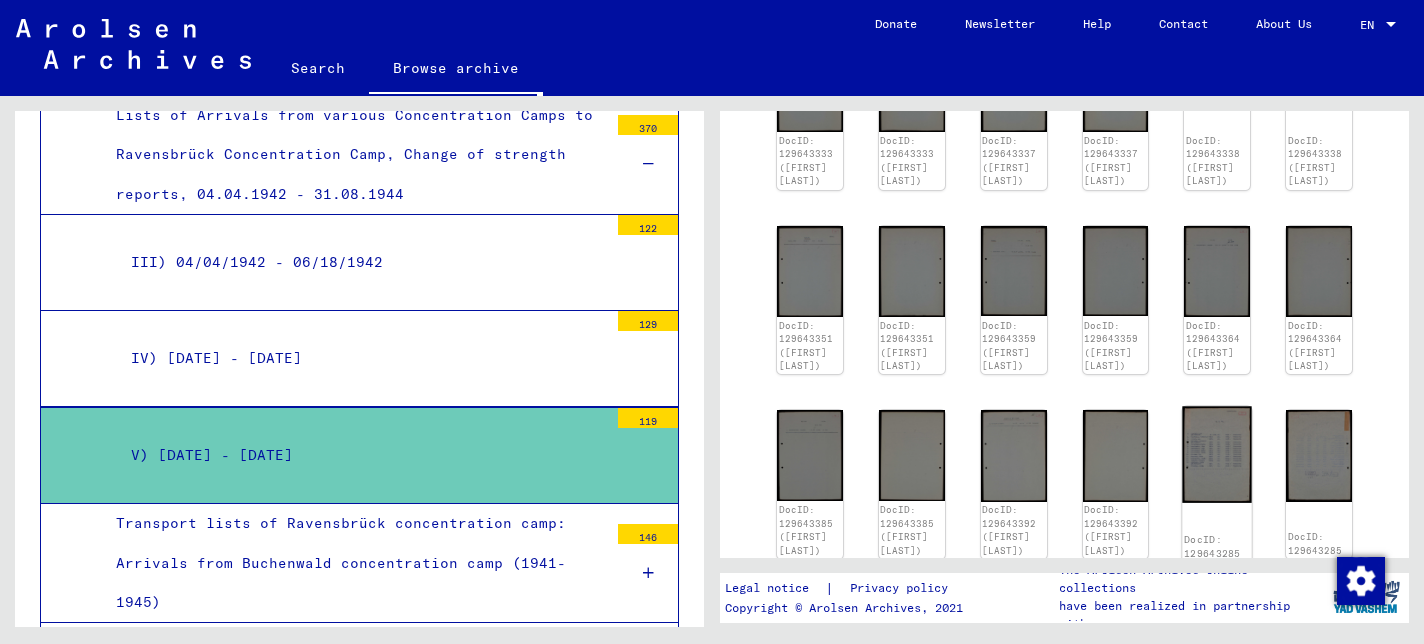 click 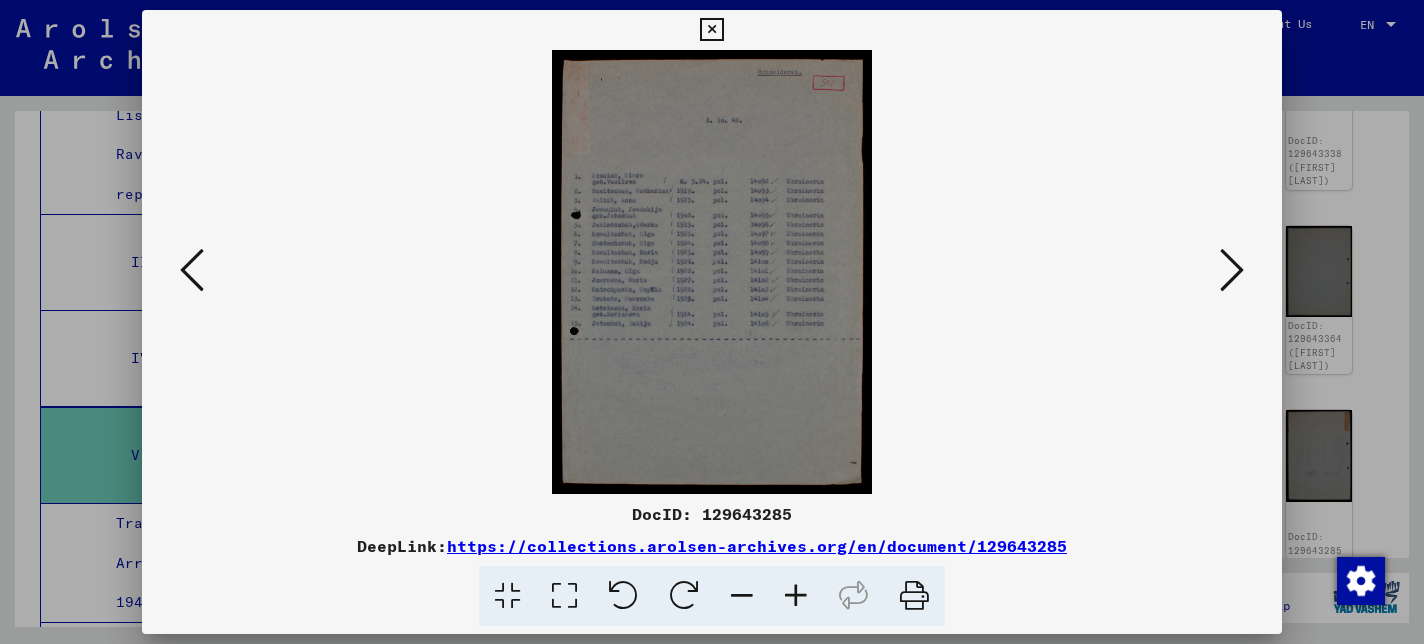 click at bounding box center [796, 596] 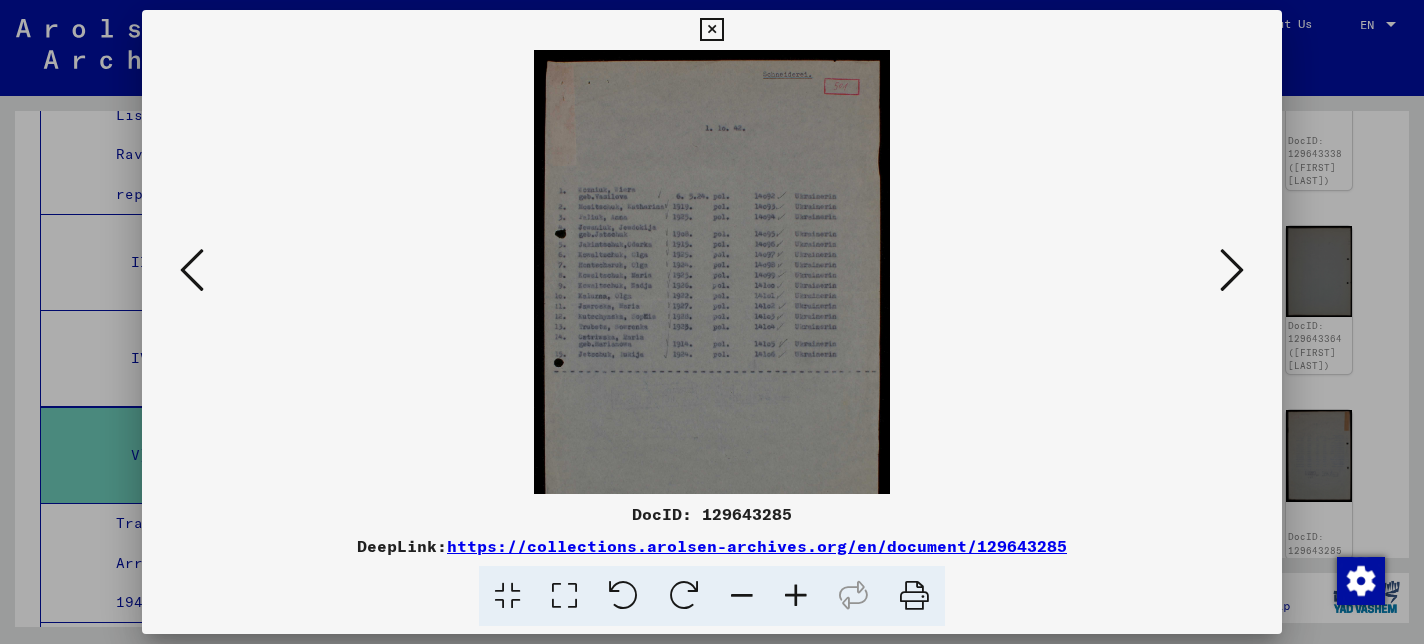 click at bounding box center (796, 596) 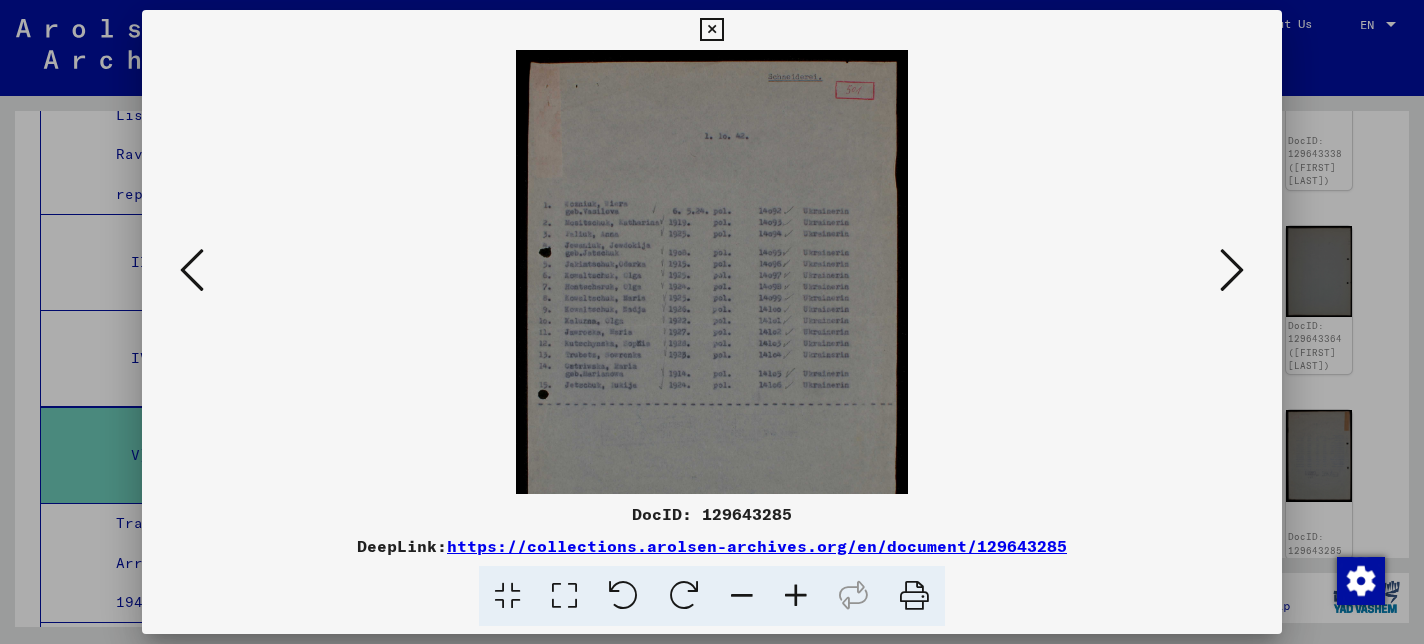 click at bounding box center (796, 596) 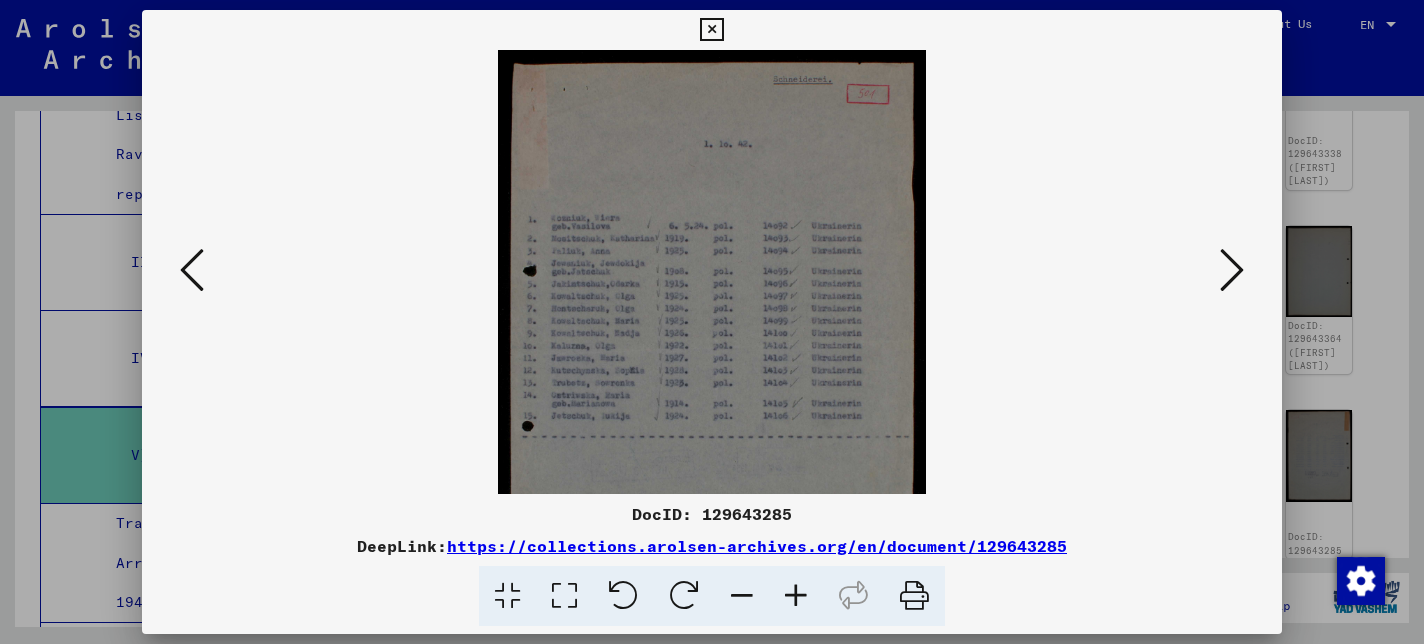 click at bounding box center (796, 596) 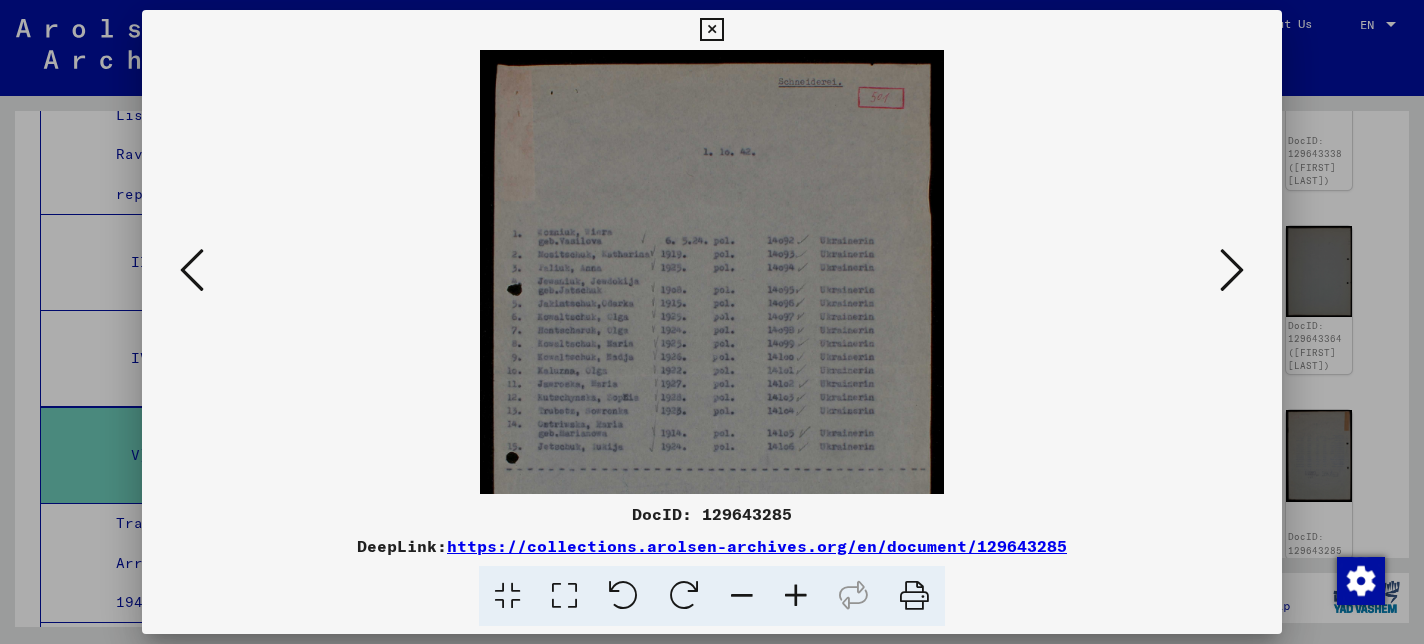 click at bounding box center [796, 596] 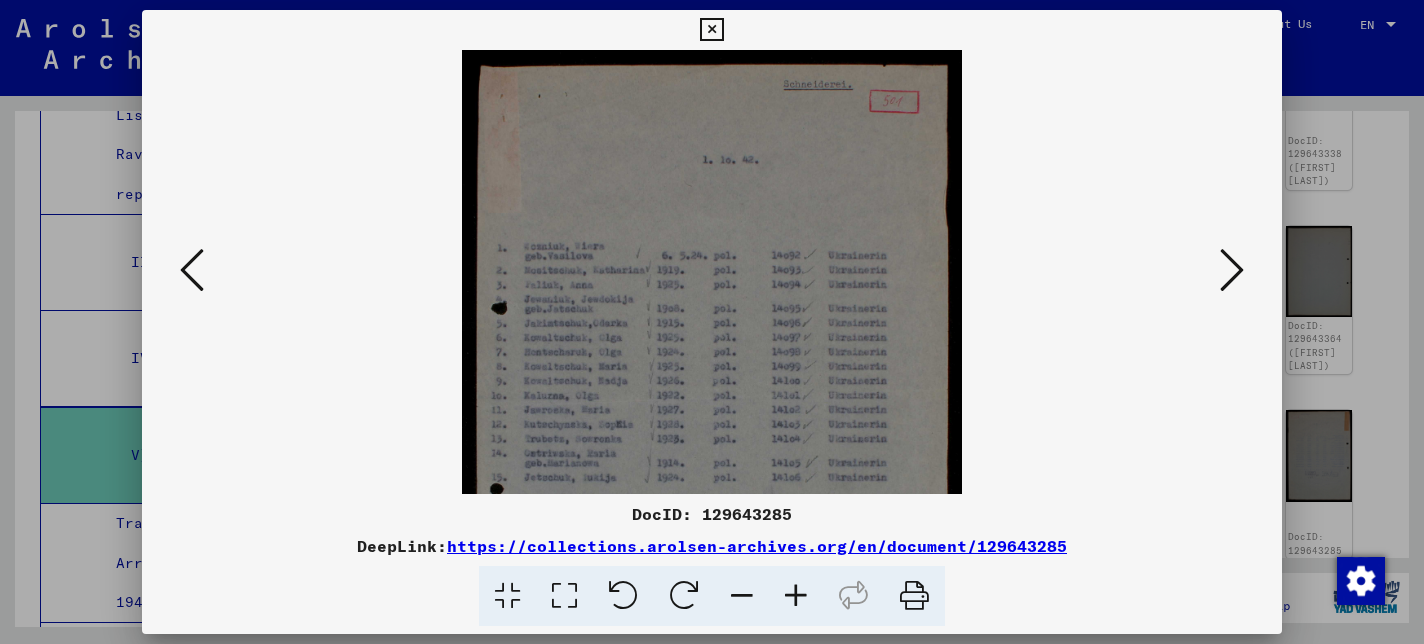 click at bounding box center (796, 596) 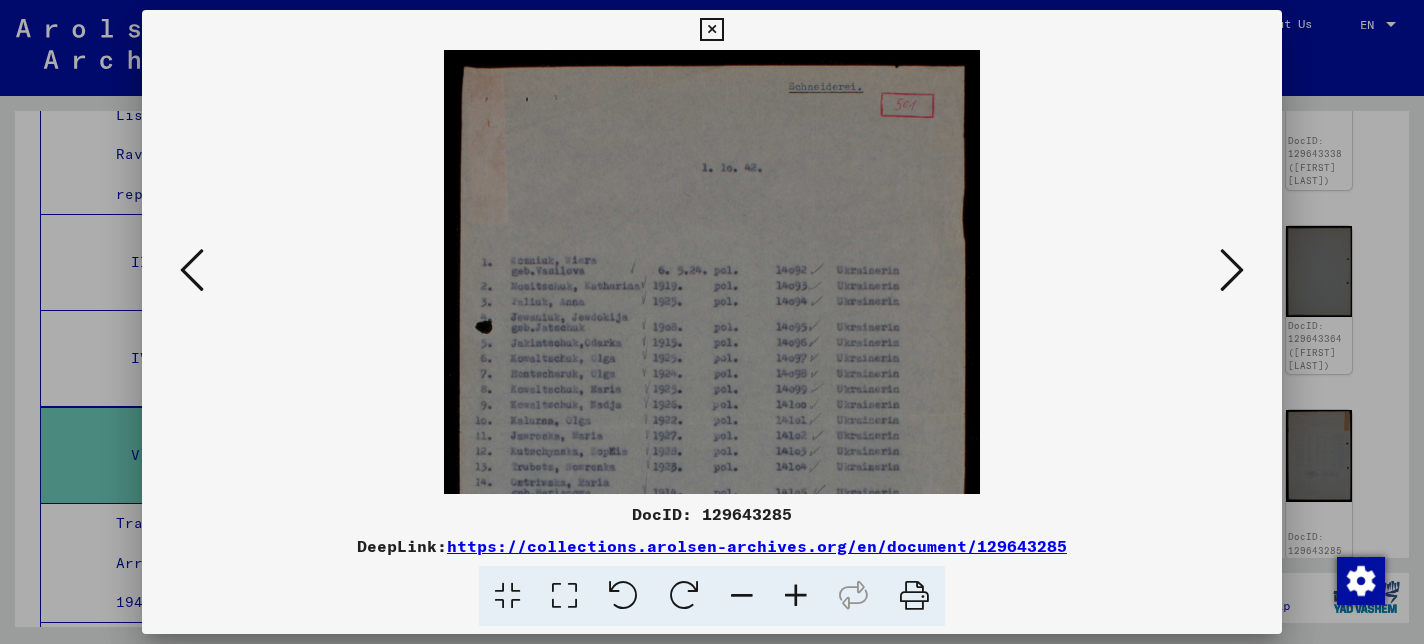 click at bounding box center (1232, 270) 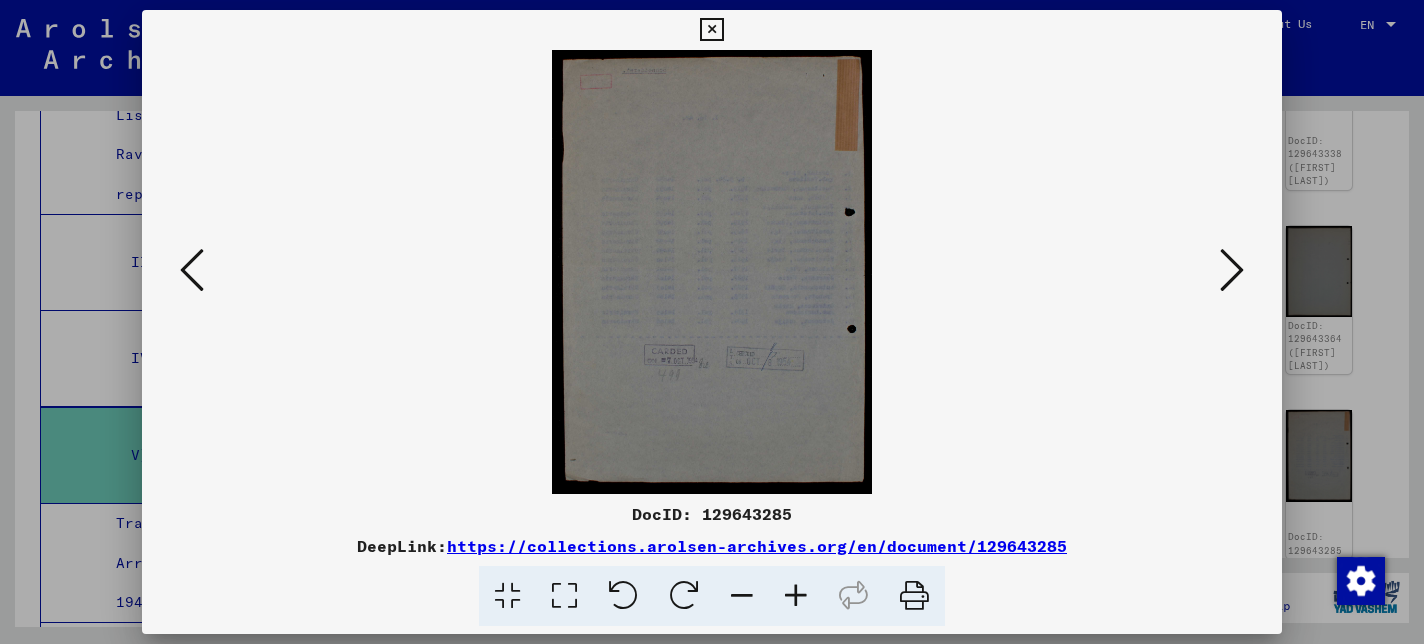 click at bounding box center (1232, 270) 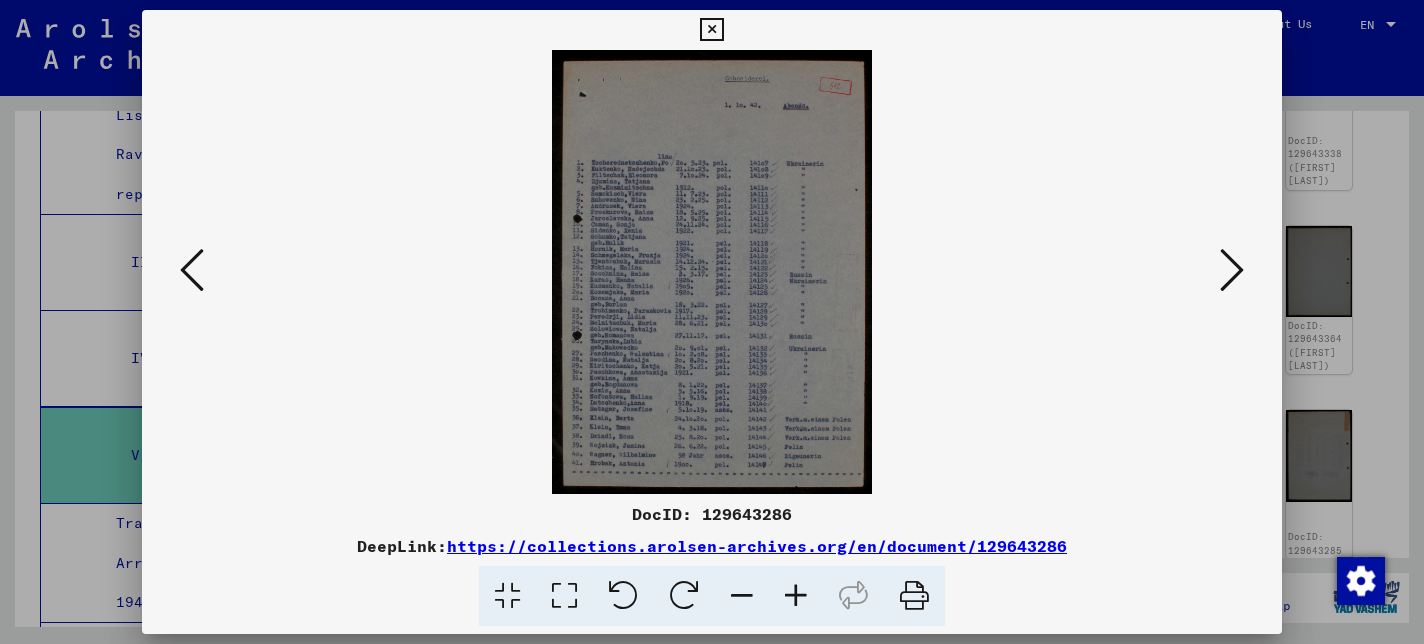click at bounding box center [1232, 270] 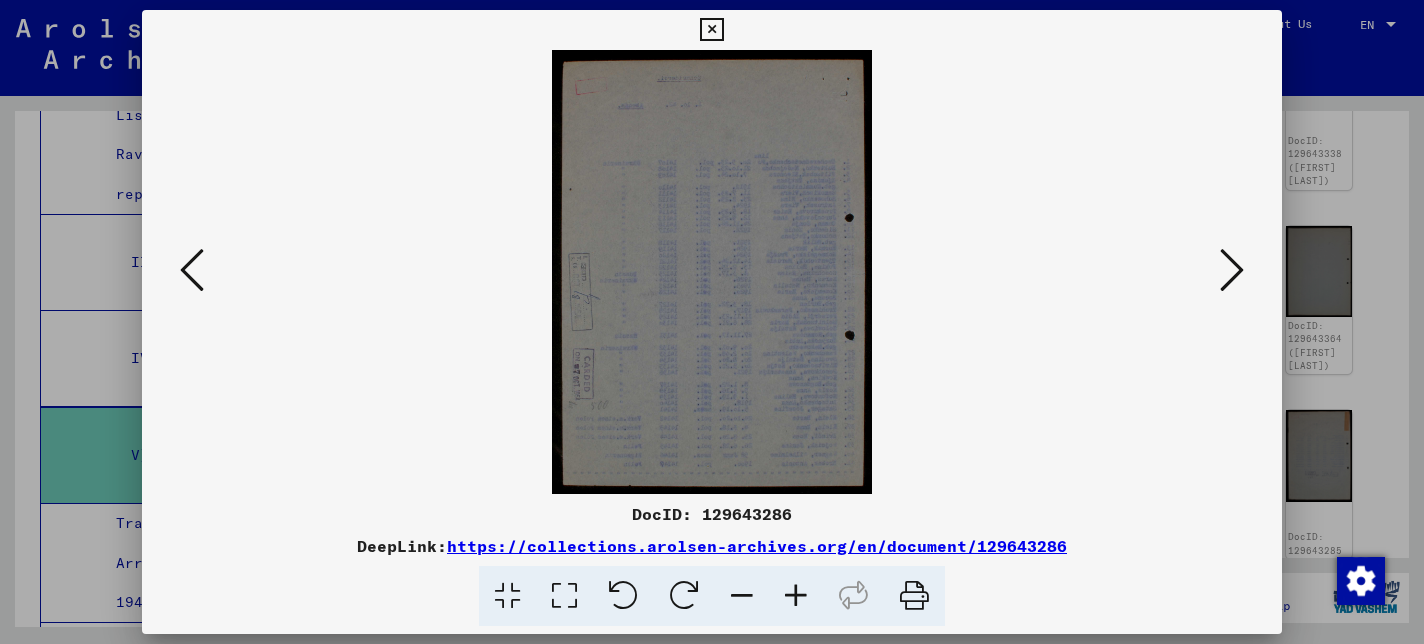 click at bounding box center (1232, 270) 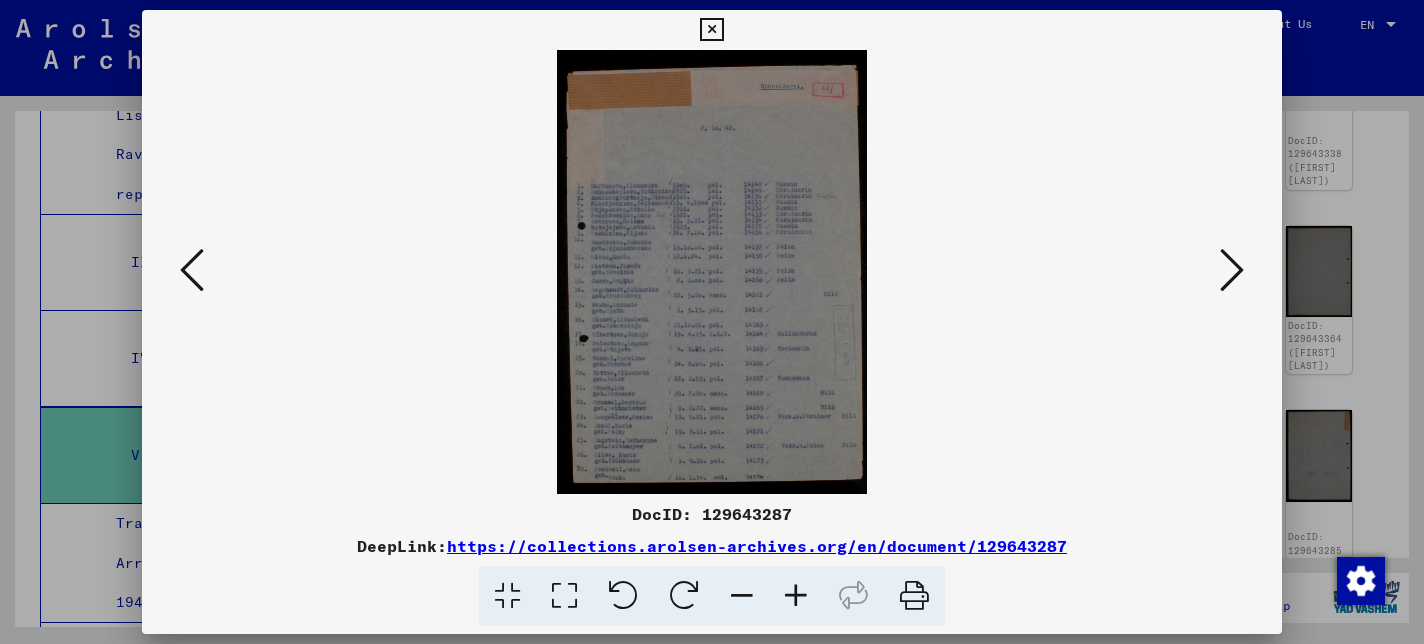 click at bounding box center (1232, 270) 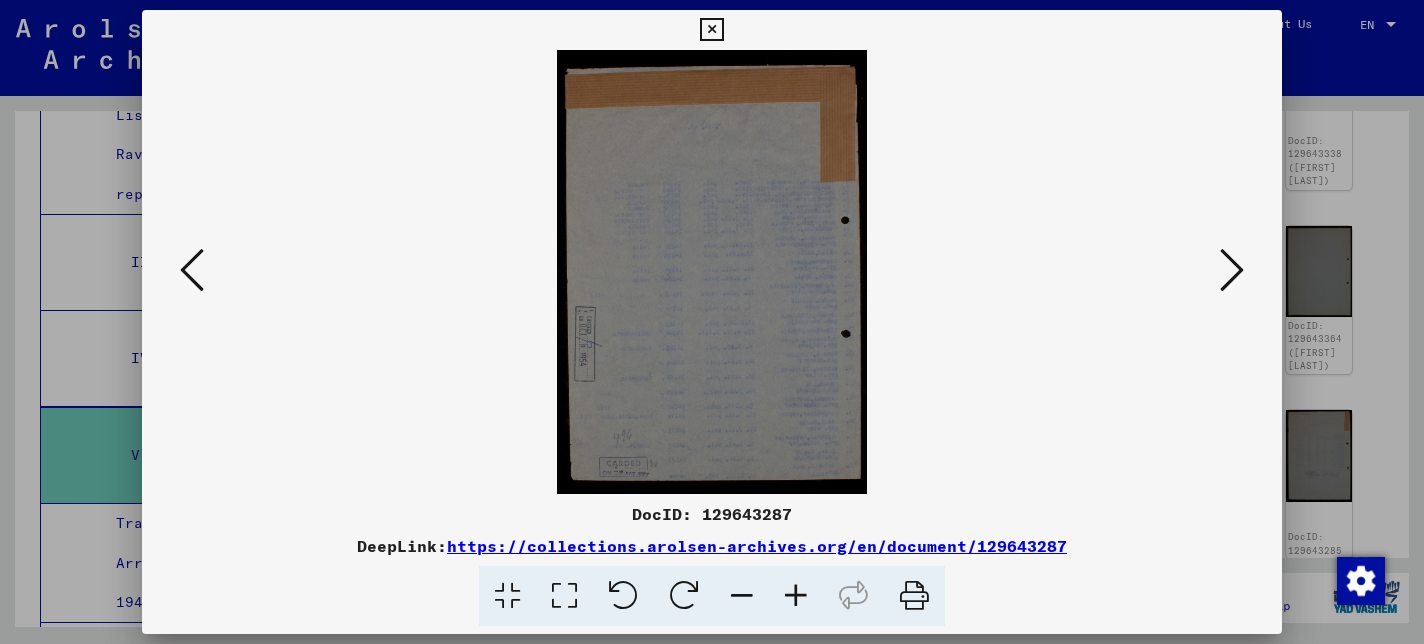 click at bounding box center (1232, 270) 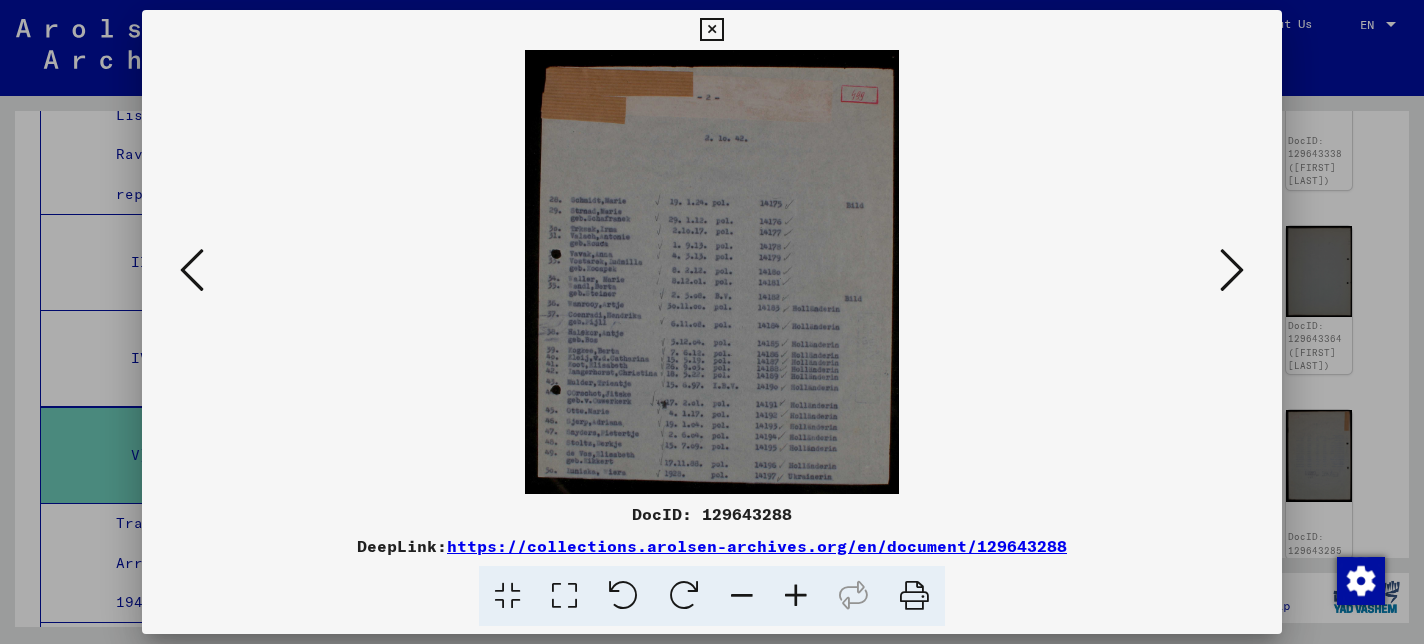 click at bounding box center (1232, 270) 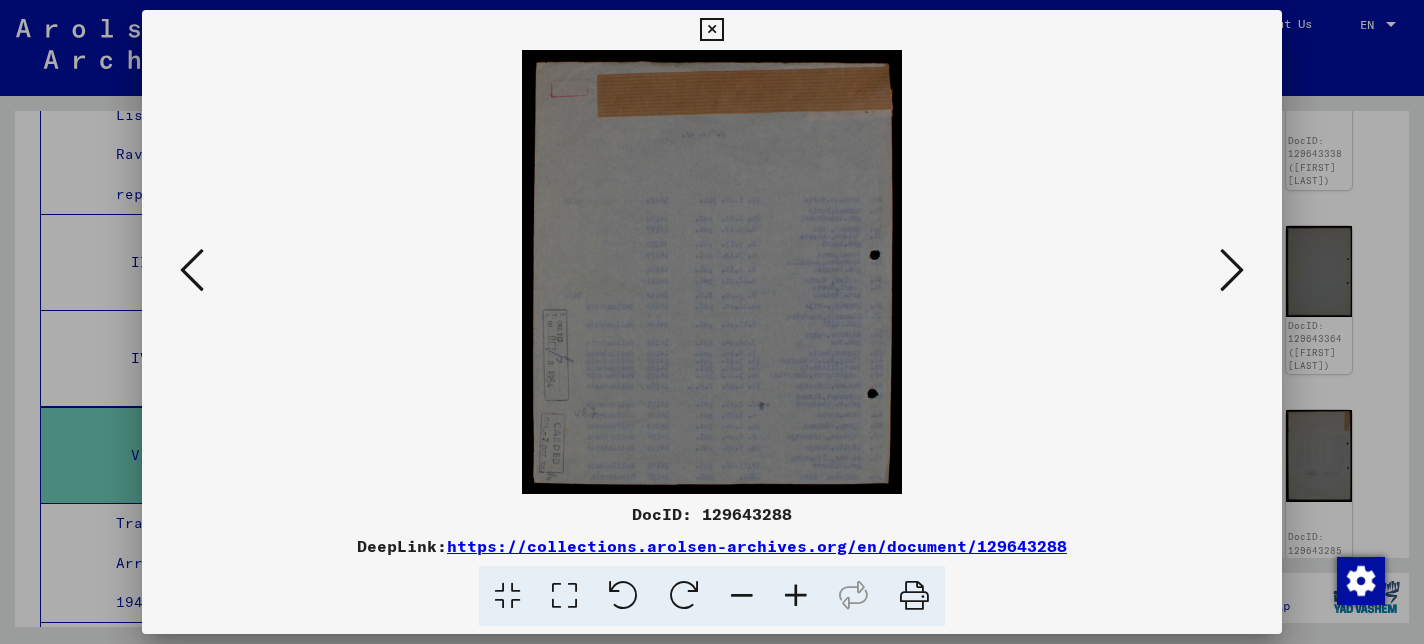 click at bounding box center (1232, 270) 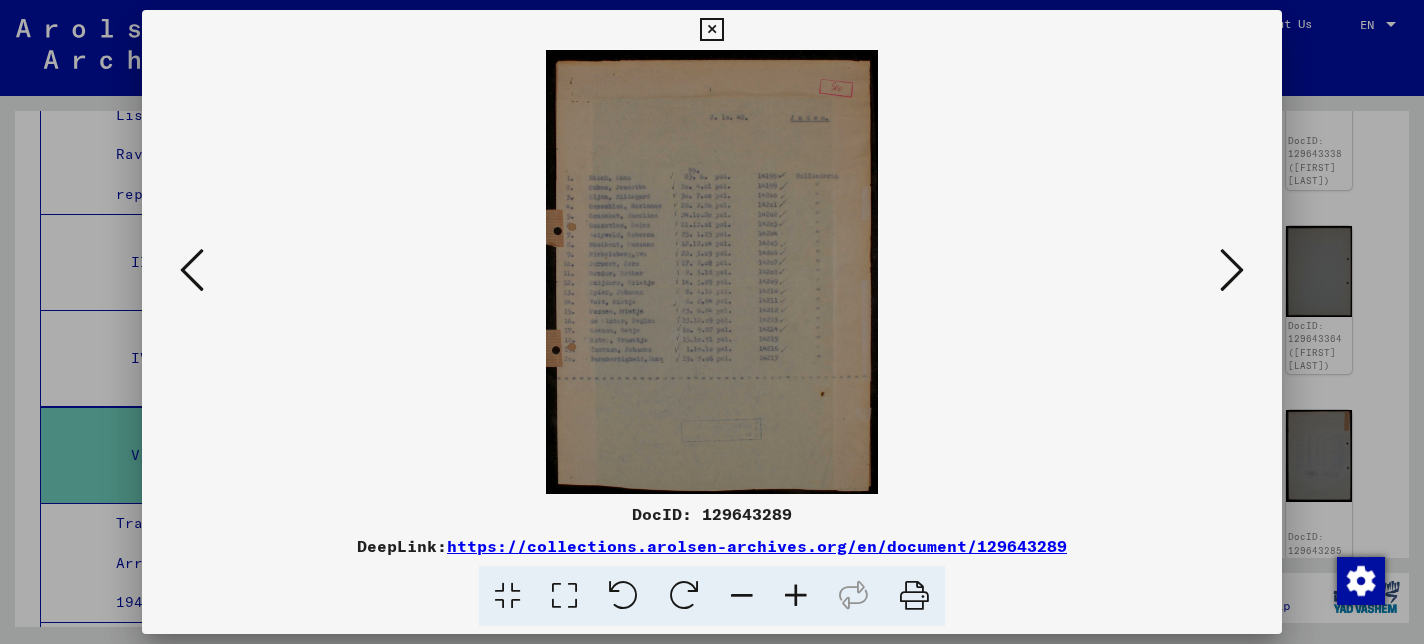 click at bounding box center (1232, 270) 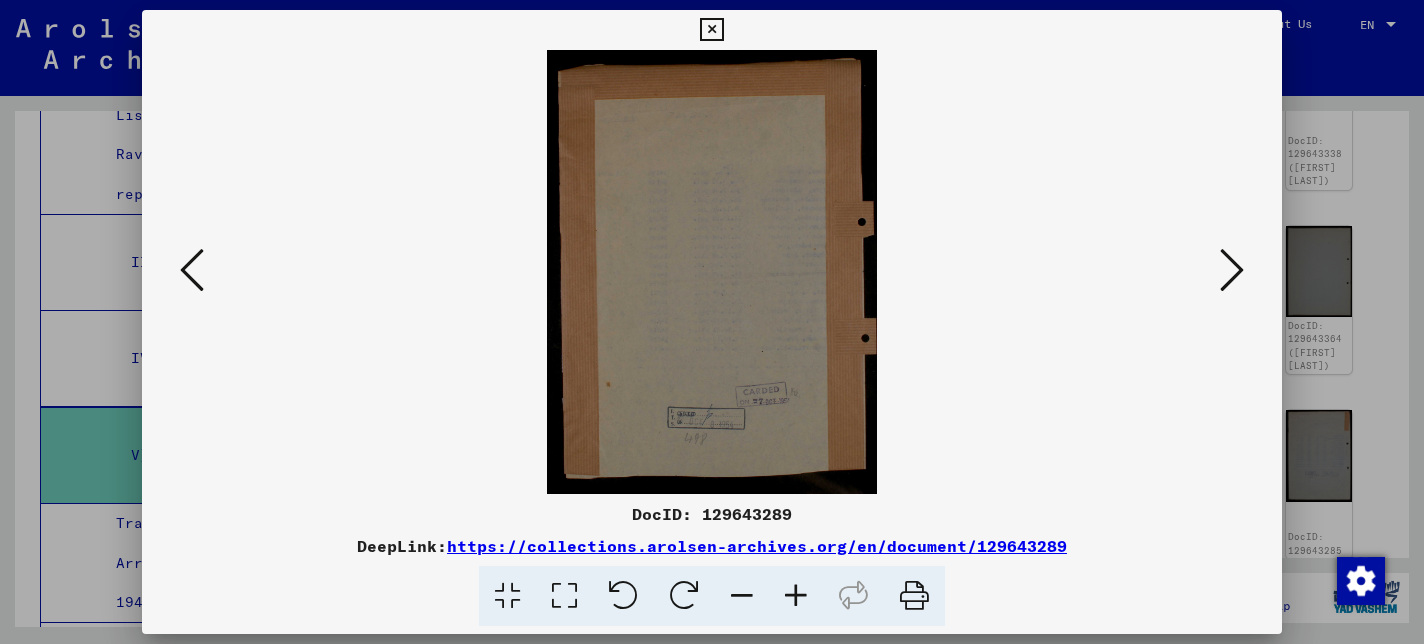 click at bounding box center [1232, 270] 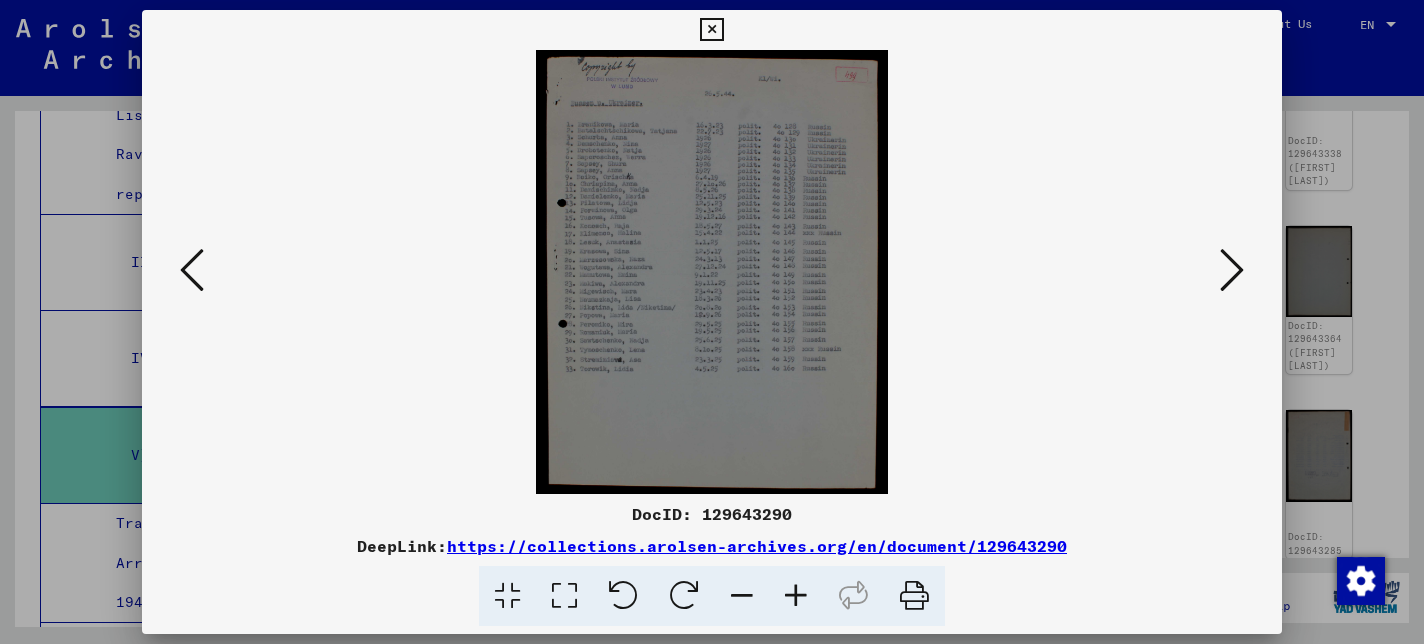 click at bounding box center [1232, 270] 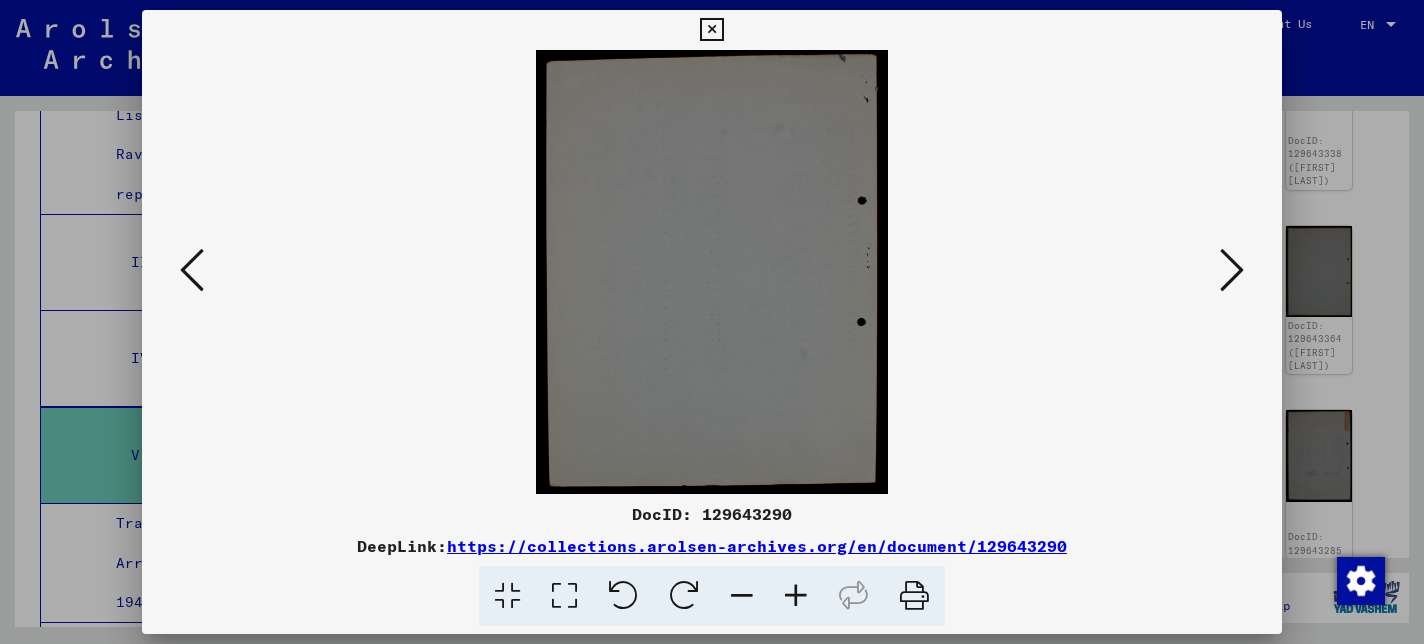 click at bounding box center [1232, 270] 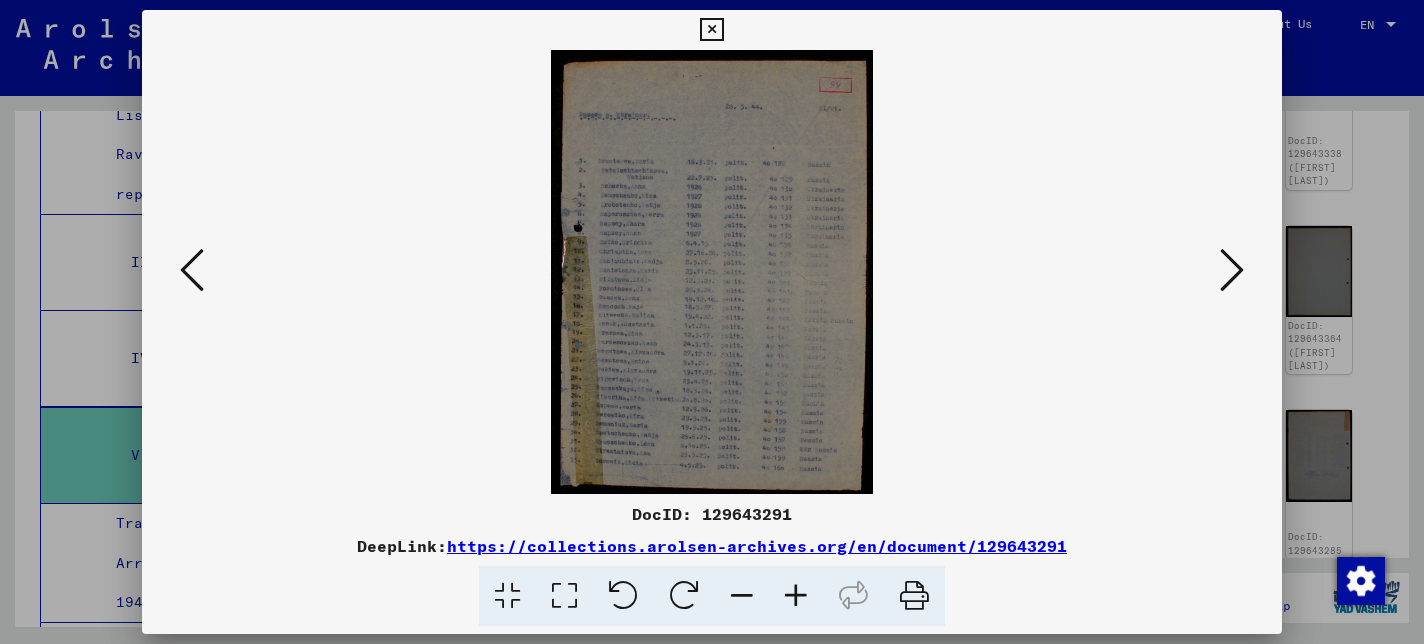 click at bounding box center [1232, 270] 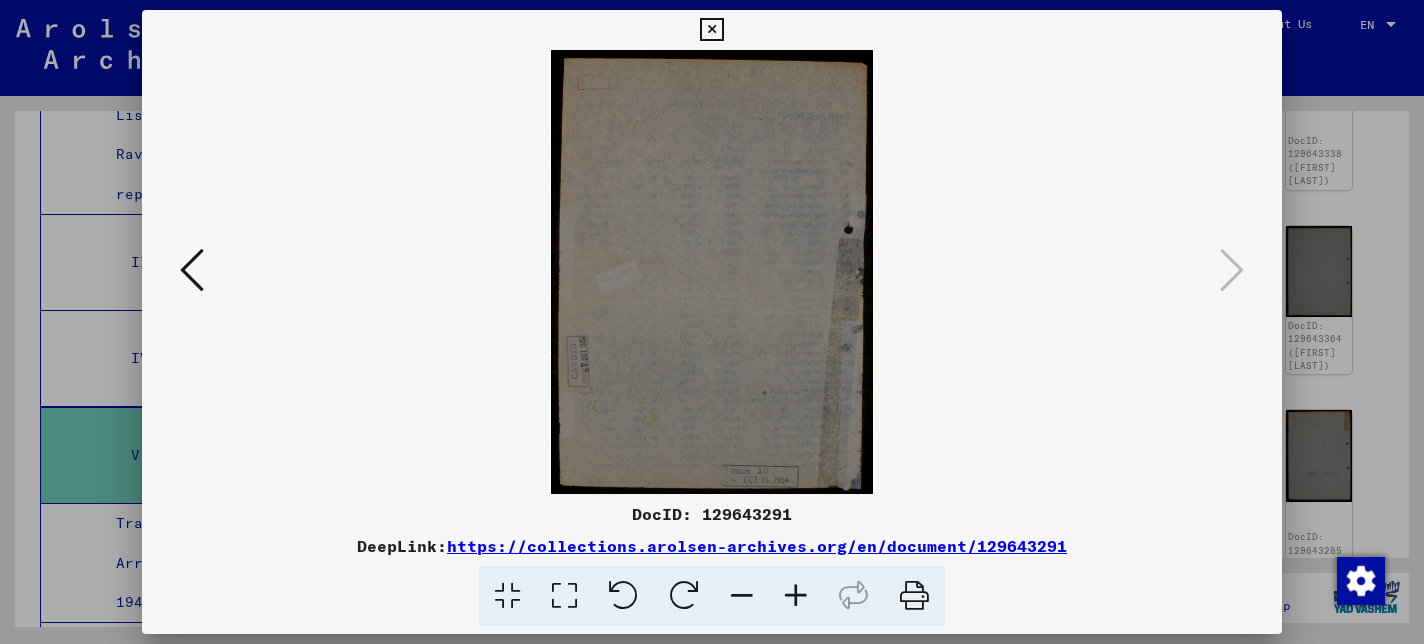 click at bounding box center (192, 270) 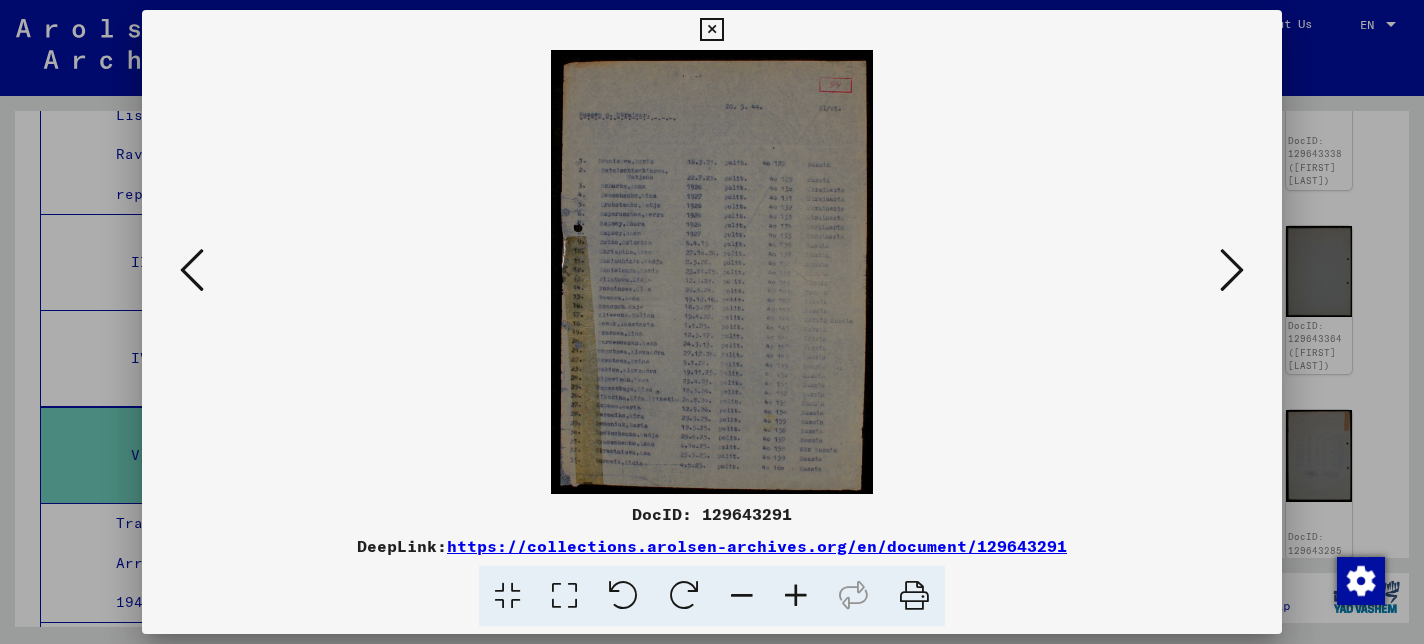 click at bounding box center (796, 596) 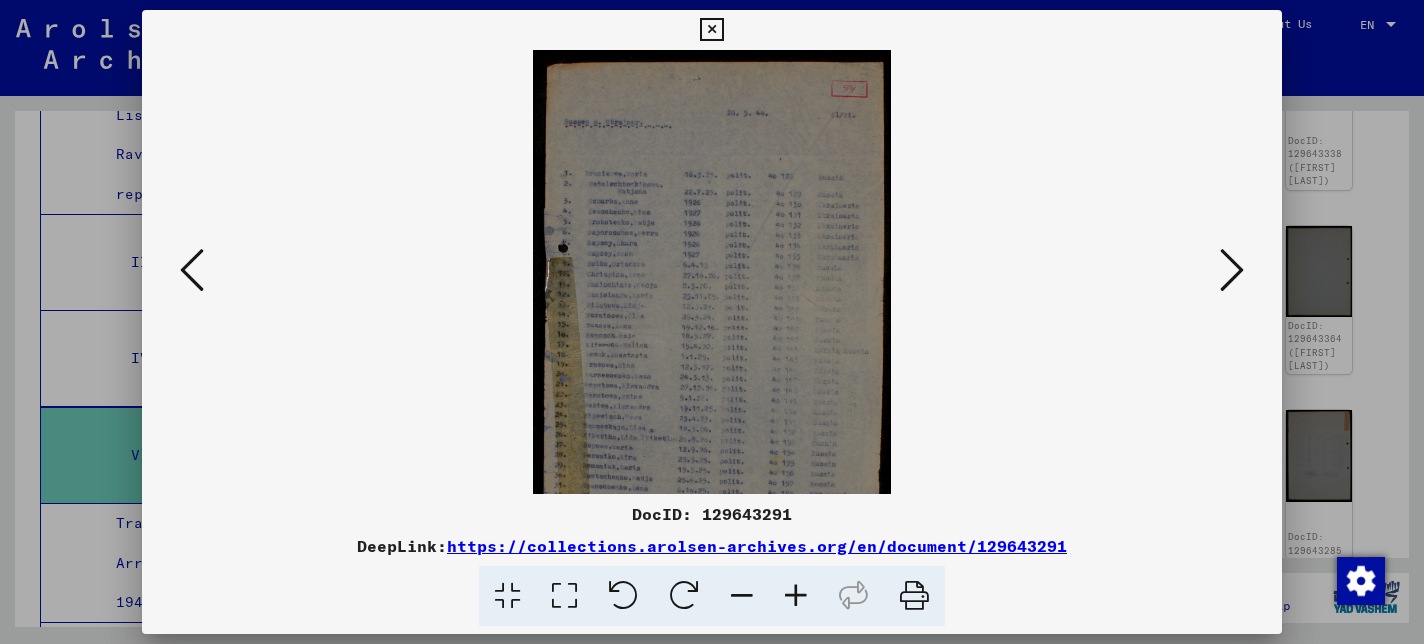 click at bounding box center [796, 596] 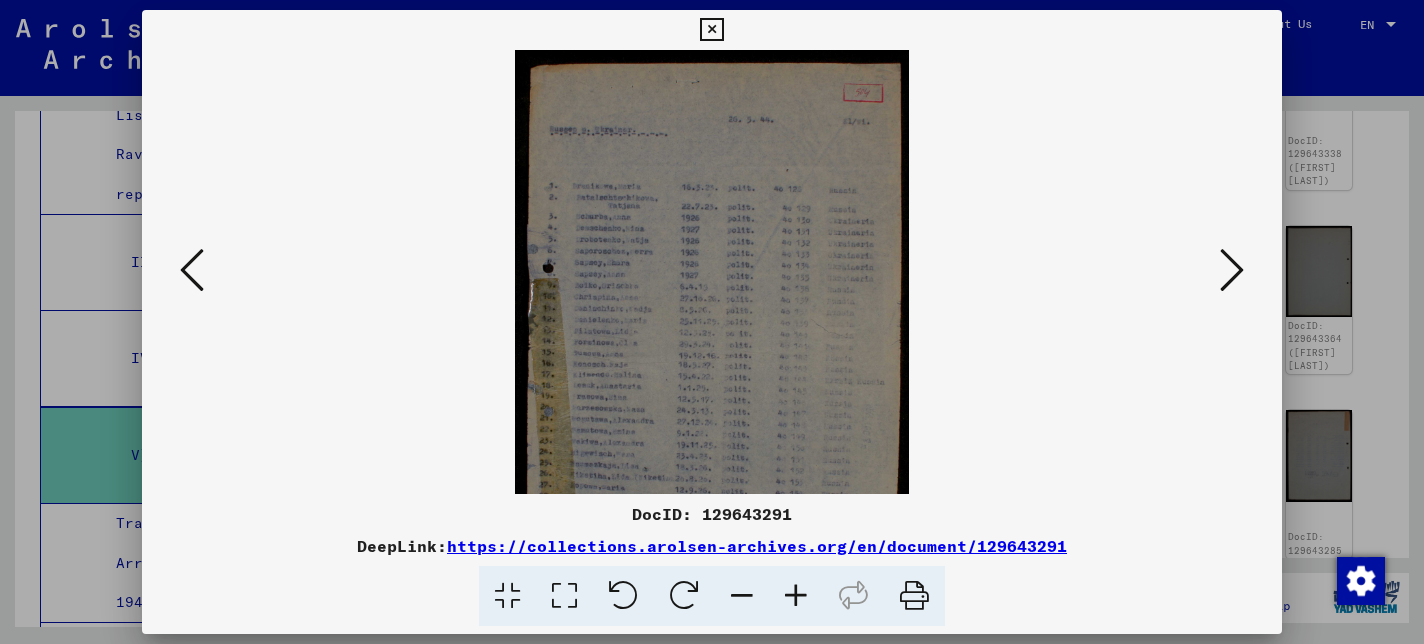 click at bounding box center (796, 596) 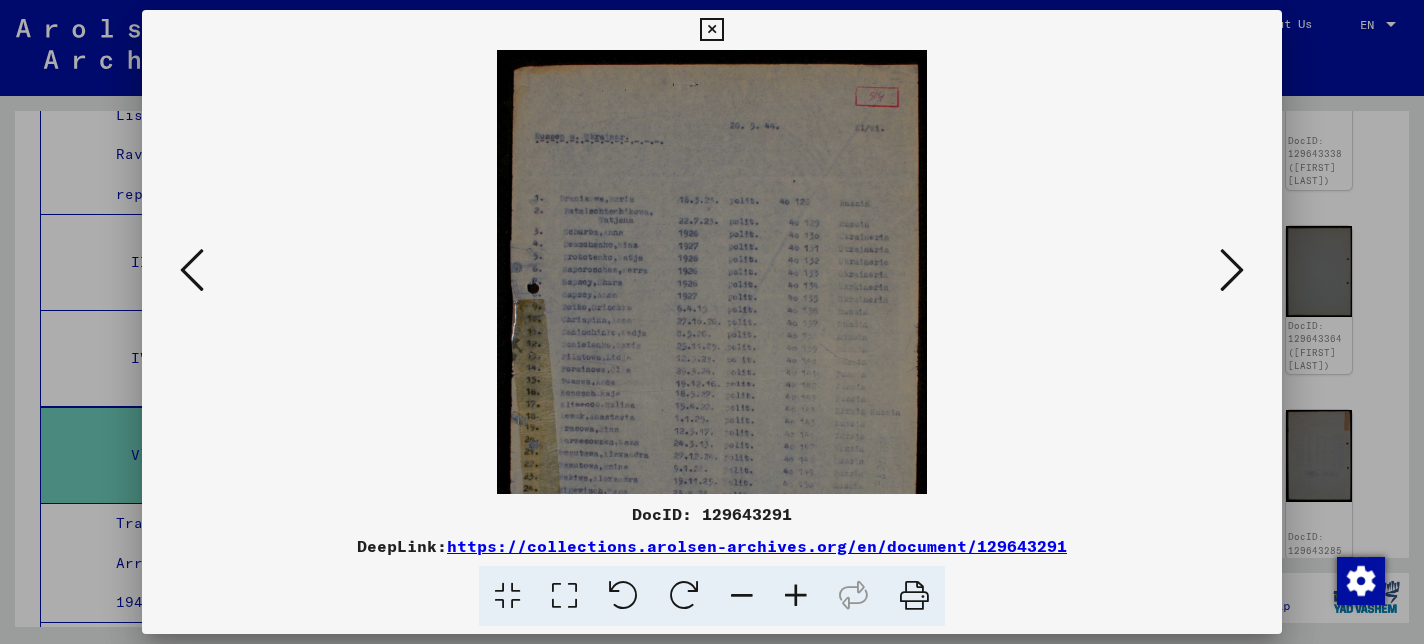 click at bounding box center (796, 596) 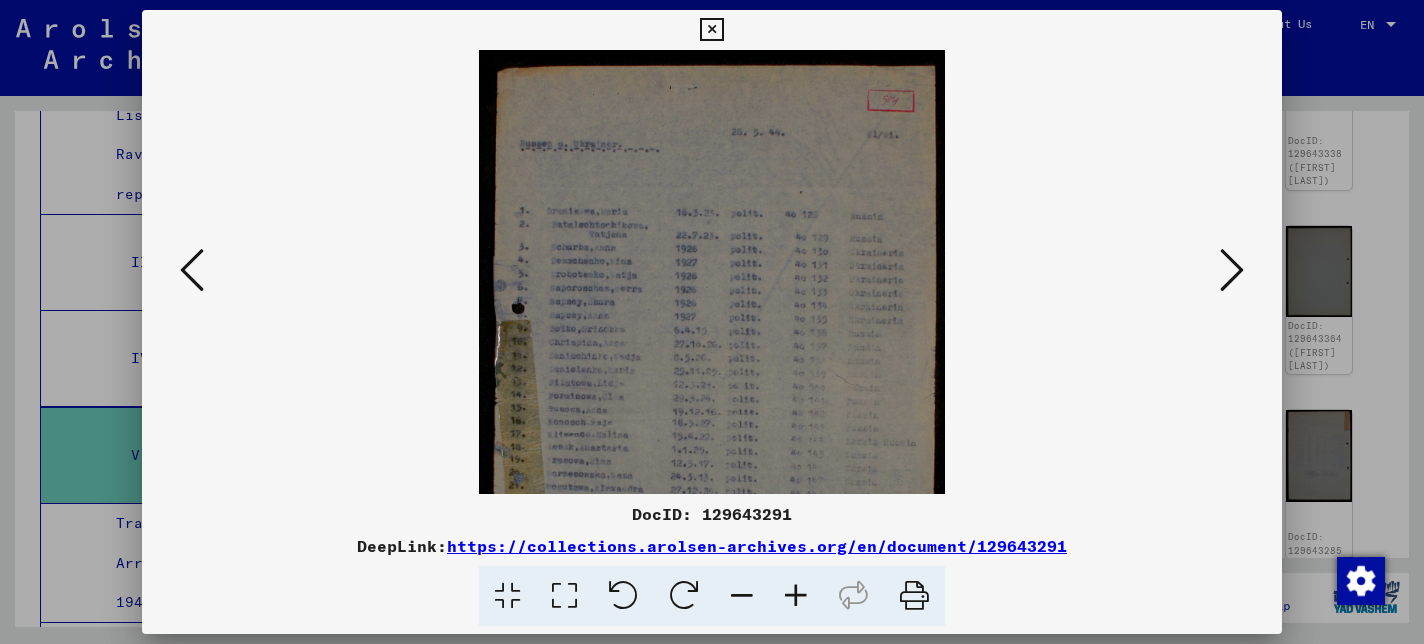 click at bounding box center [796, 596] 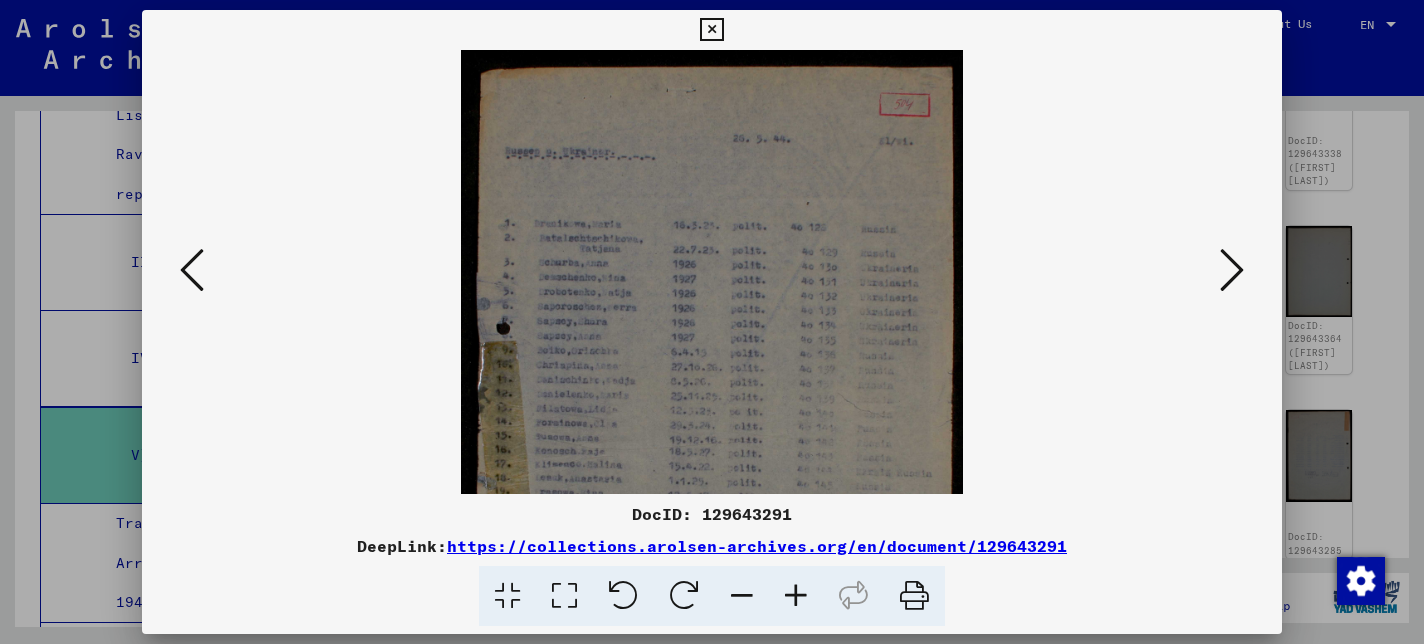 click at bounding box center [796, 596] 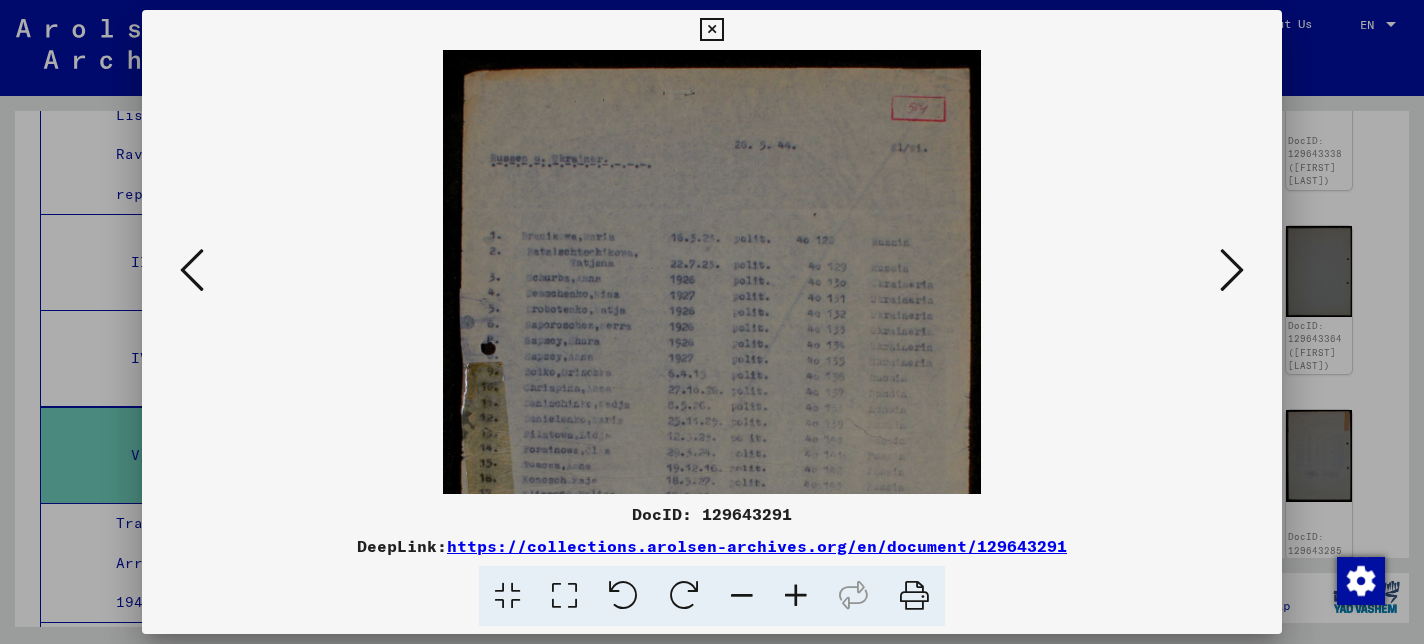 click at bounding box center (796, 596) 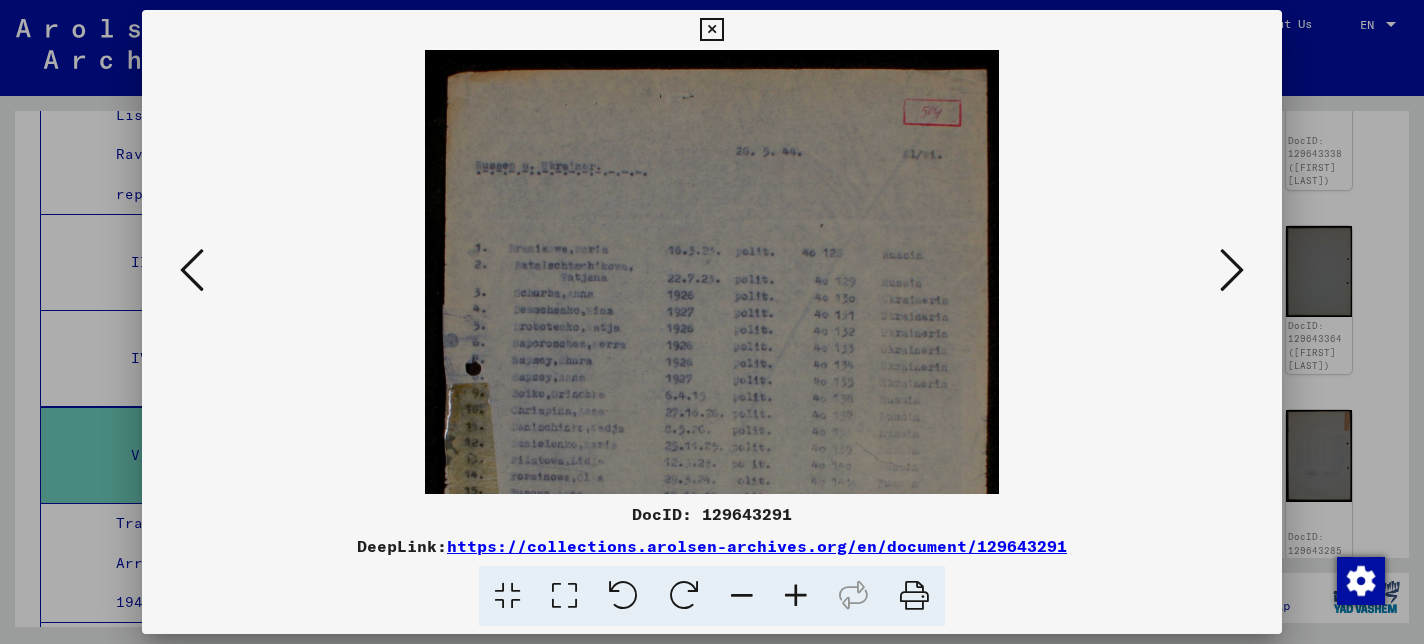 click at bounding box center [192, 270] 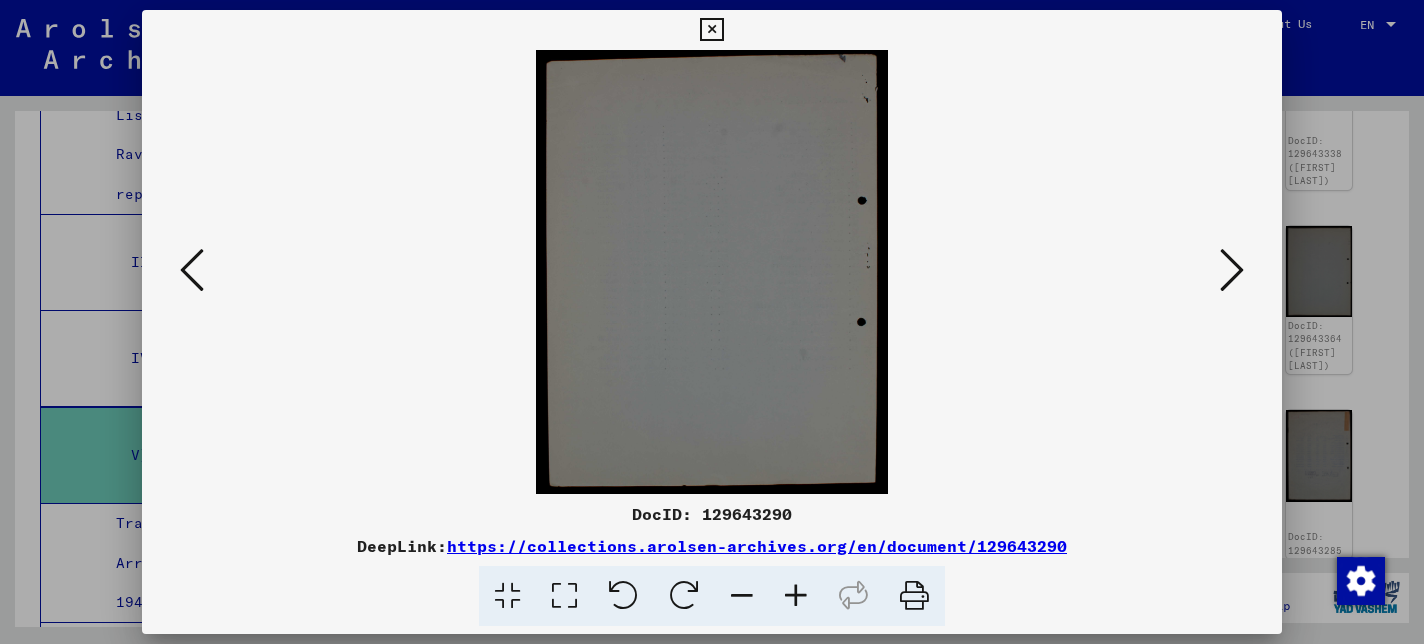 click at bounding box center [192, 270] 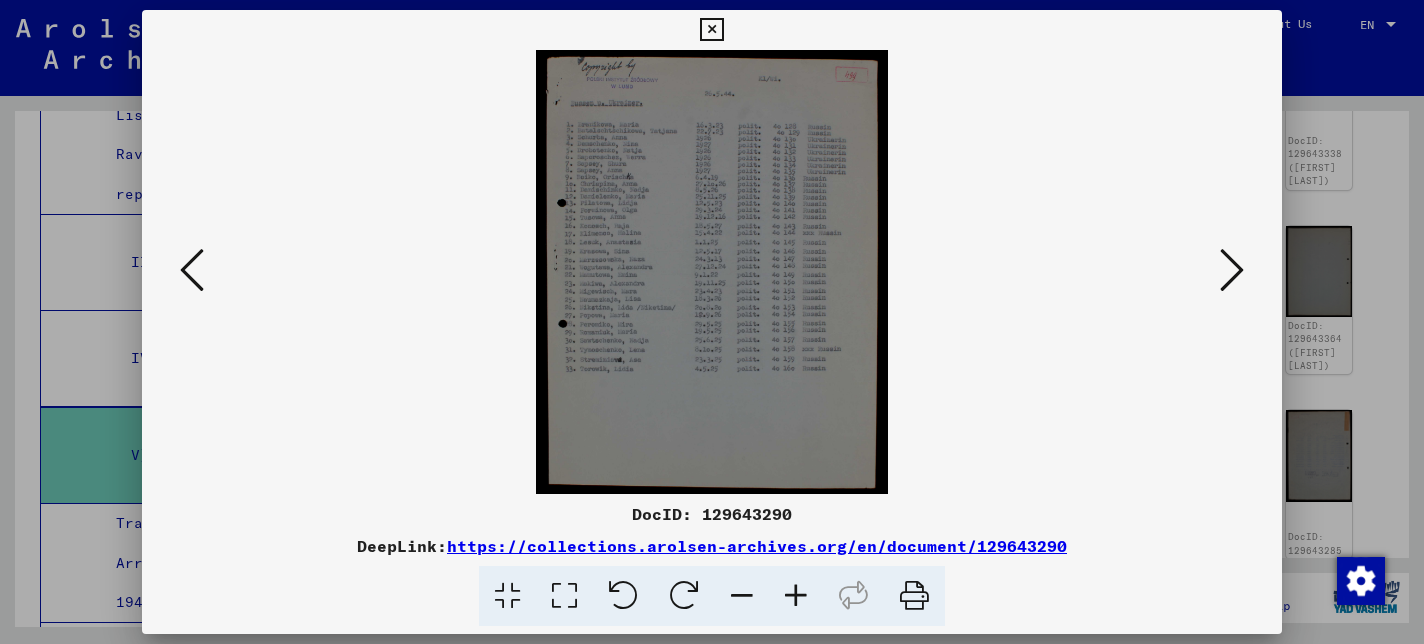 click at bounding box center [192, 270] 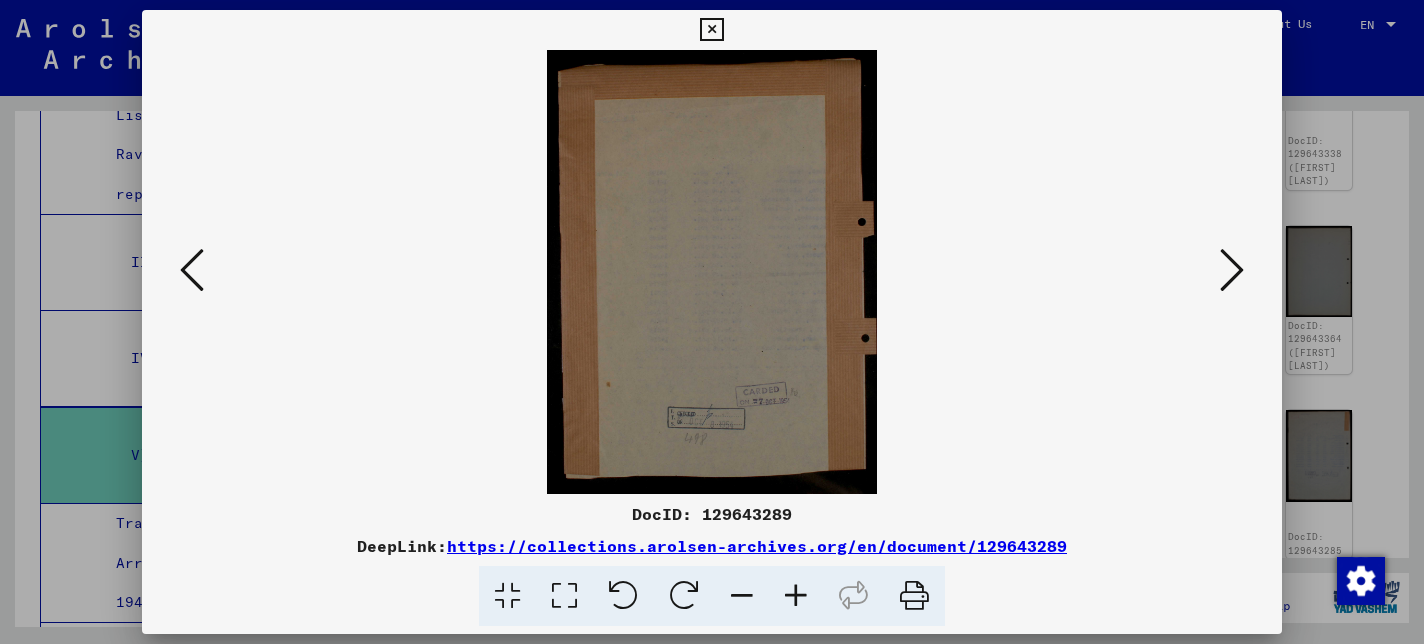 click at bounding box center (192, 270) 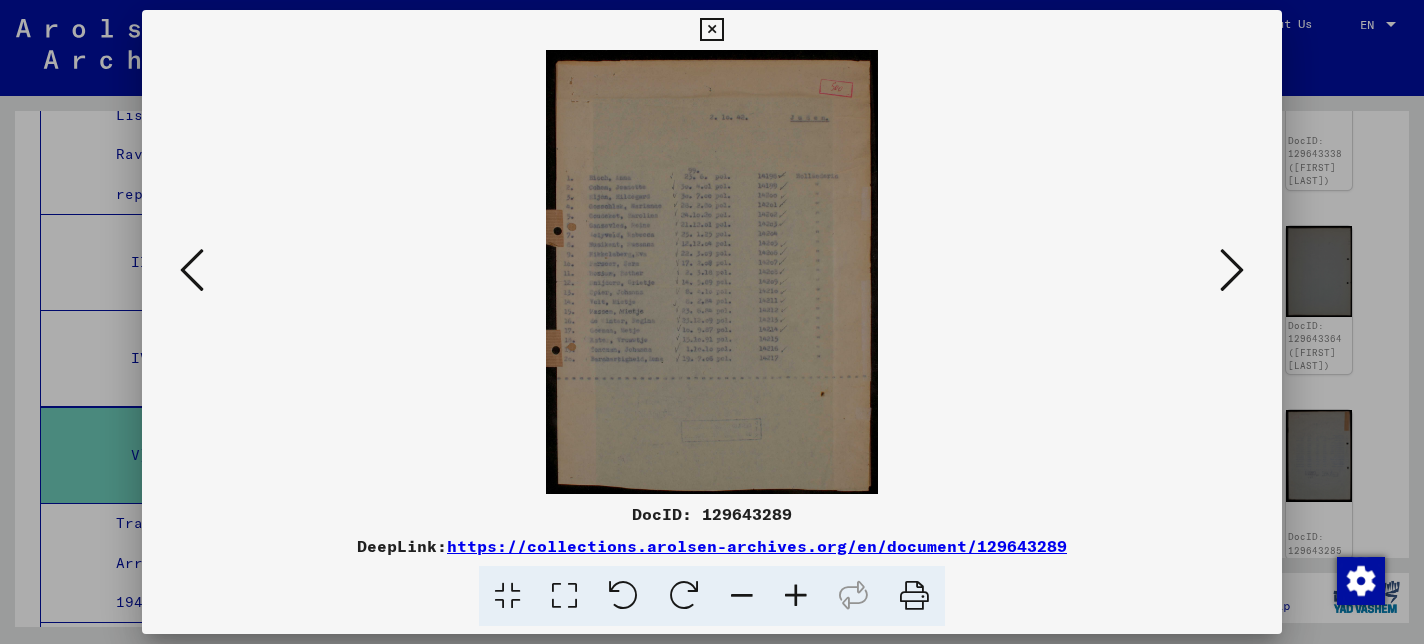 click at bounding box center (1232, 270) 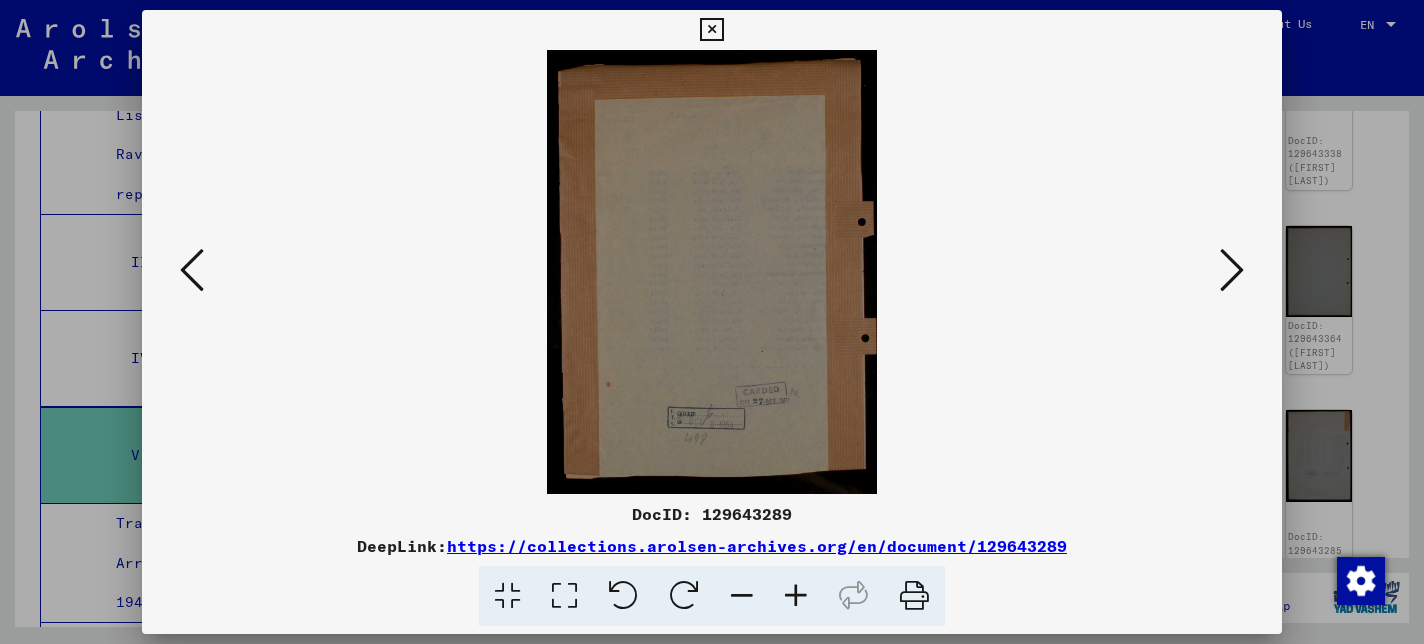 click at bounding box center (1232, 270) 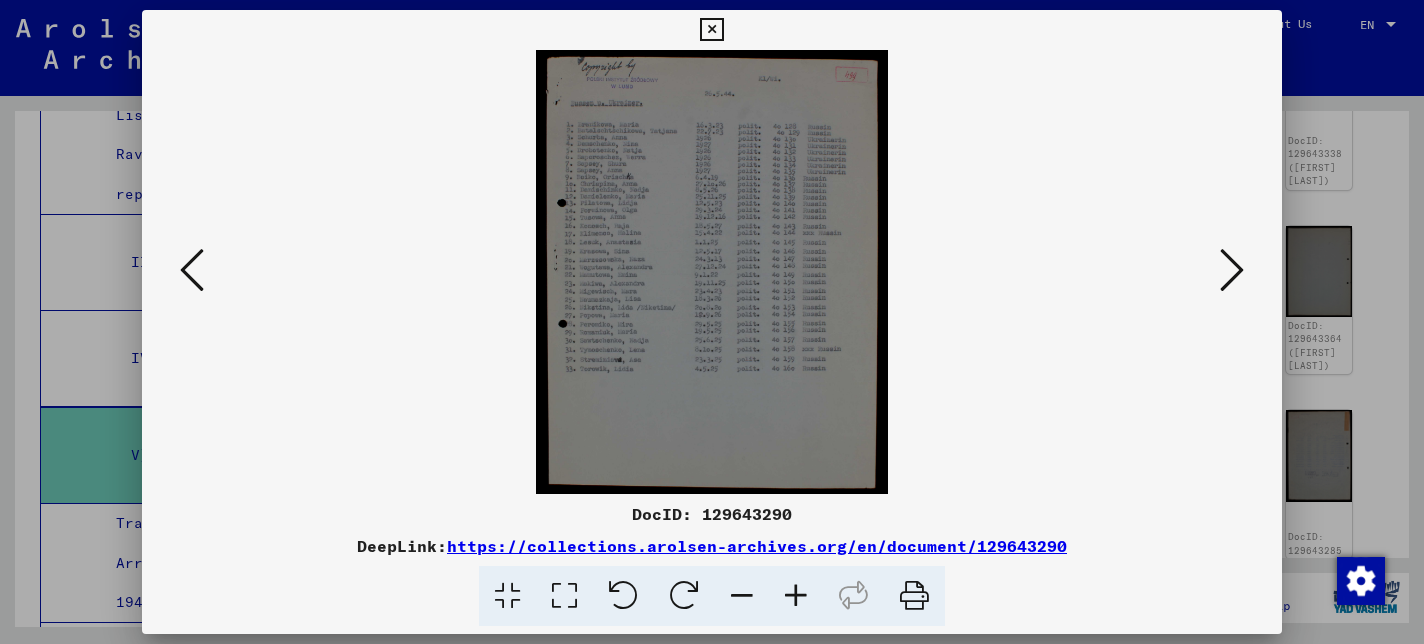 click at bounding box center (1232, 270) 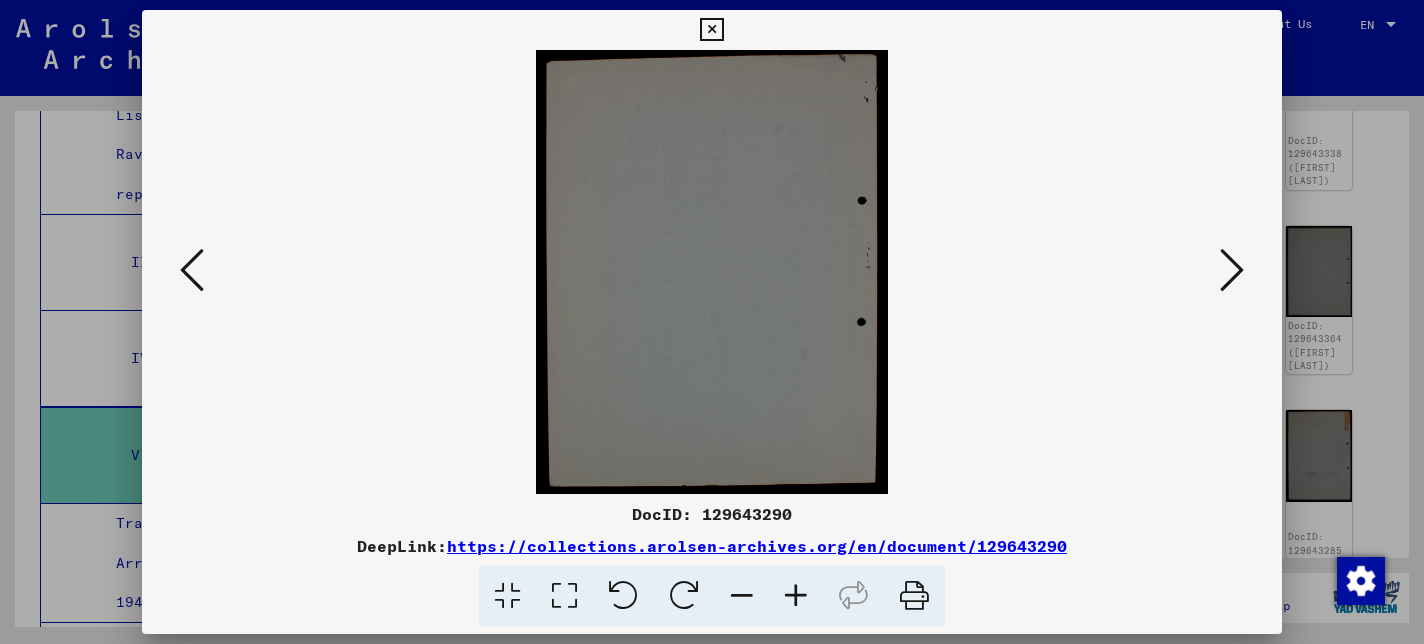 click at bounding box center (712, 322) 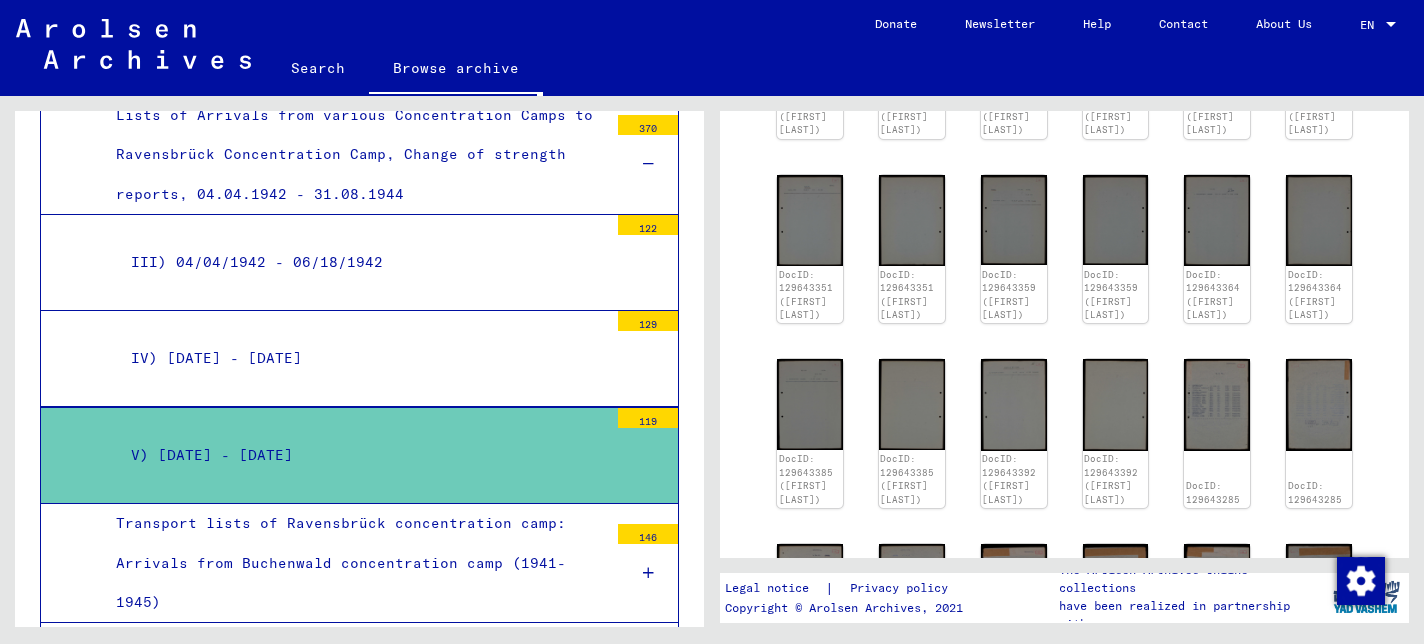scroll, scrollTop: 607, scrollLeft: 0, axis: vertical 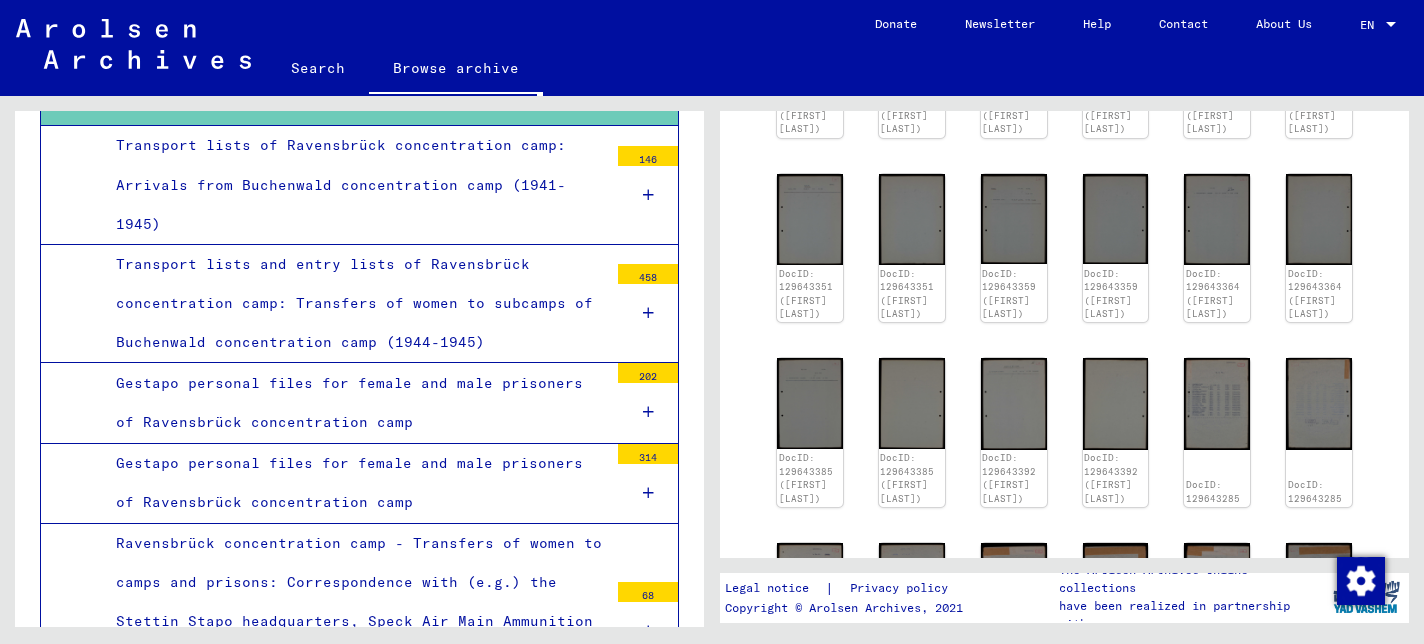 click on "Gestapo personal files for female and male prisoners of Ravensbrück      concentration camp" at bounding box center (354, 483) 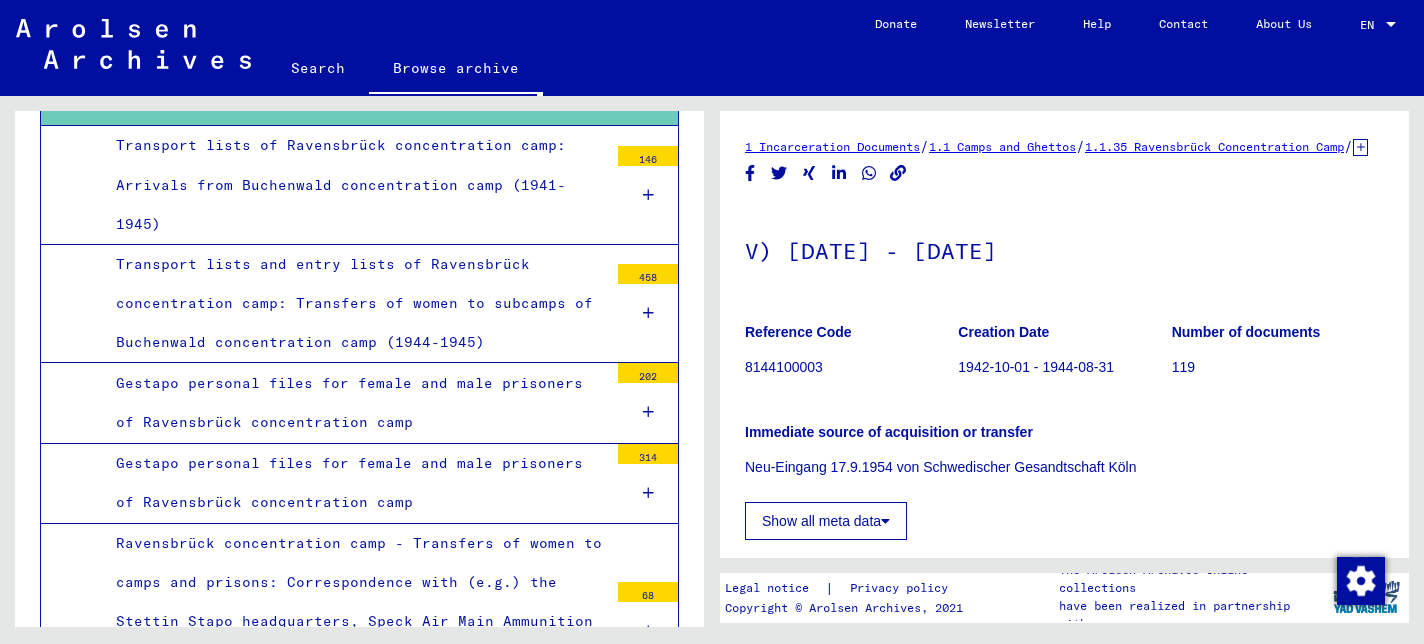 scroll, scrollTop: 3937, scrollLeft: 0, axis: vertical 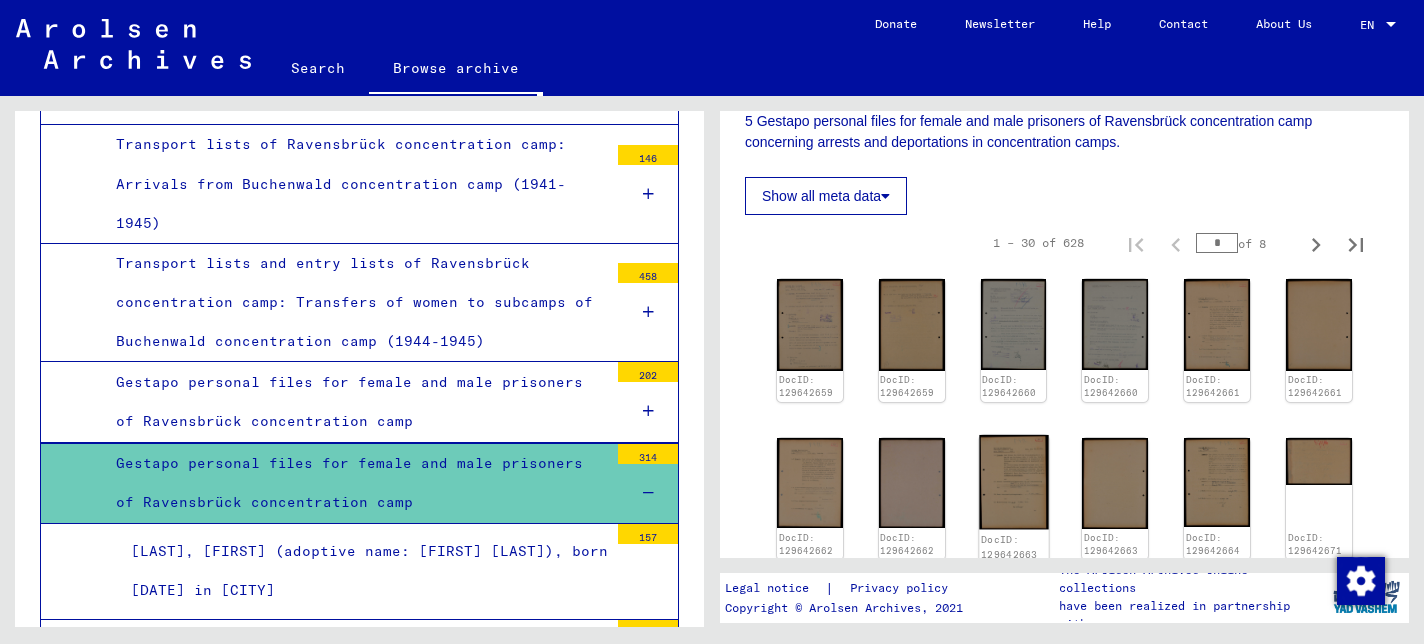 click 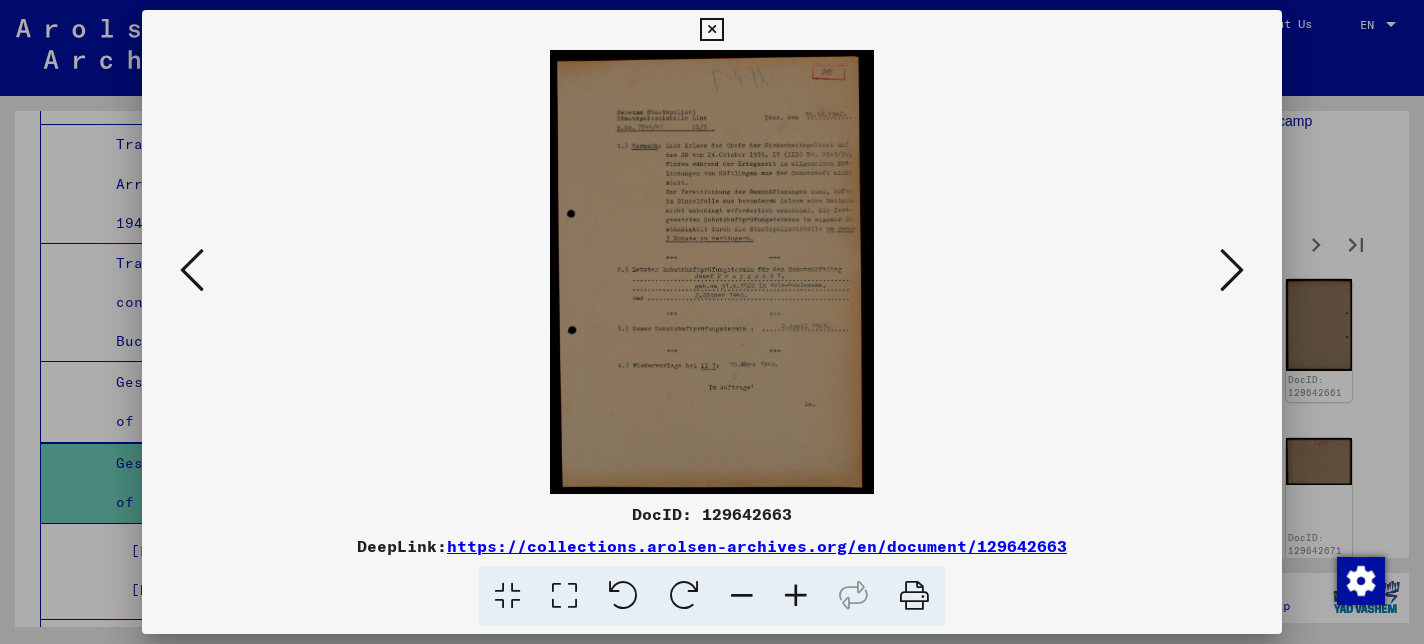 click at bounding box center [796, 596] 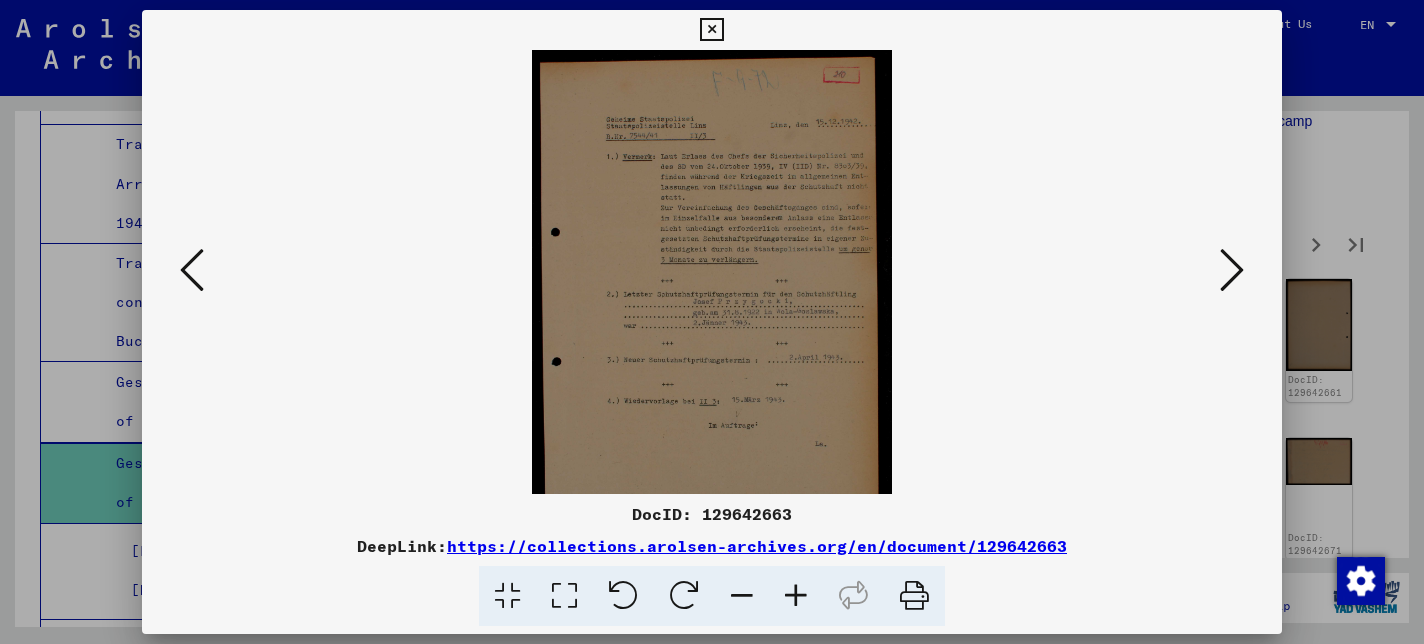 click at bounding box center [796, 596] 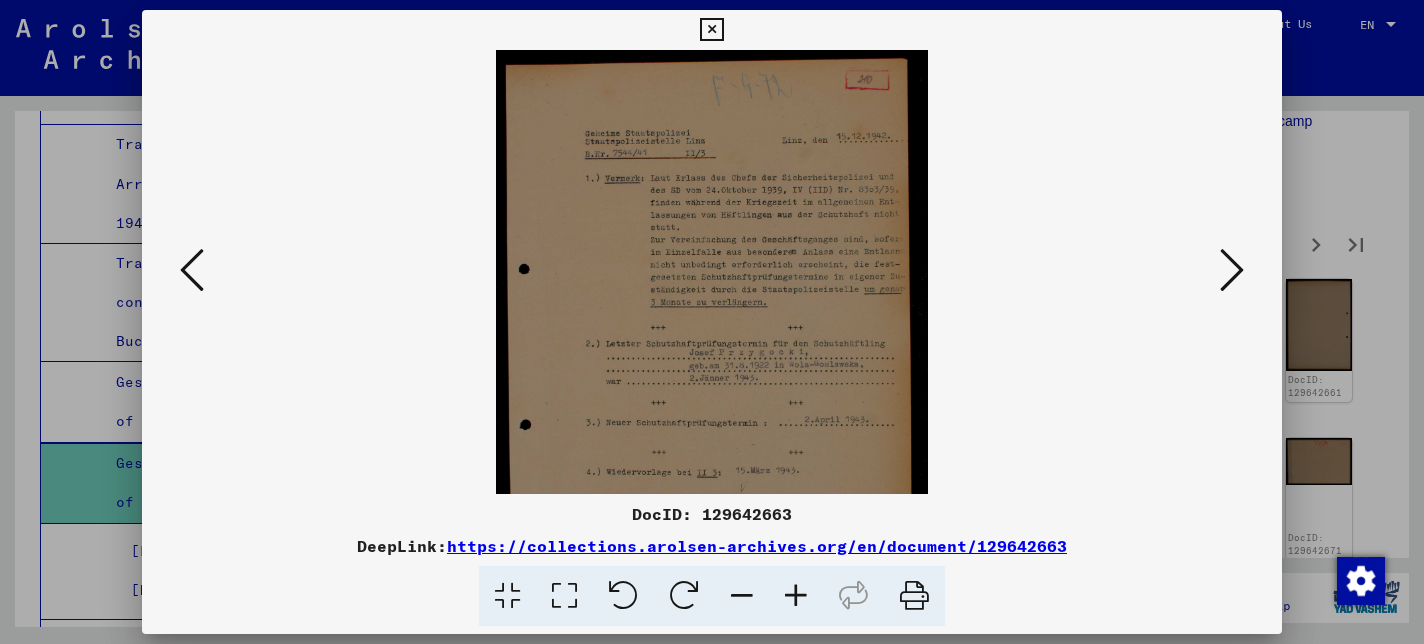 click at bounding box center (796, 596) 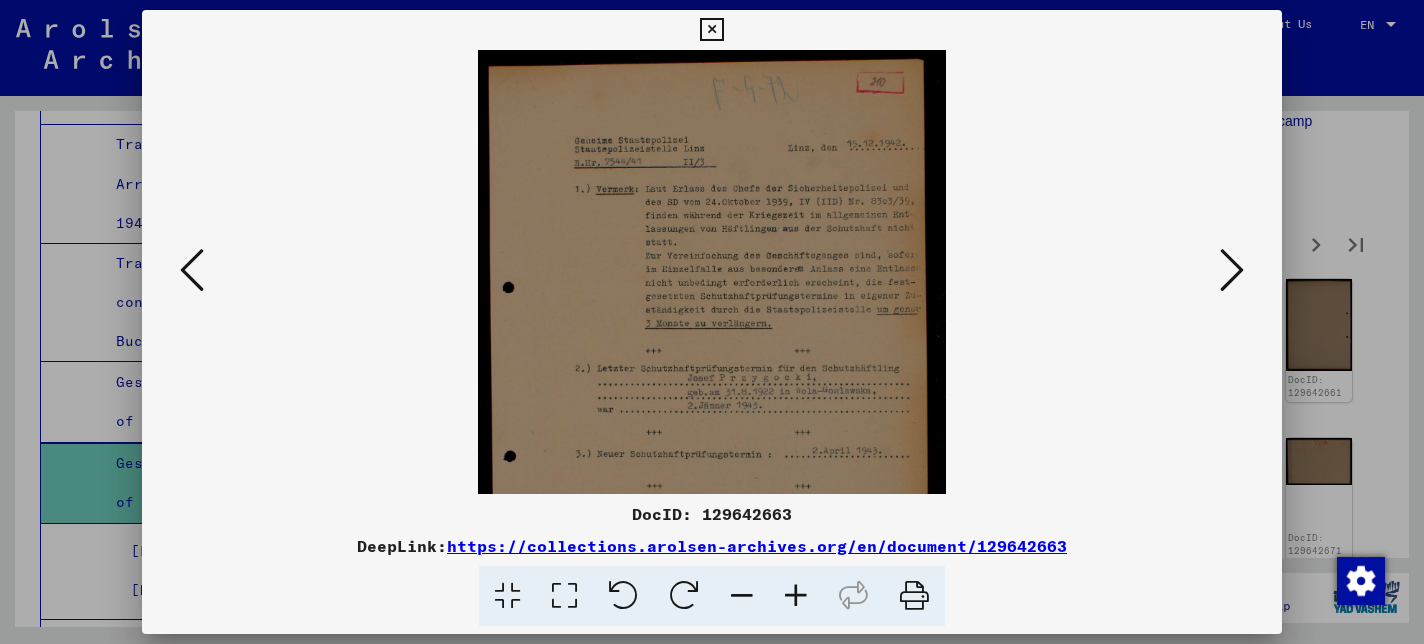 click at bounding box center [796, 596] 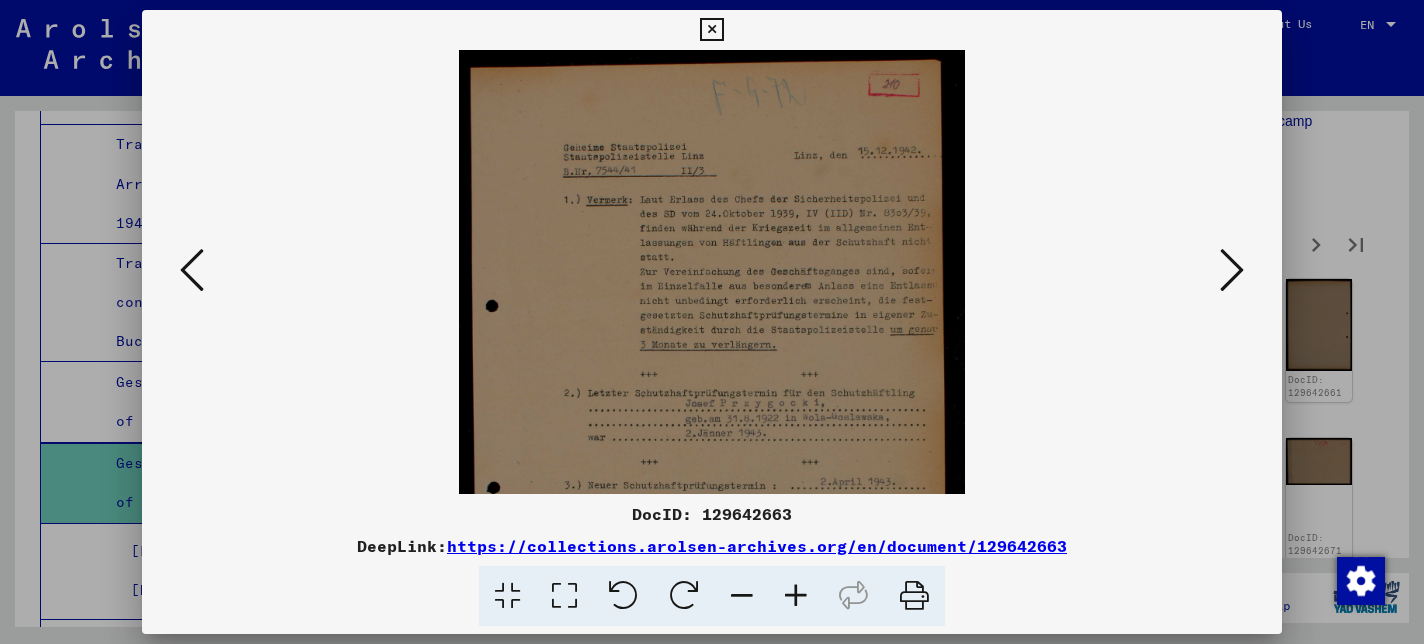click at bounding box center (796, 596) 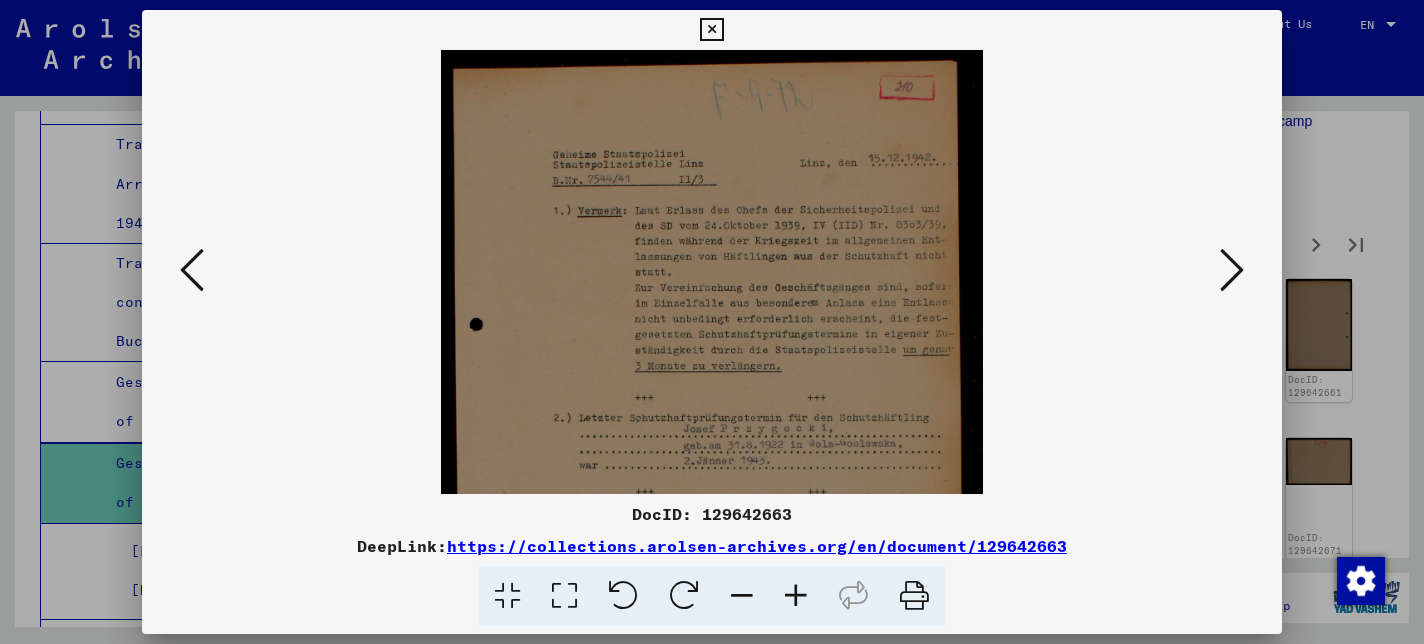 click at bounding box center (796, 596) 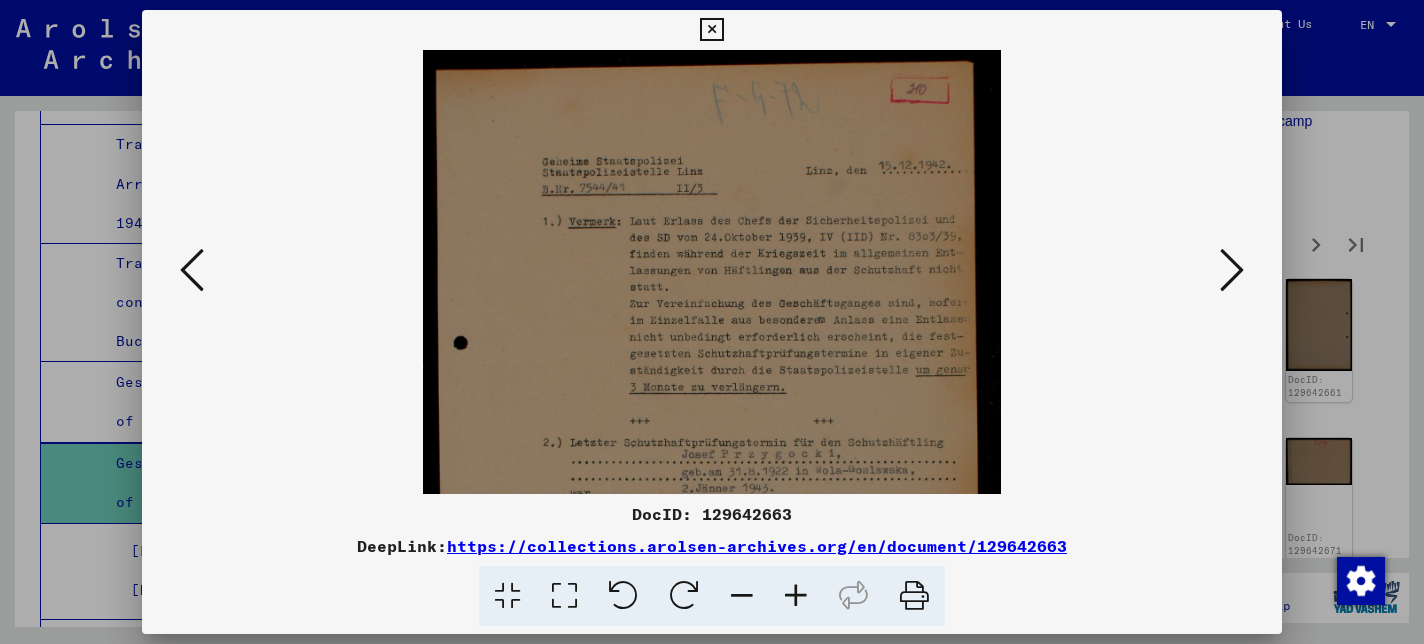 click at bounding box center [796, 596] 